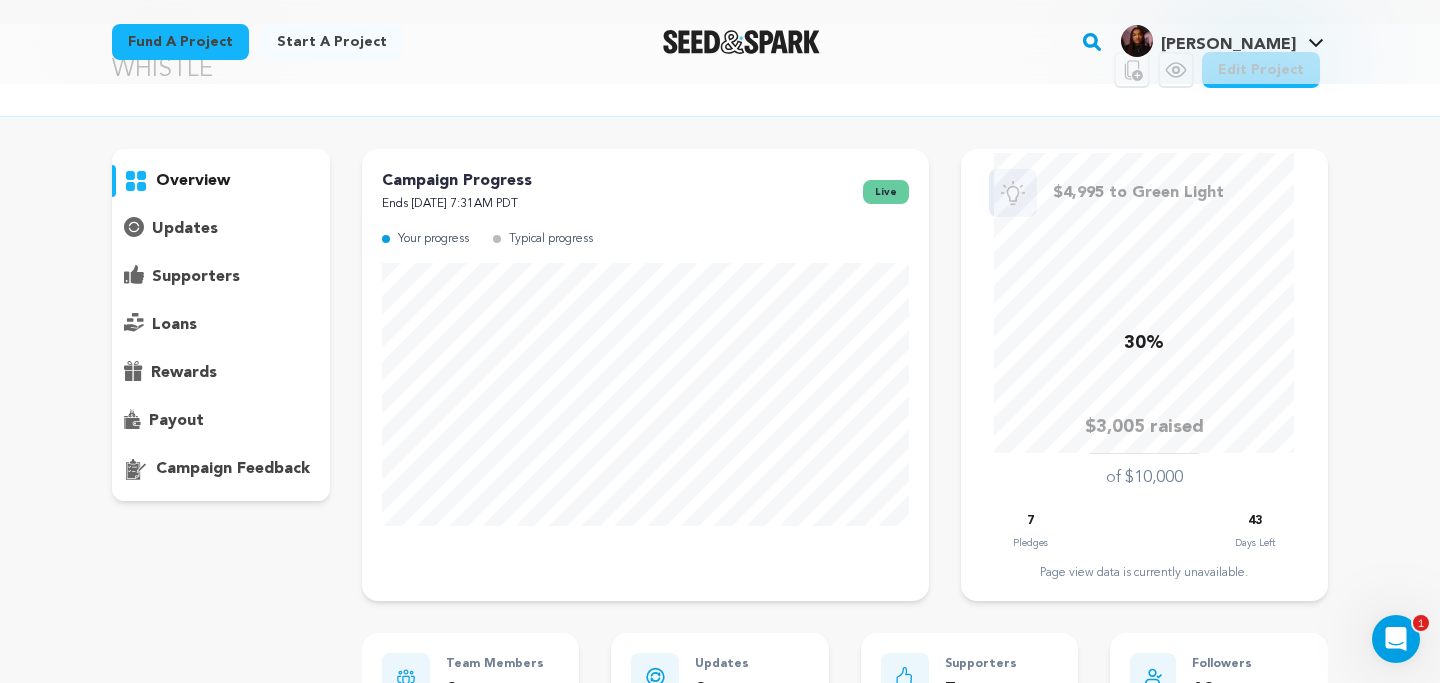 scroll, scrollTop: 60, scrollLeft: 0, axis: vertical 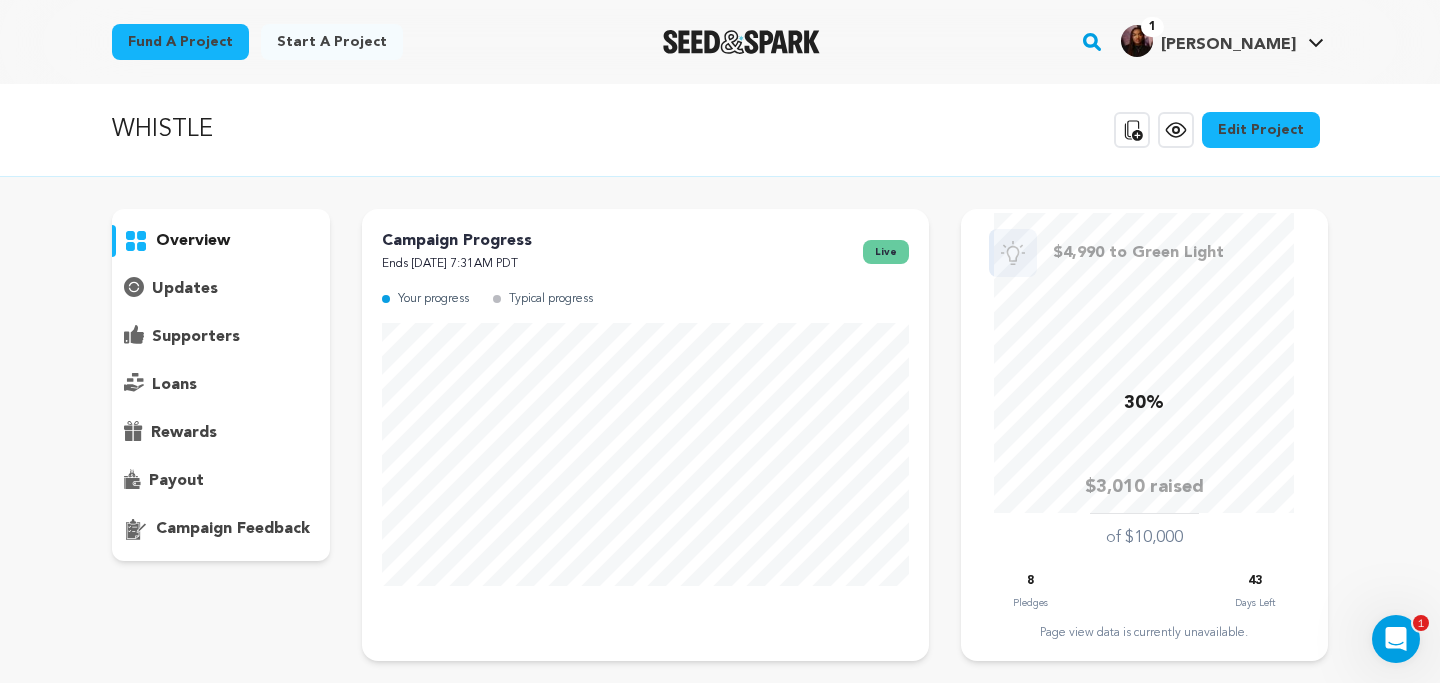 click at bounding box center (741, 42) 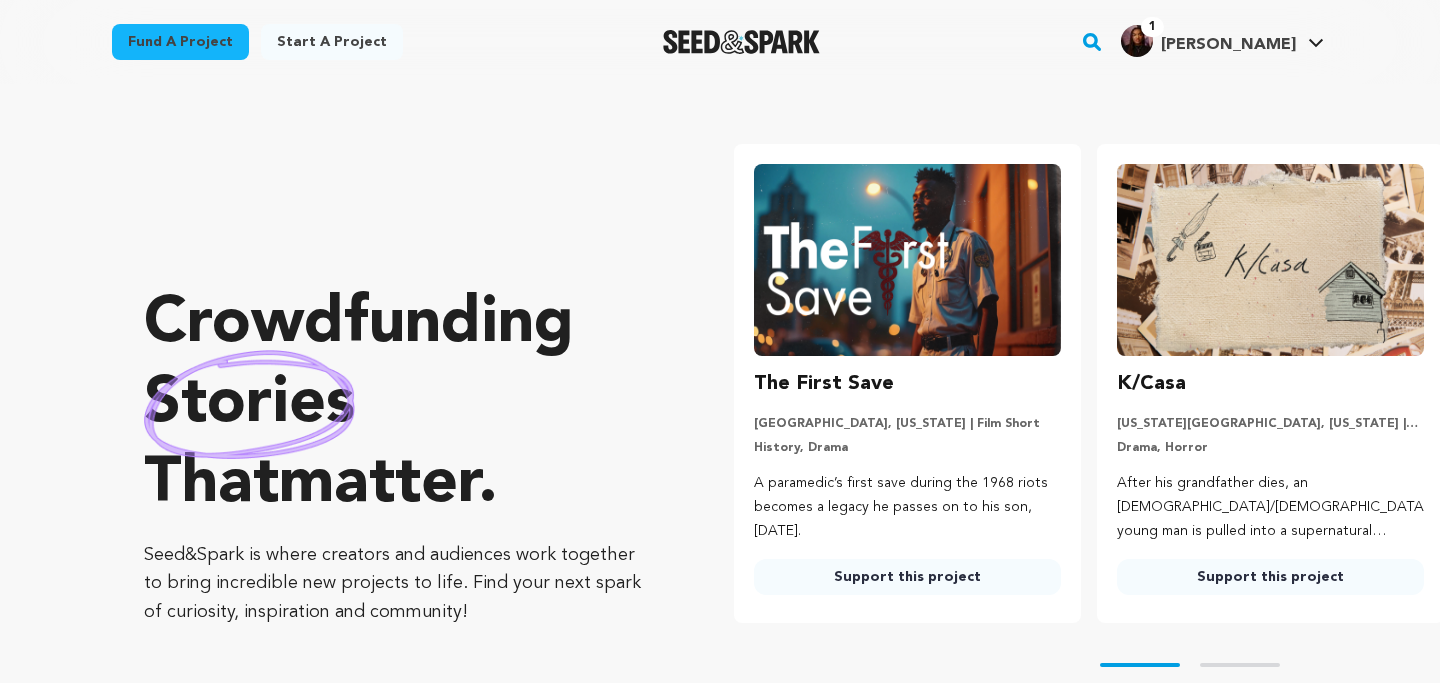 scroll, scrollTop: 0, scrollLeft: 0, axis: both 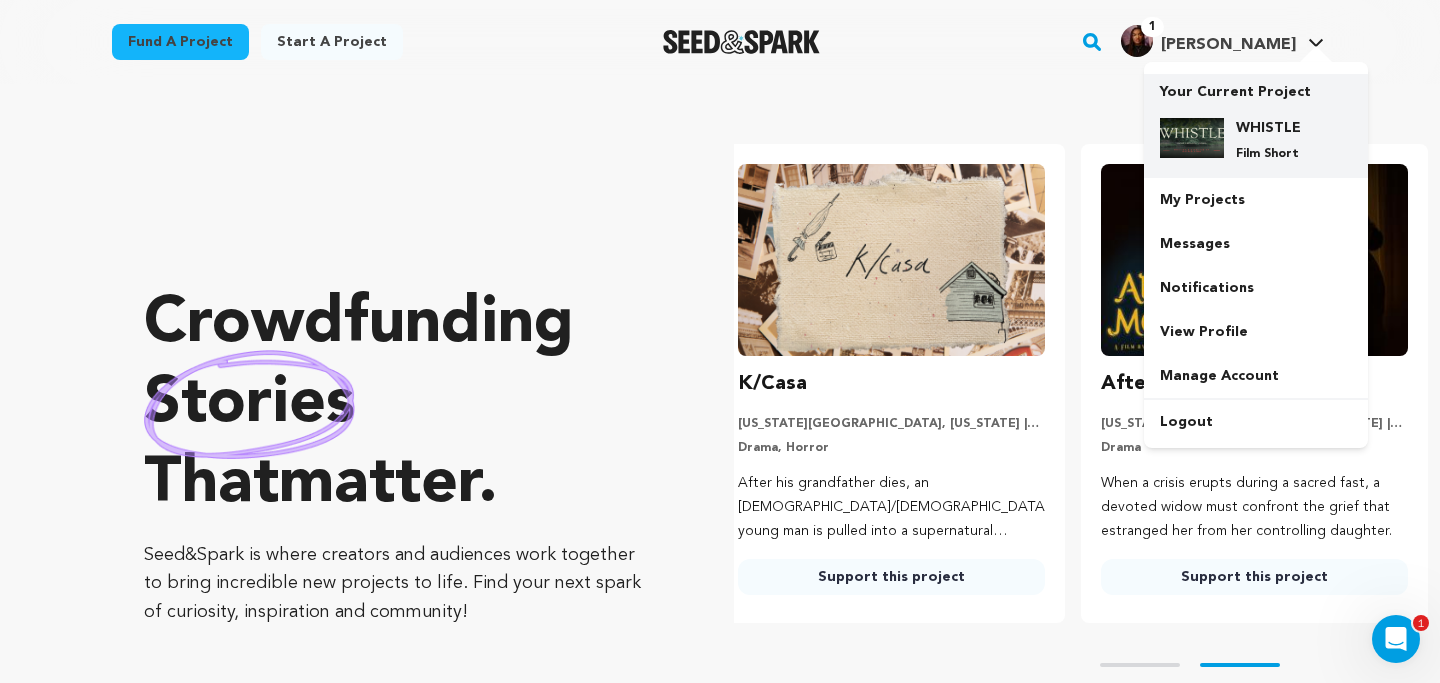 click on "WHISTLE
Film Short" at bounding box center [1272, 140] 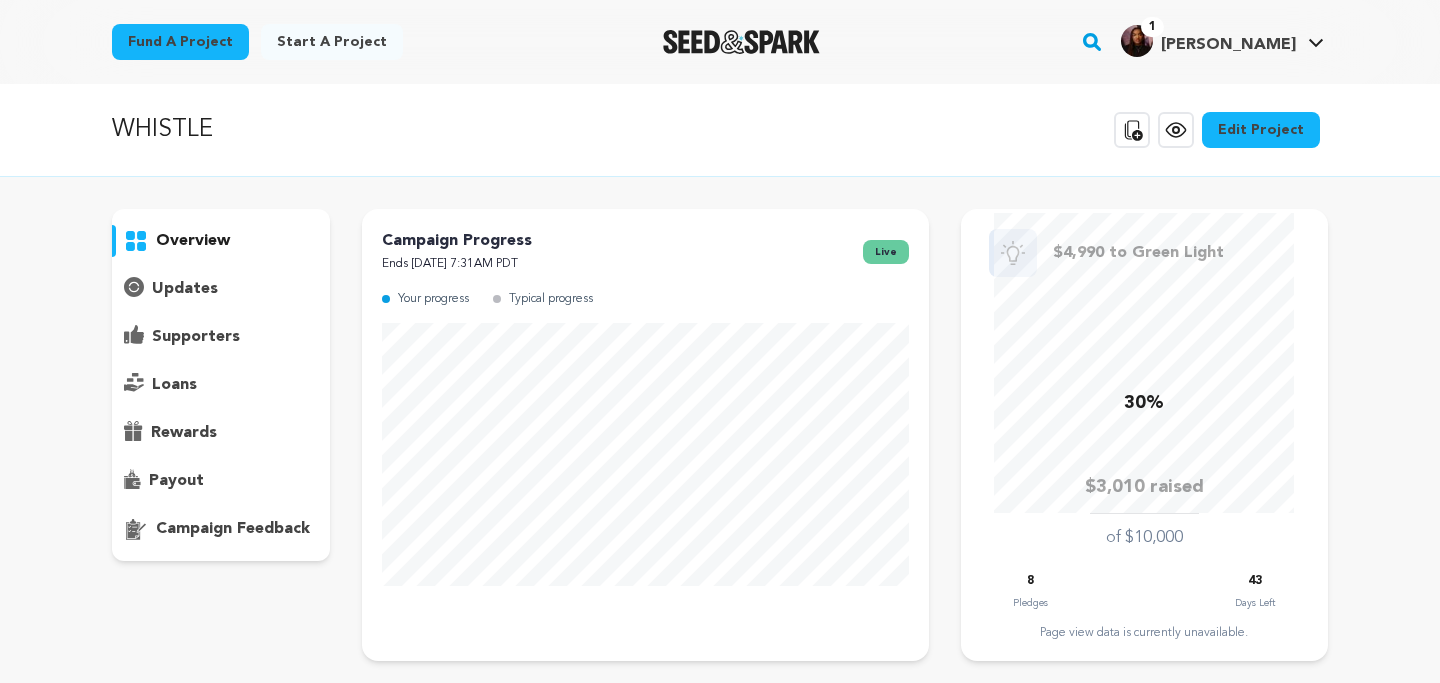 scroll, scrollTop: 0, scrollLeft: 0, axis: both 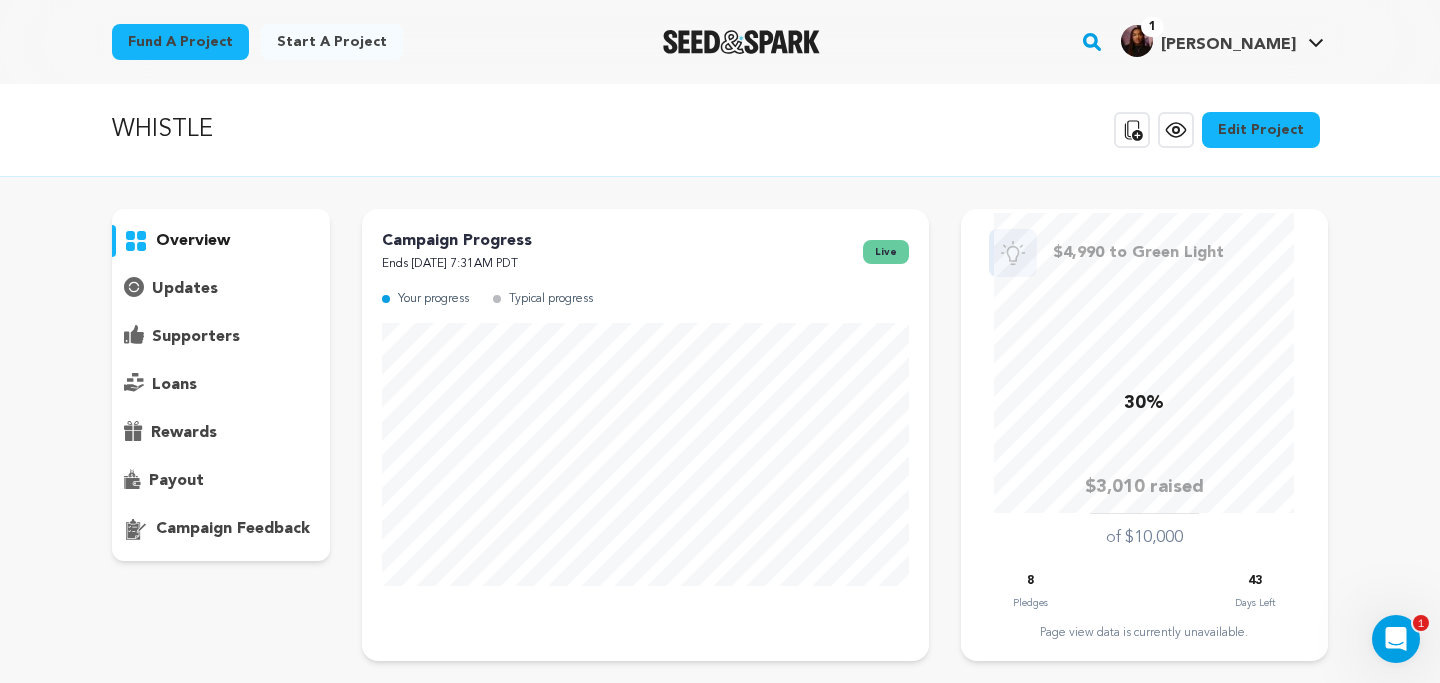 click on "supporters" at bounding box center [196, 337] 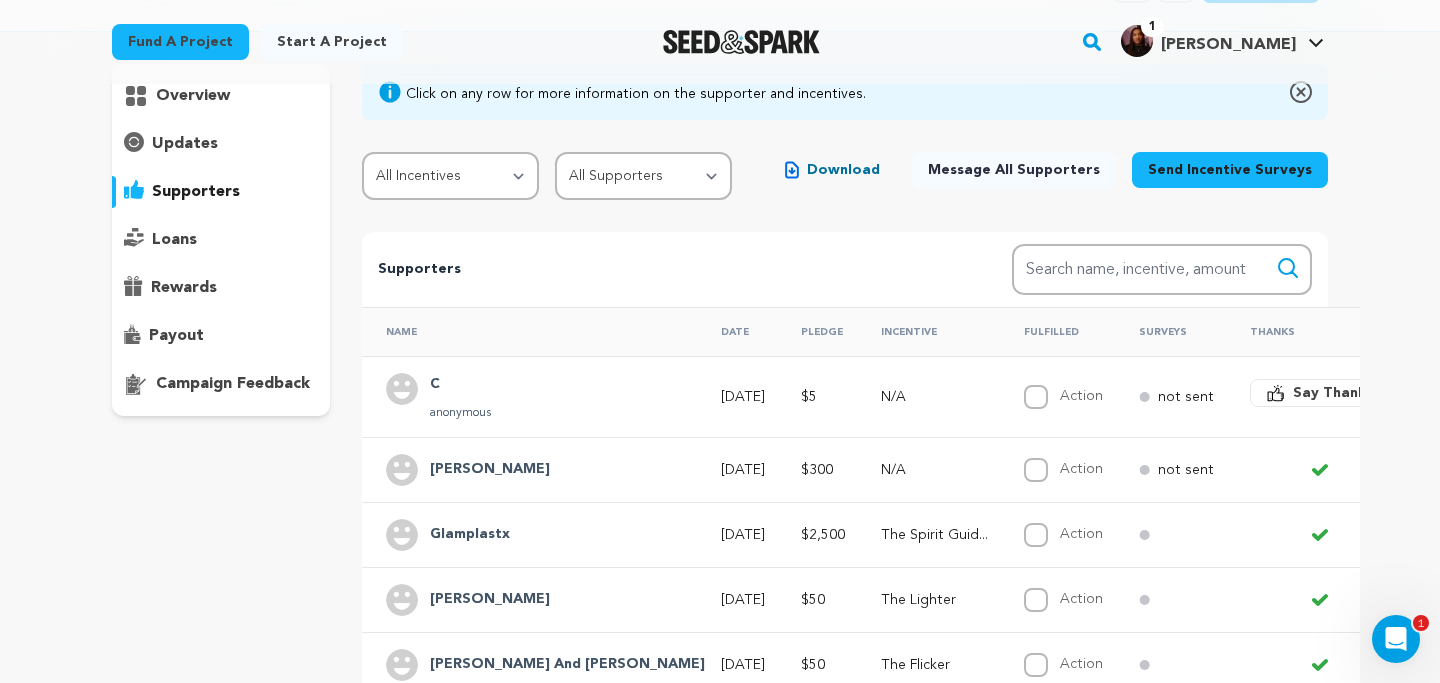 scroll, scrollTop: 184, scrollLeft: 0, axis: vertical 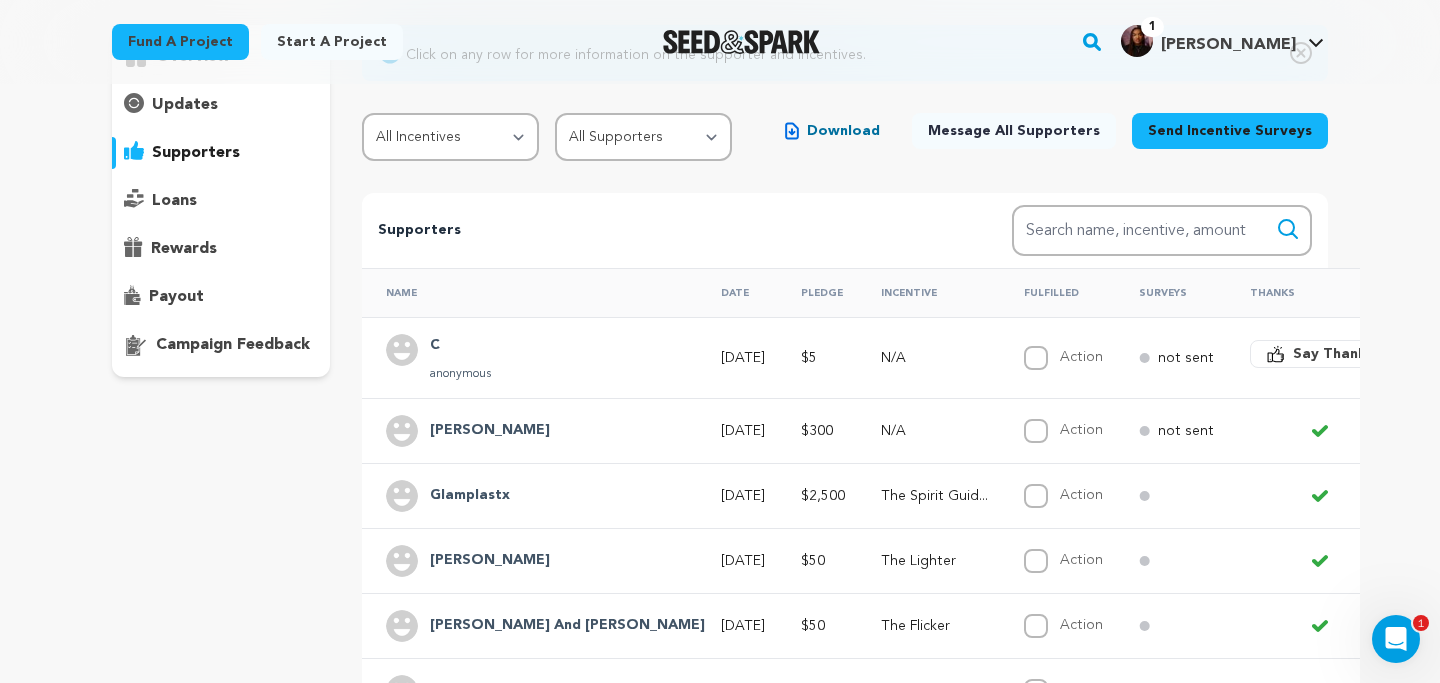 click on "[DATE]" at bounding box center (743, 358) 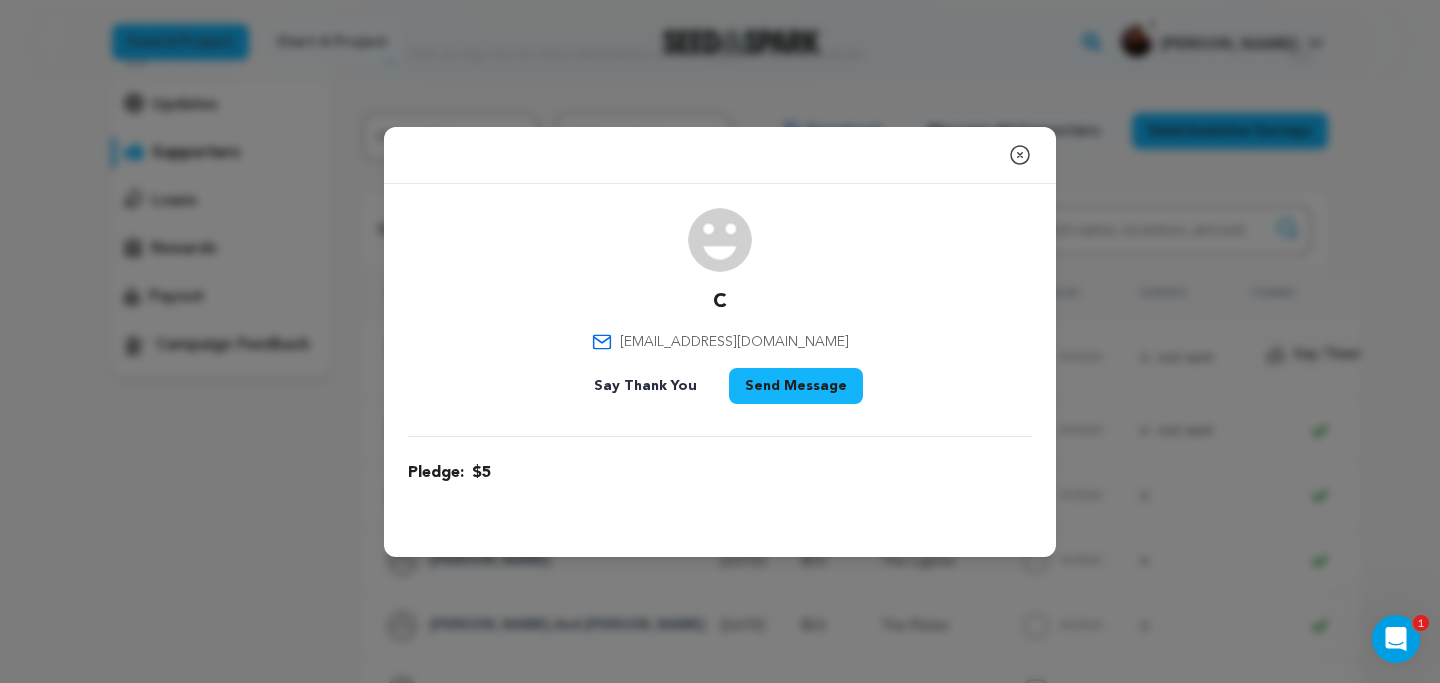 click 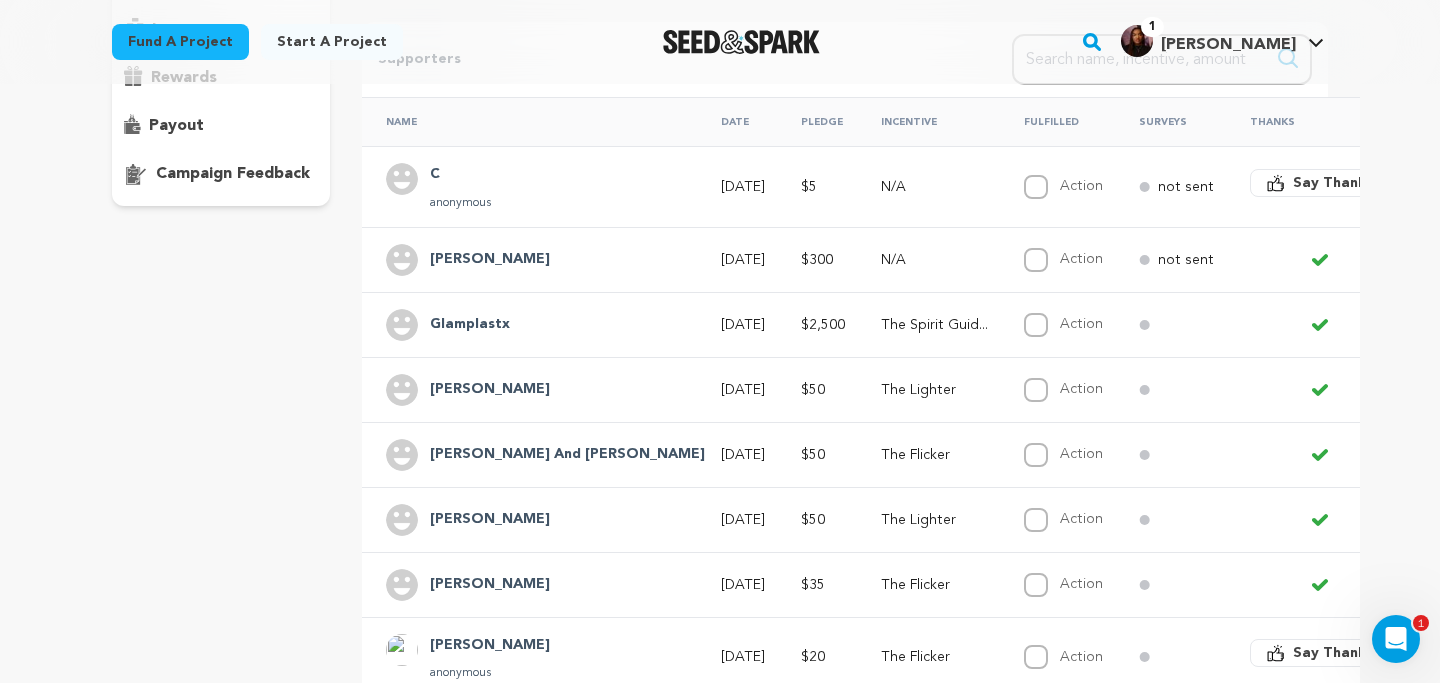 scroll, scrollTop: 406, scrollLeft: 0, axis: vertical 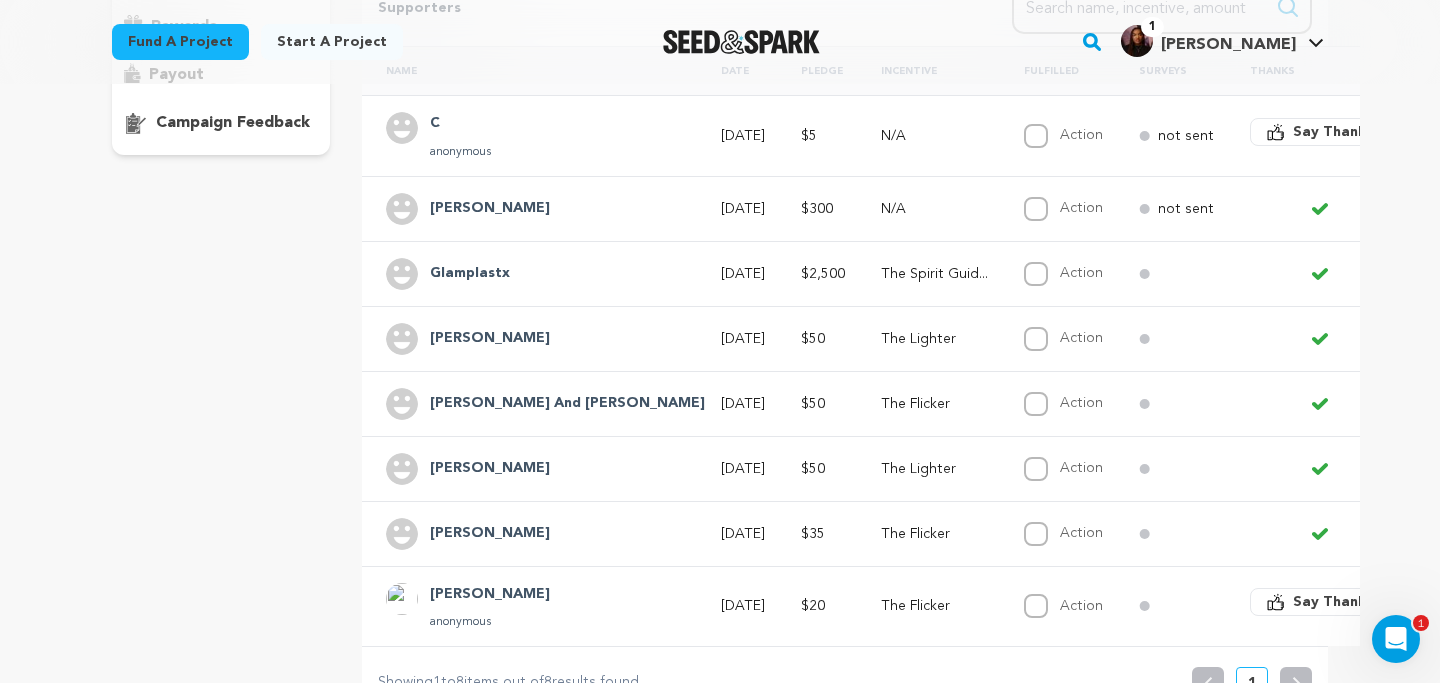 click on "not sent" at bounding box center (1186, 209) 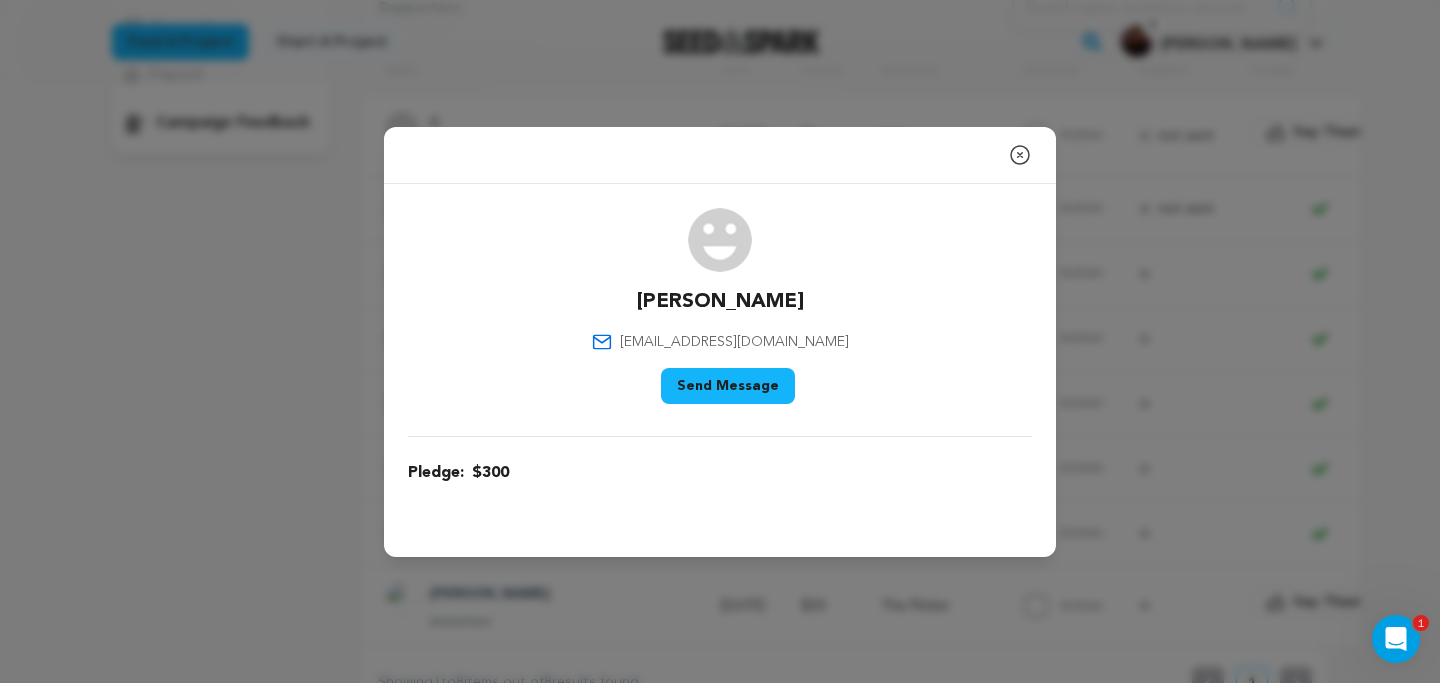 click 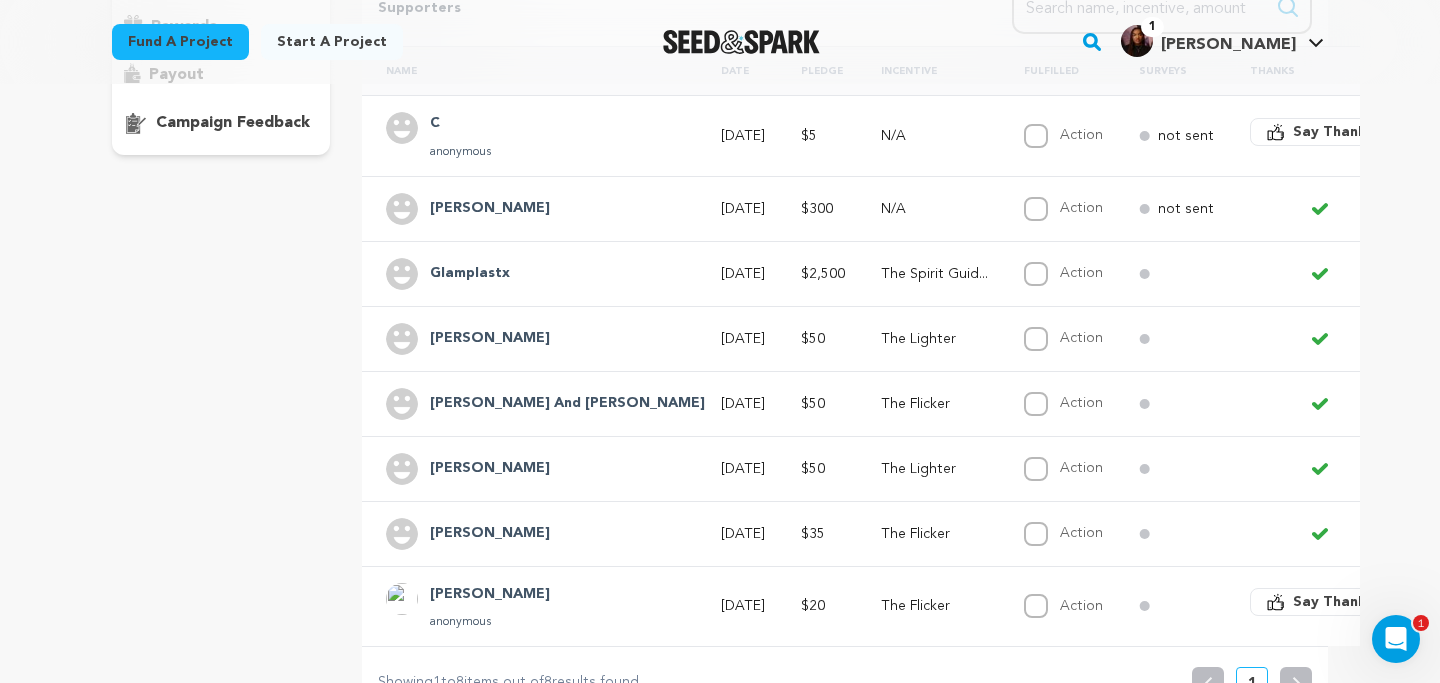 scroll, scrollTop: 364, scrollLeft: 0, axis: vertical 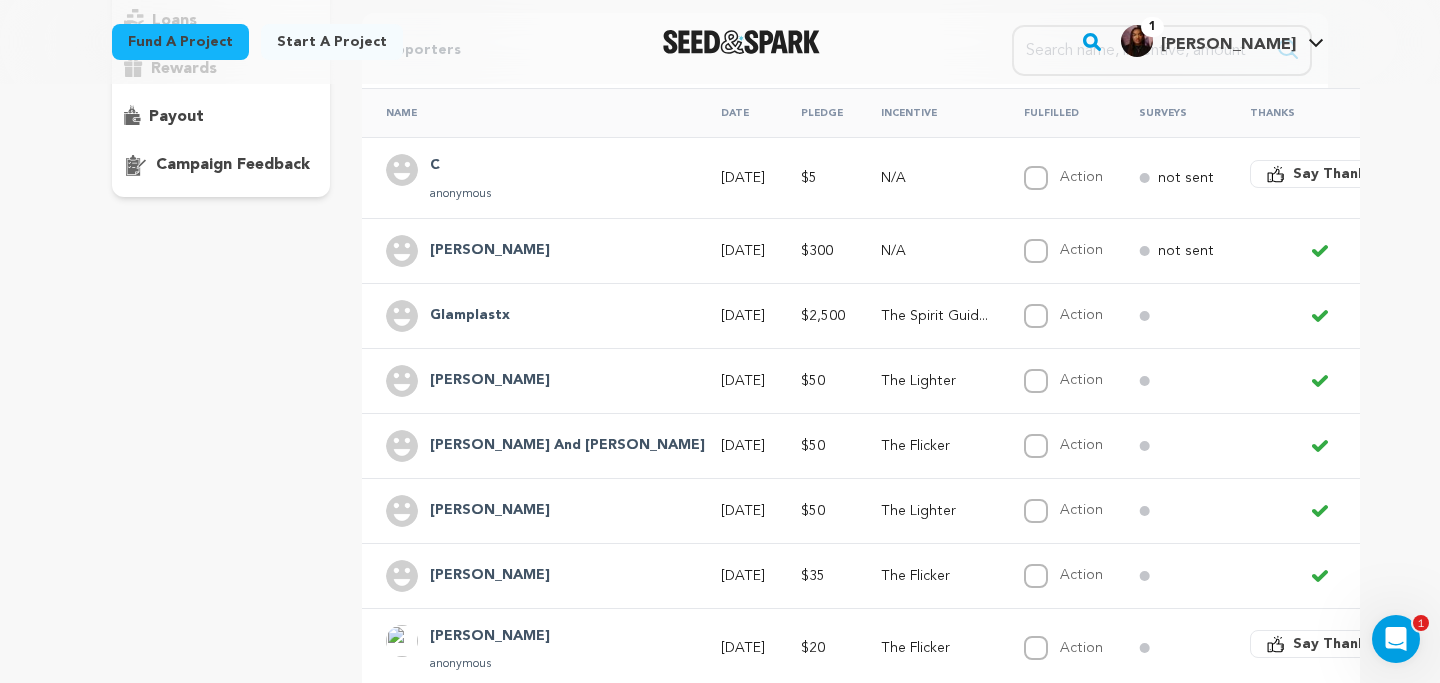 click on "Say Thanks" at bounding box center (1333, 174) 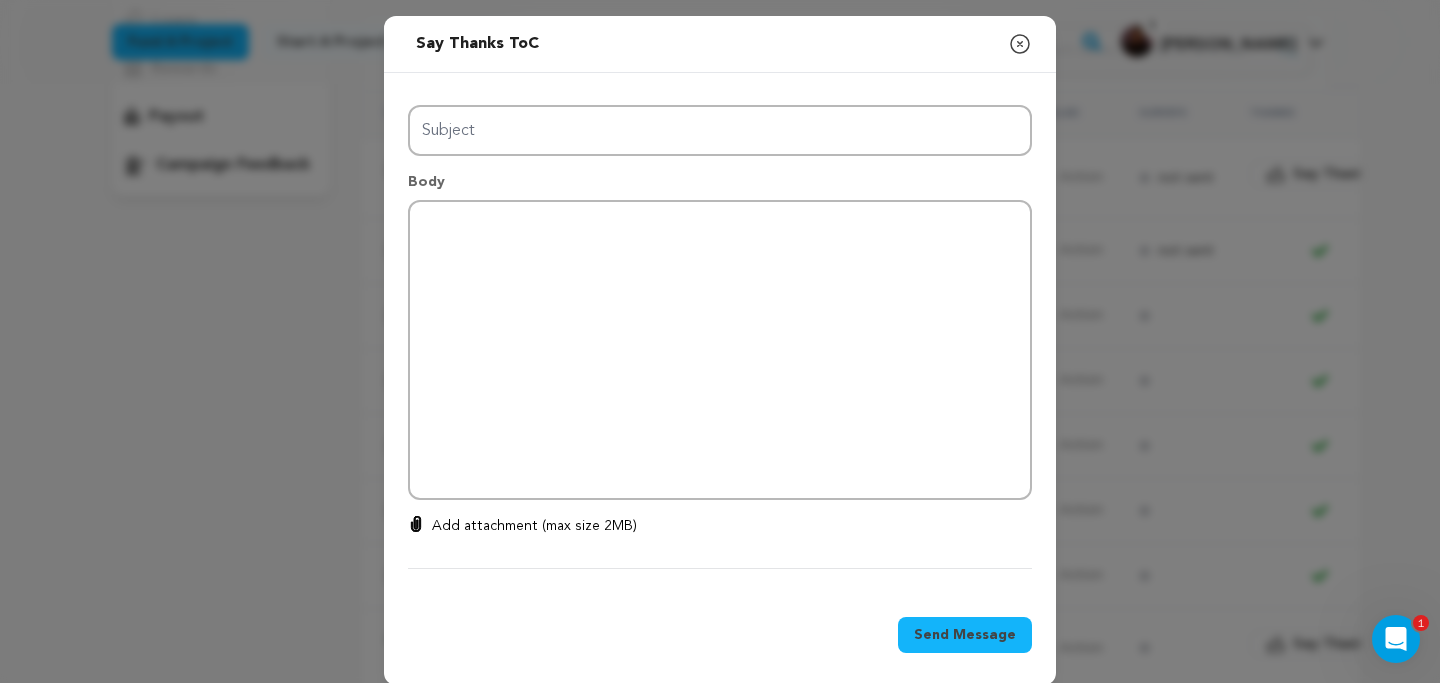 type on "Thanks for your support!" 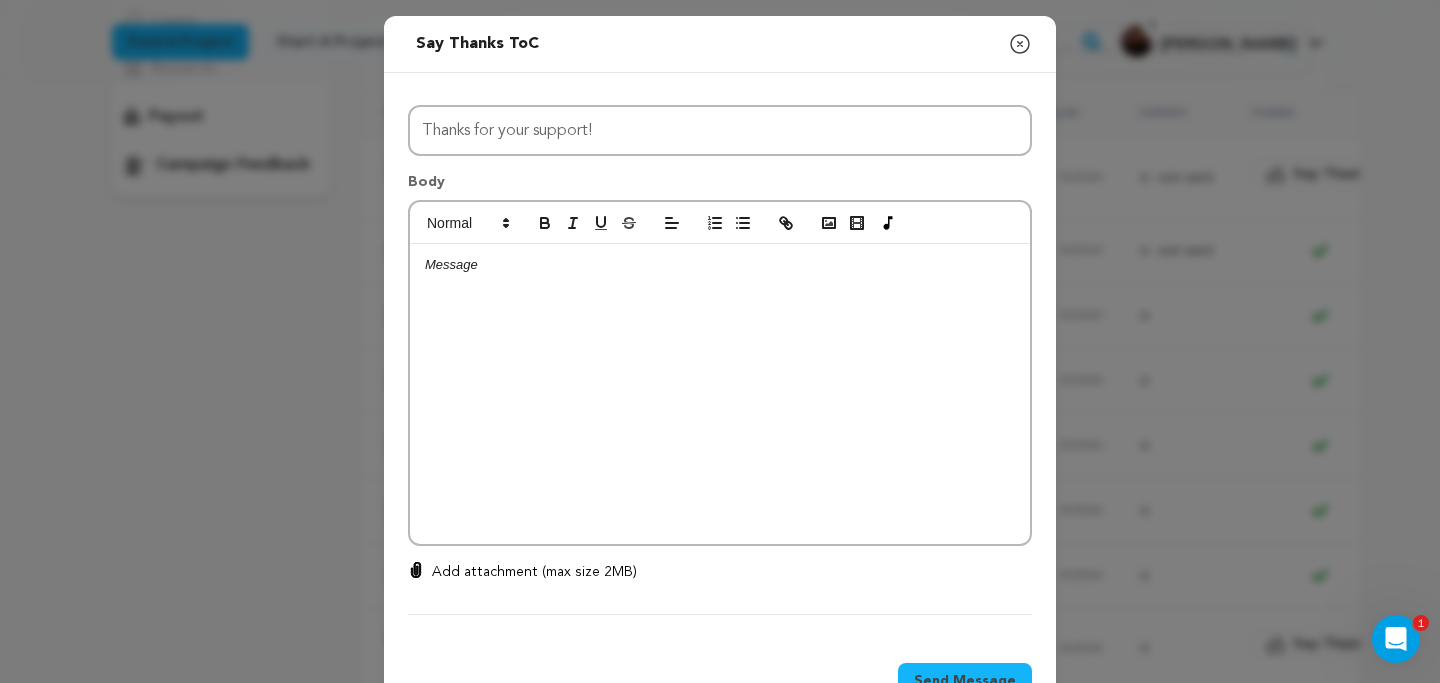 click at bounding box center [720, 265] 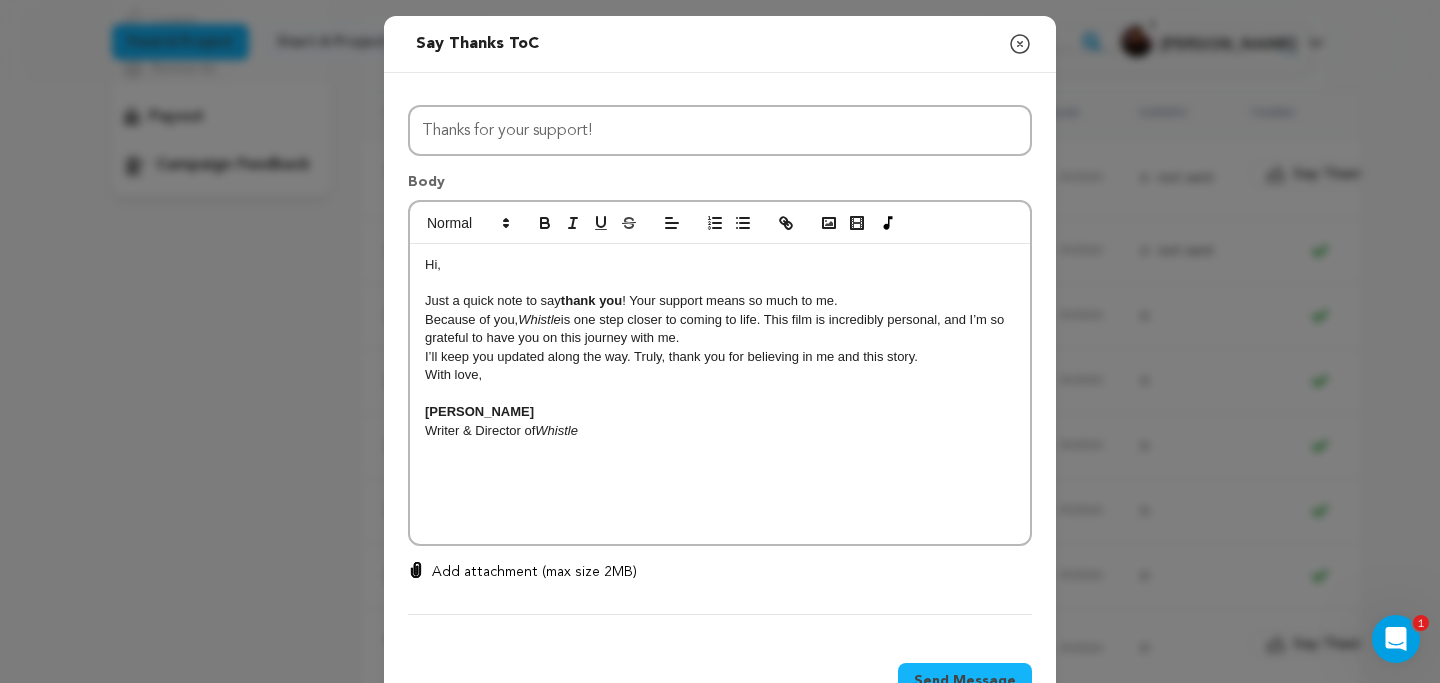 scroll, scrollTop: 0, scrollLeft: 0, axis: both 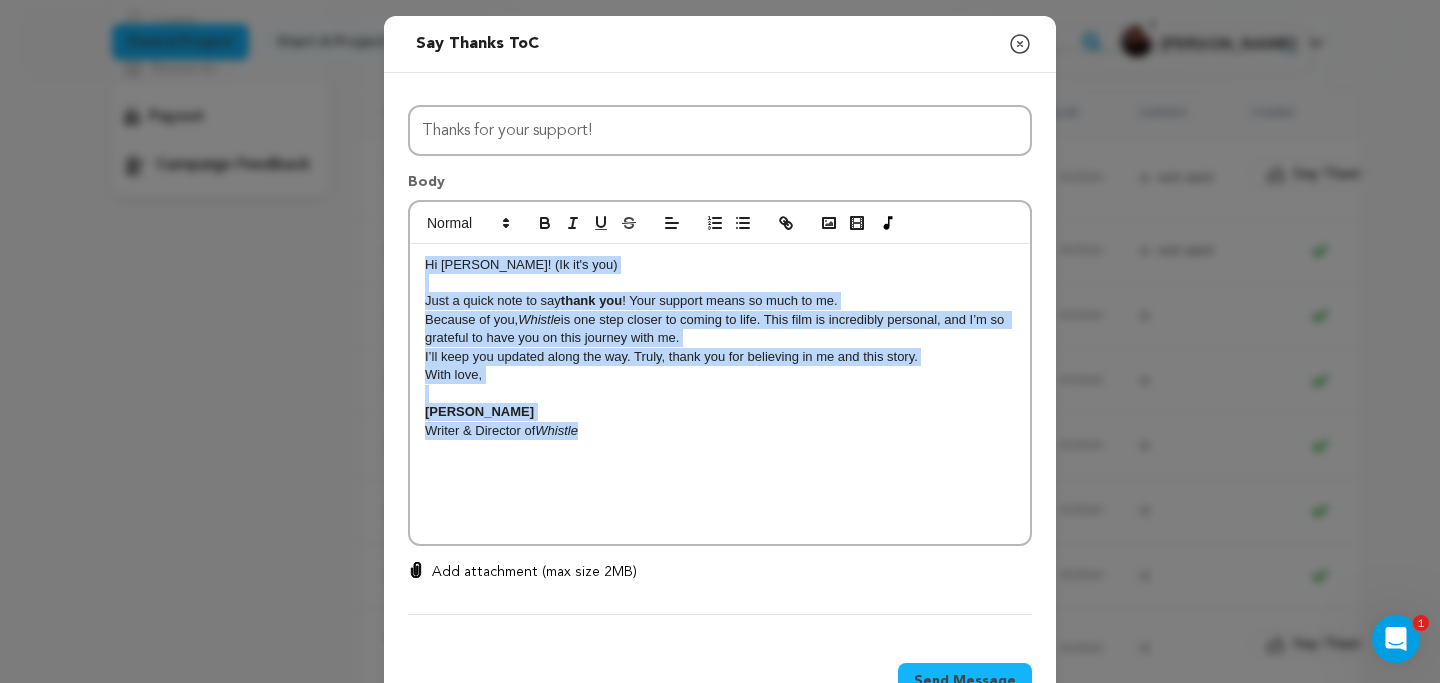 drag, startPoint x: 599, startPoint y: 438, endPoint x: 424, endPoint y: 253, distance: 254.65663 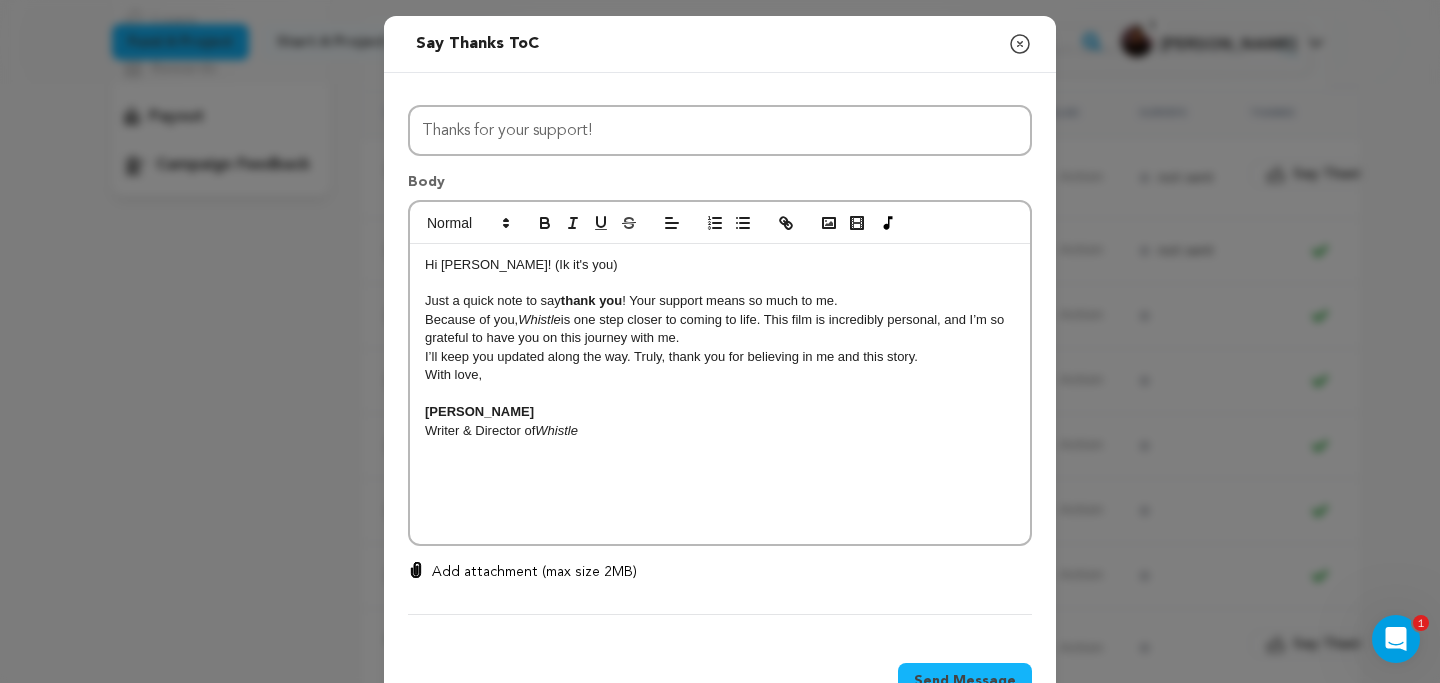 click on "Send message to  C
Say thanks to  C
Compose New Message
Close modal
All Incentives
The Flicker
The Lighter
The Whistle" at bounding box center (720, 373) 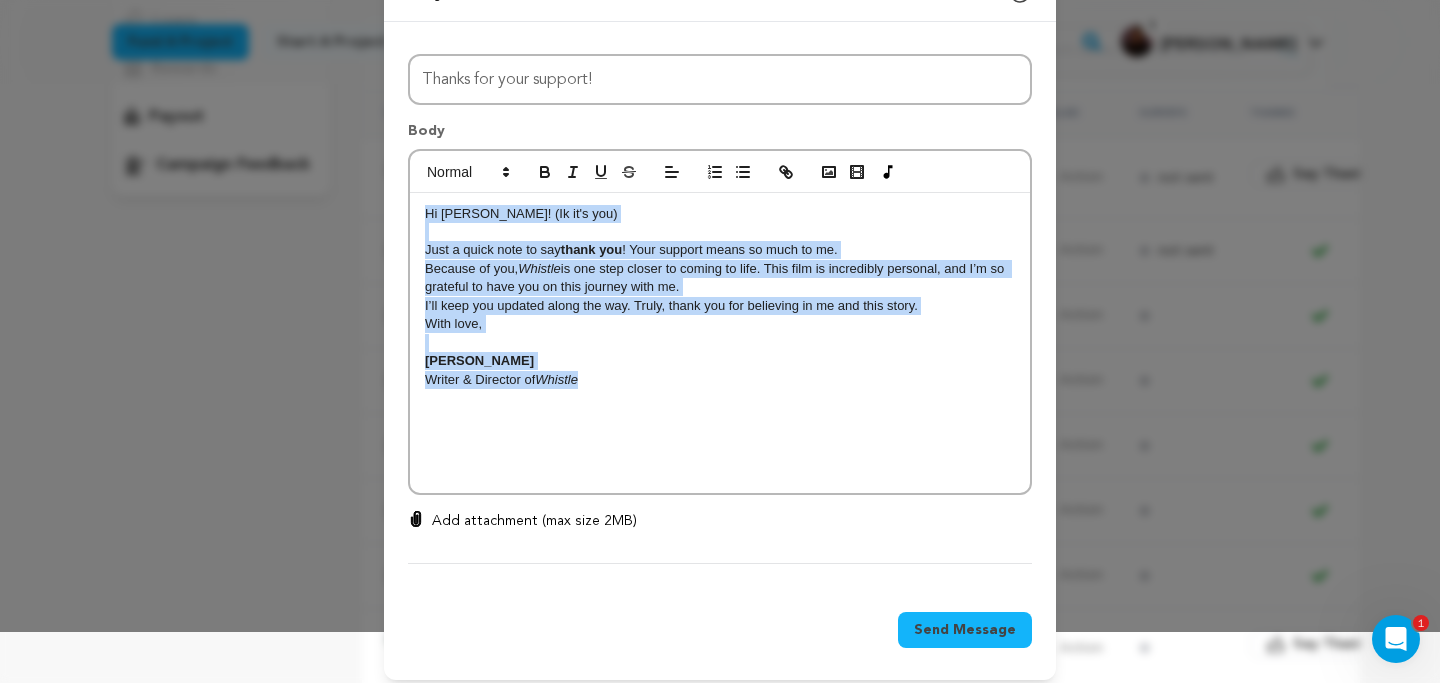 drag, startPoint x: 606, startPoint y: 402, endPoint x: 418, endPoint y: 206, distance: 271.58792 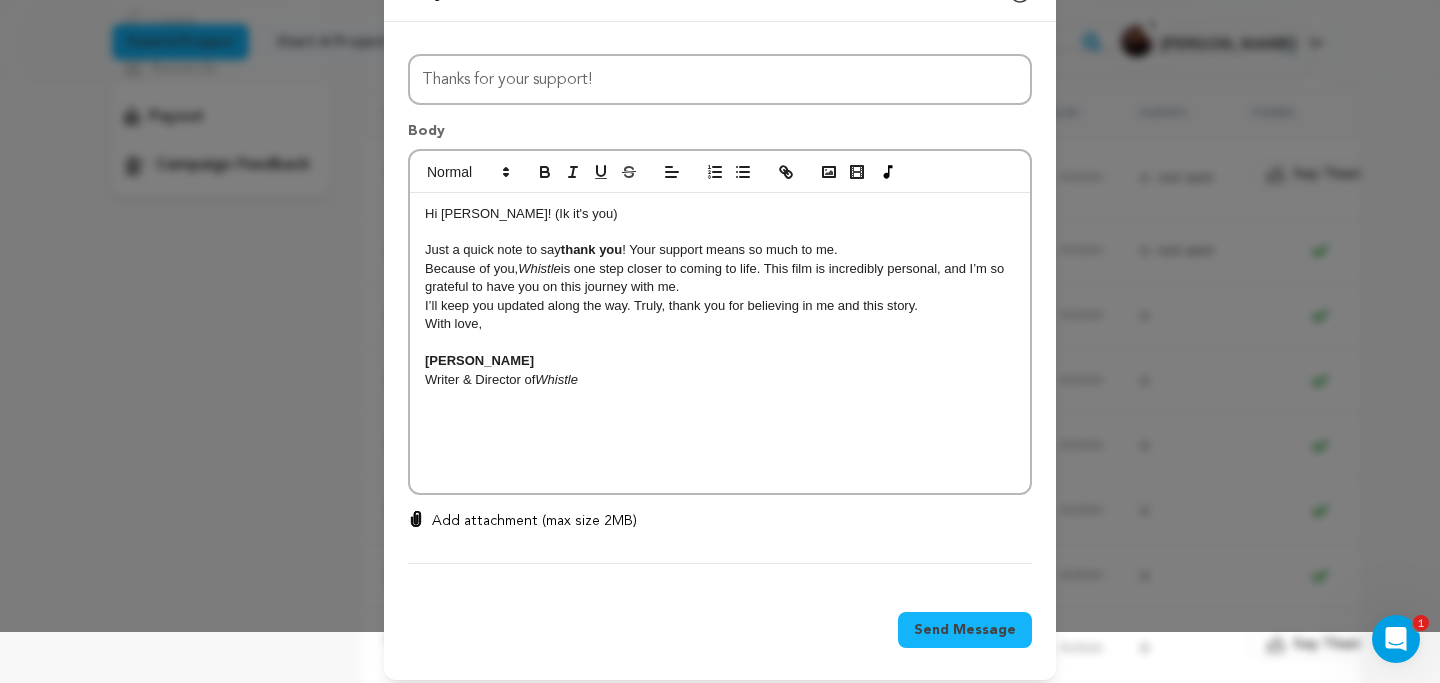 click on "Send message to  C
Say thanks to  C
Compose New Message
Close modal
All Incentives
The Flicker
The Lighter
The Whistle" at bounding box center (720, 322) 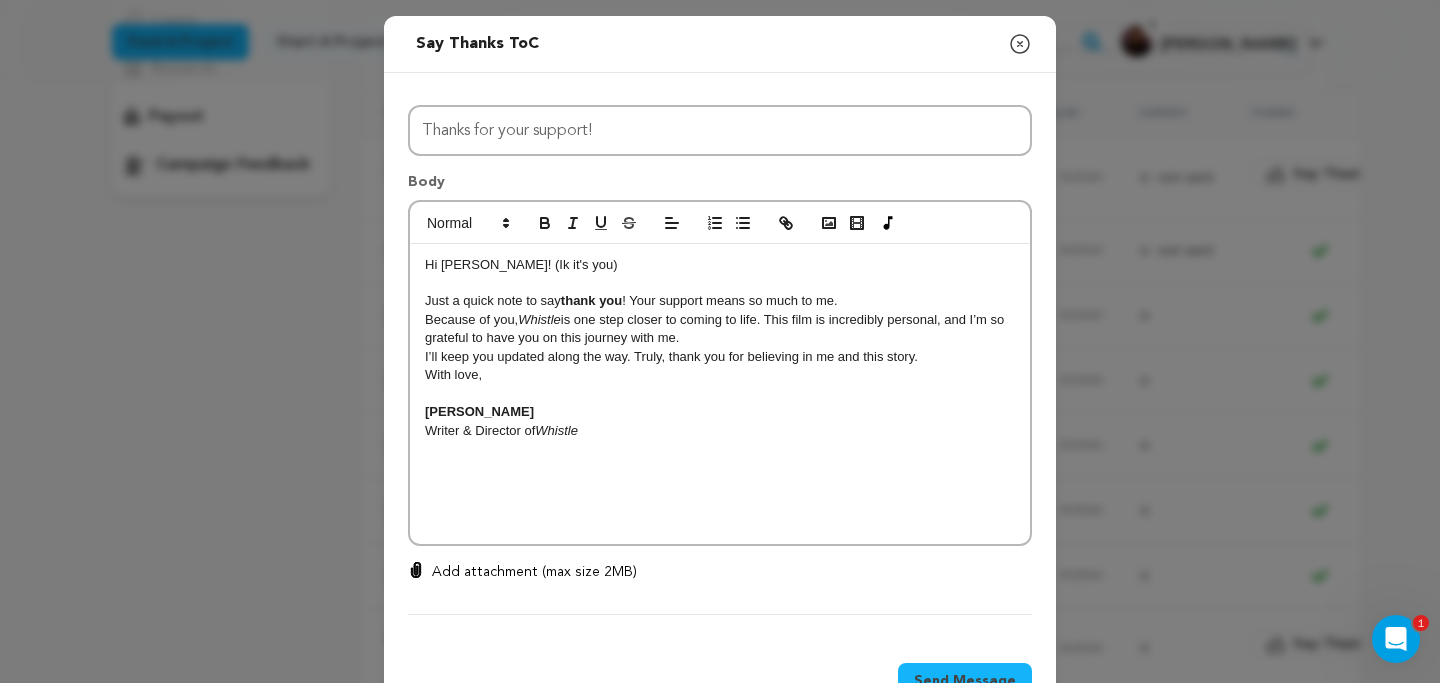 click 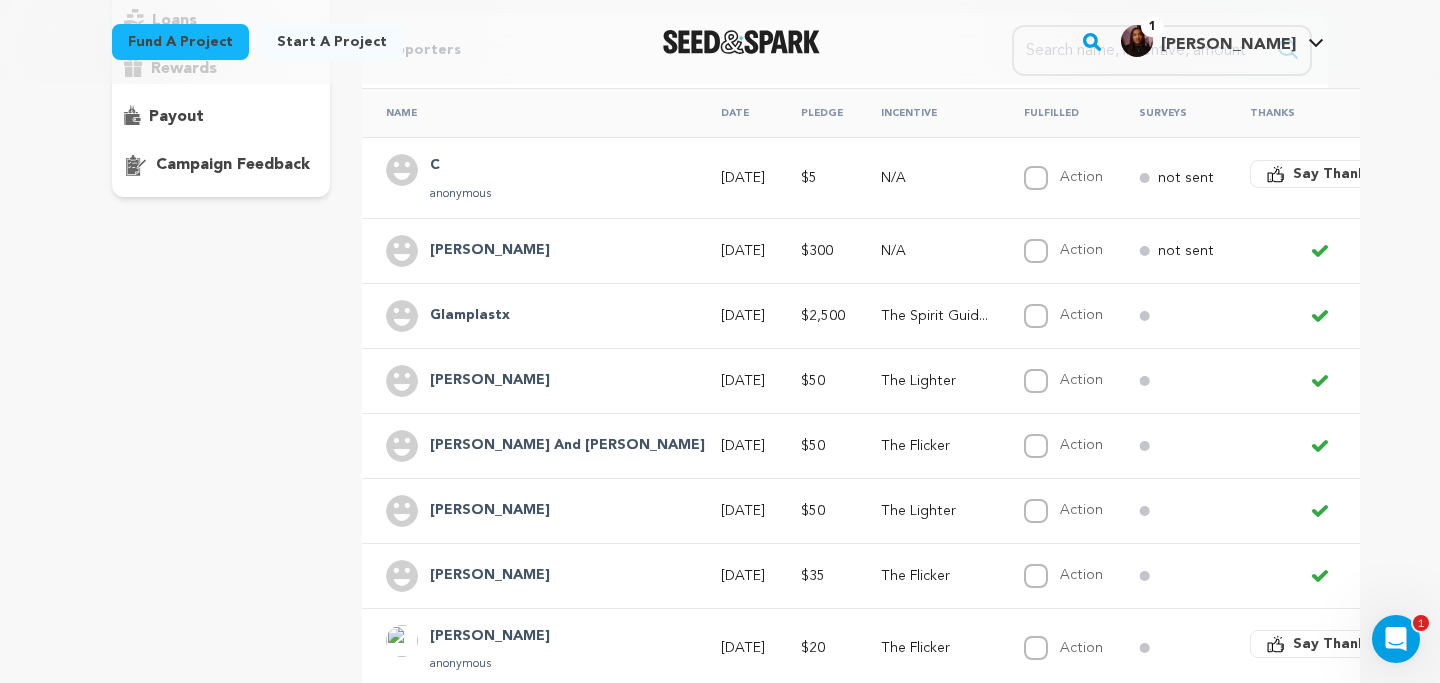 click on "C" at bounding box center [460, 166] 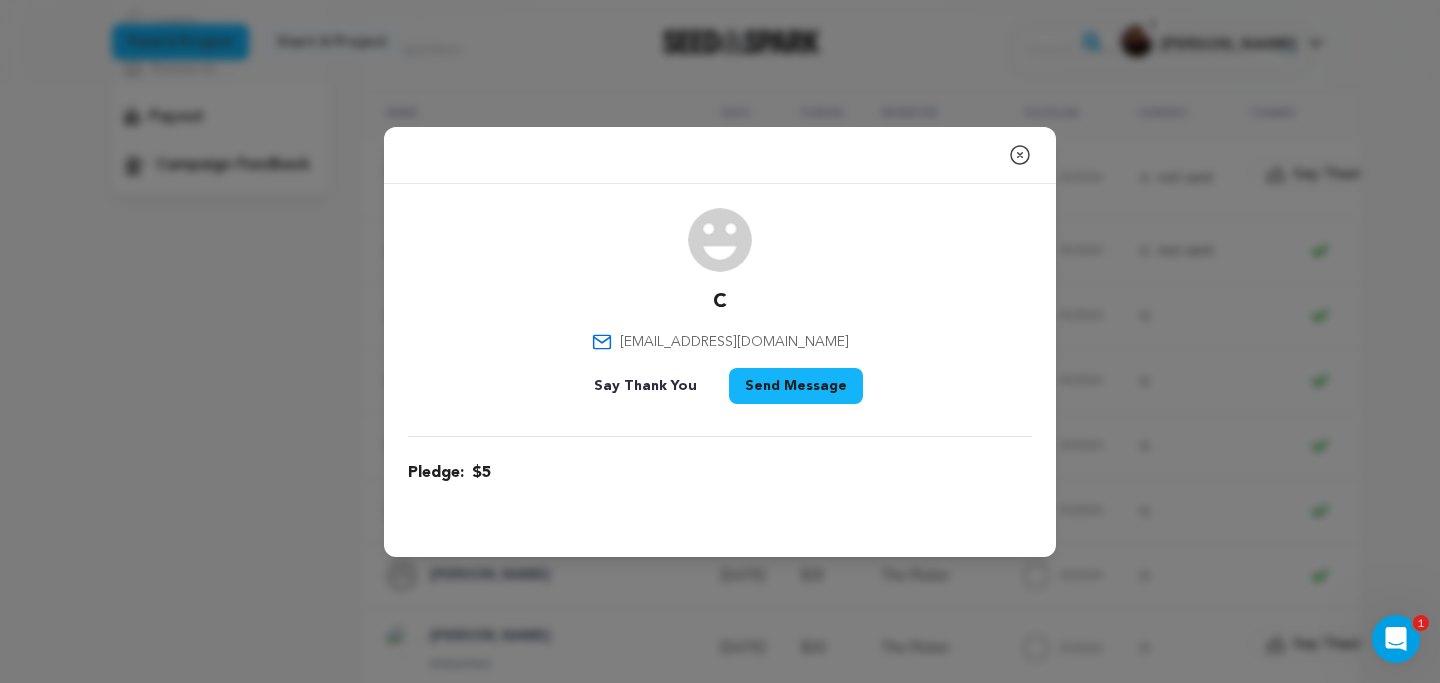 click 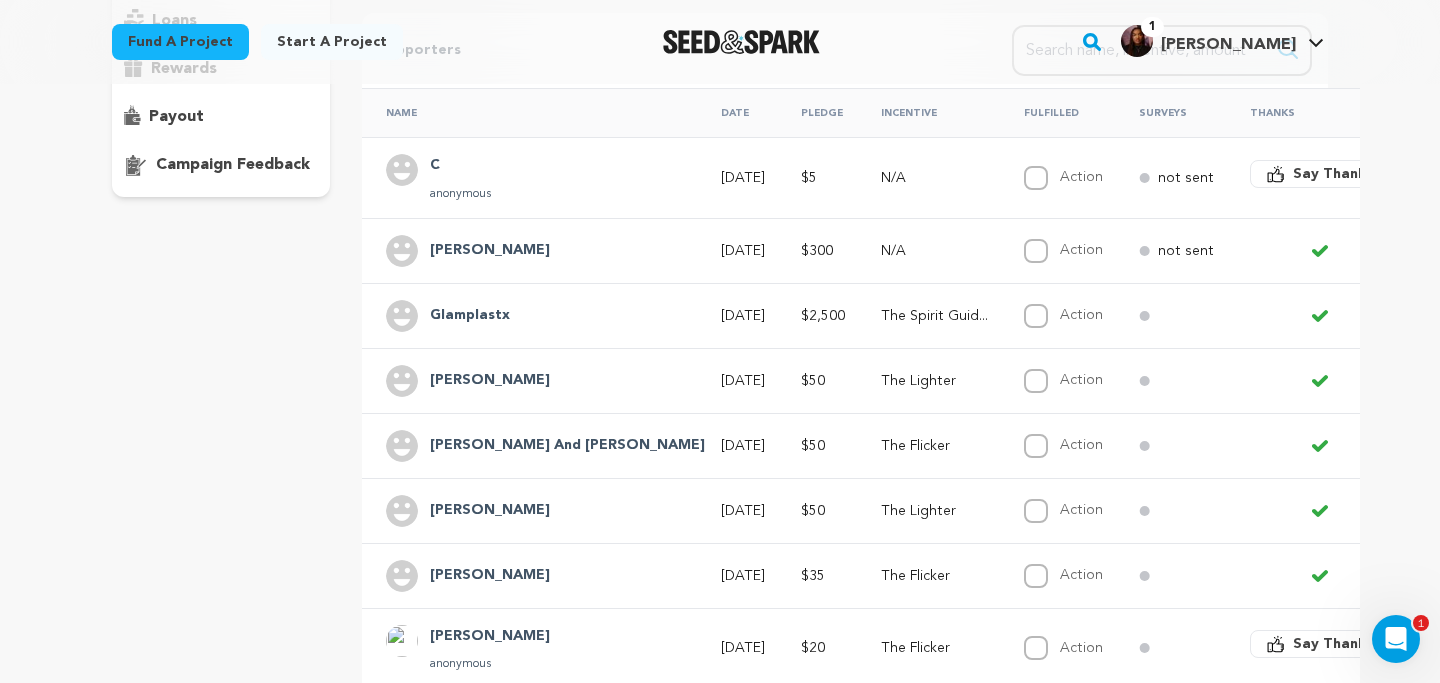 click on "Say Thanks" at bounding box center (1320, 178) 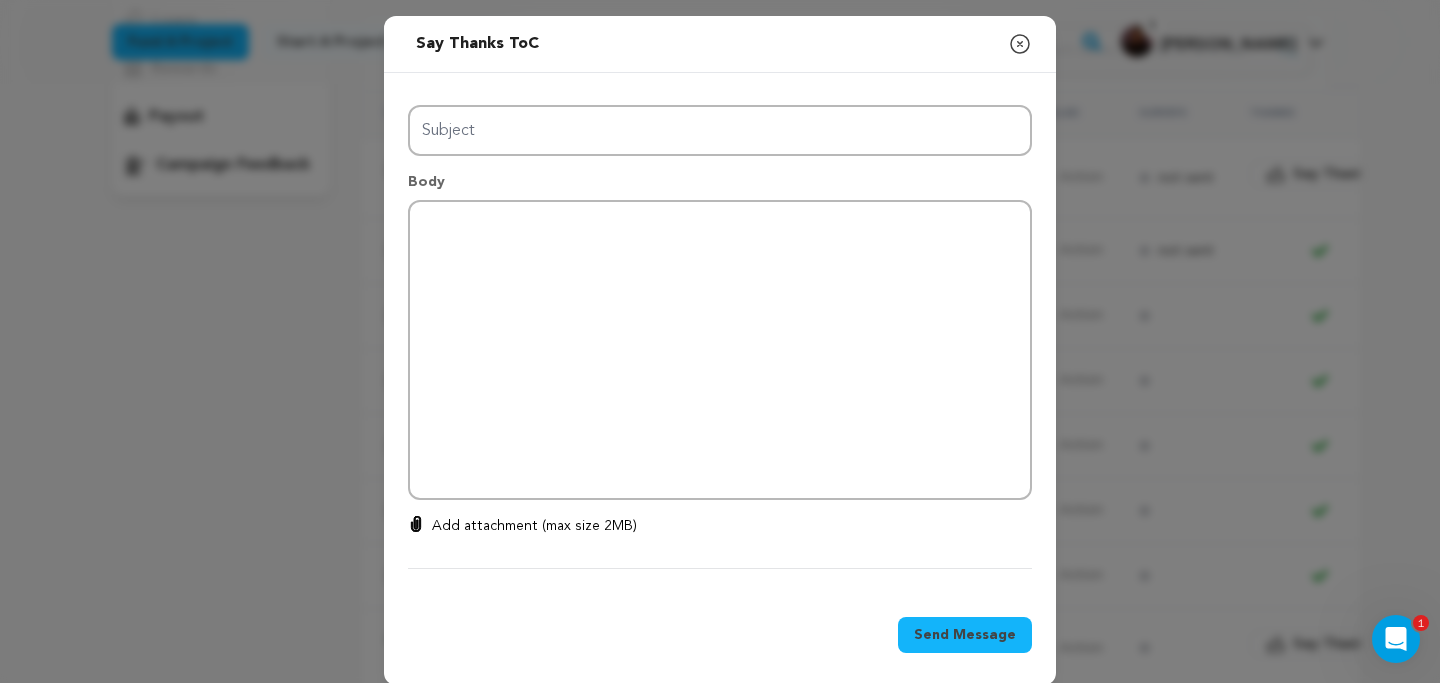 type on "Thanks for your support!" 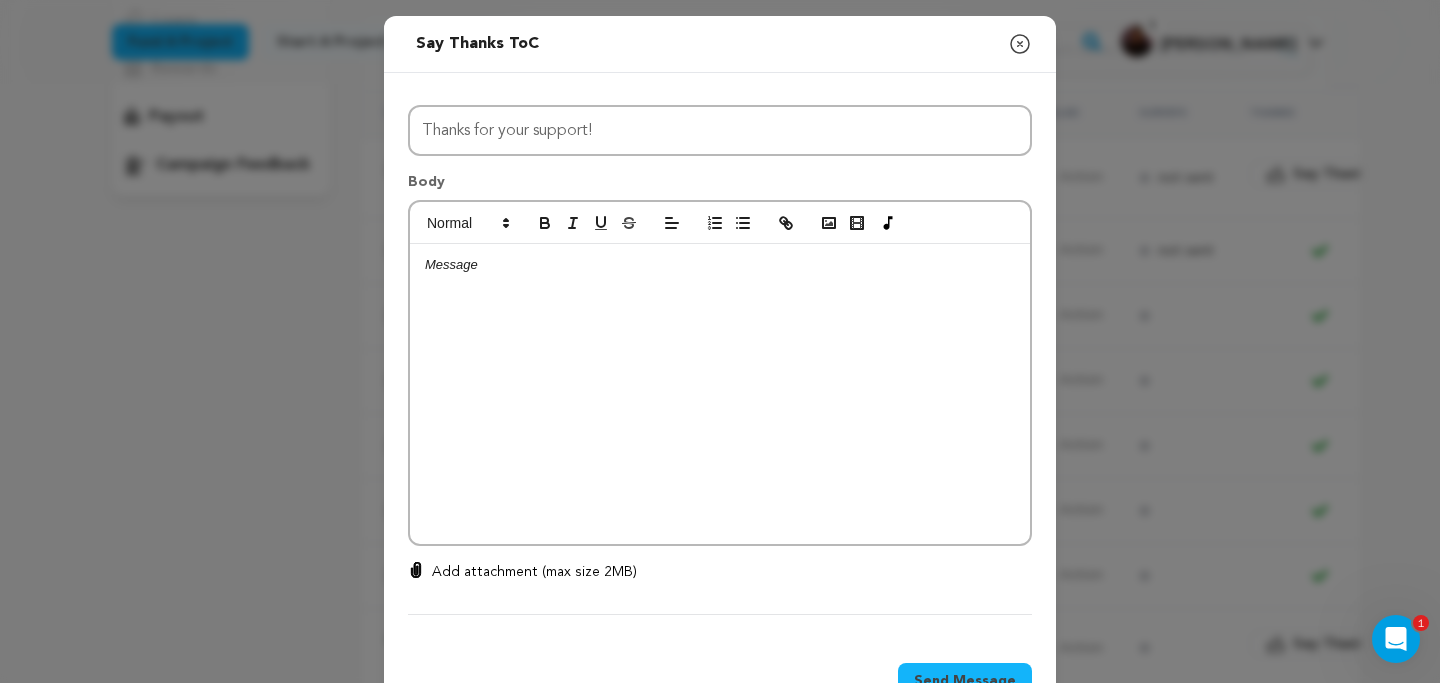 click at bounding box center [720, 394] 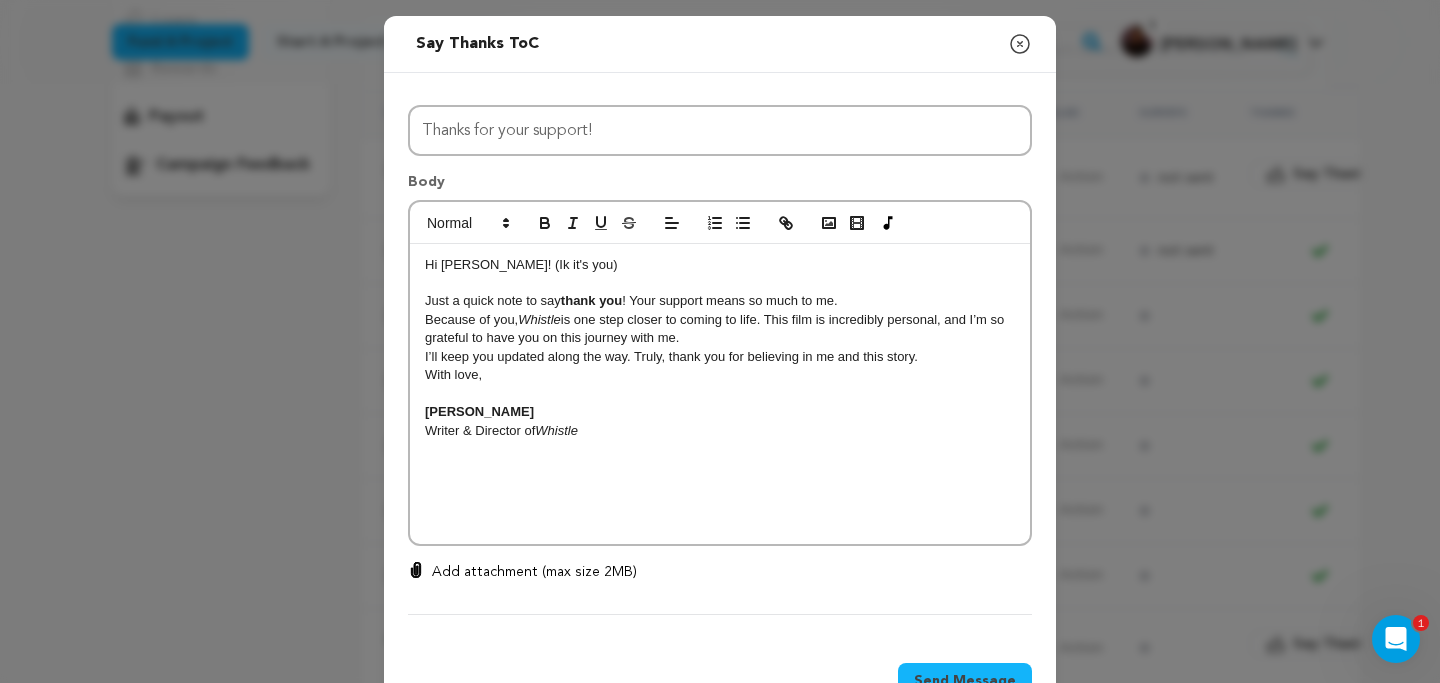 scroll, scrollTop: 0, scrollLeft: 0, axis: both 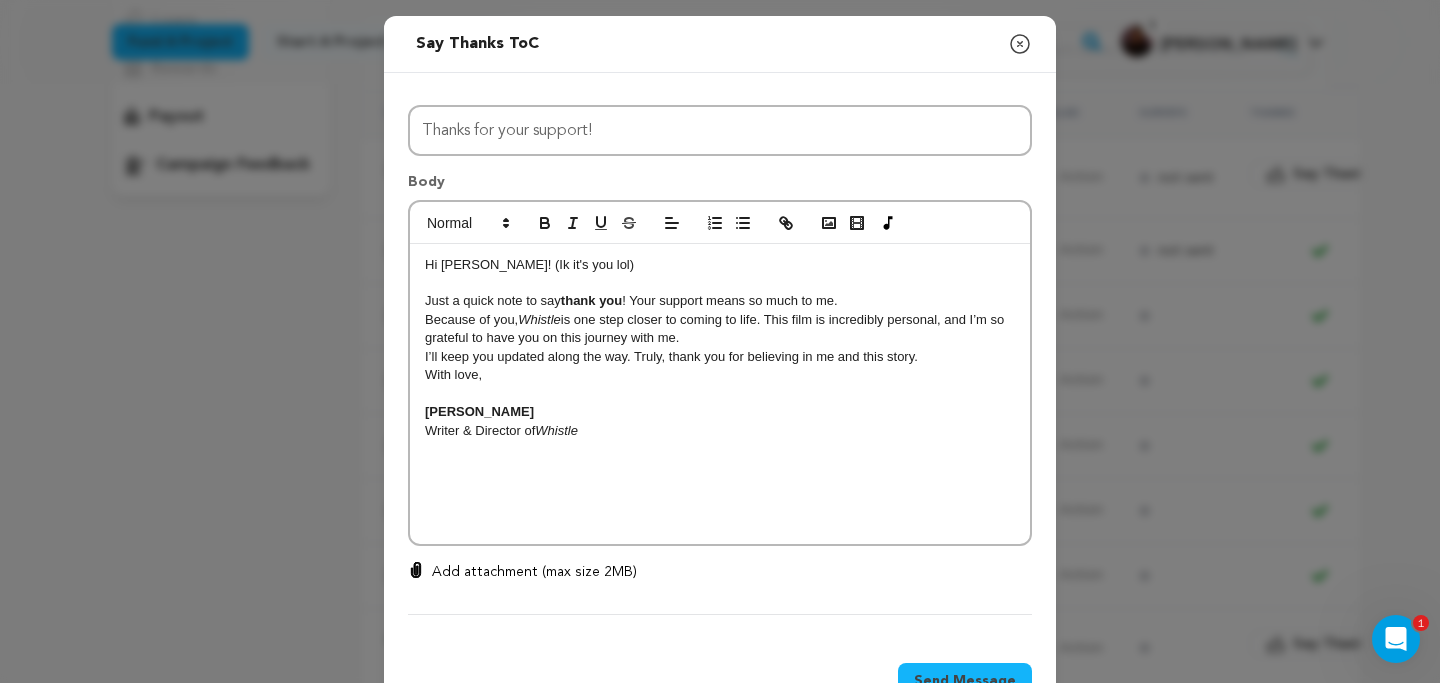 click on "Hi Chayse! (Ik it's you lol) Just a quick note to say  thank you ! Your support means so much to me. Because of you,  Whistle  is one step closer to coming to life. This film is incredibly personal, and I’m so grateful to have you on this journey with me. I’ll keep you updated along the way. Truly, thank you for believing in me and this story. With love, Astrid Writer & Director of  Whistle" at bounding box center (720, 394) 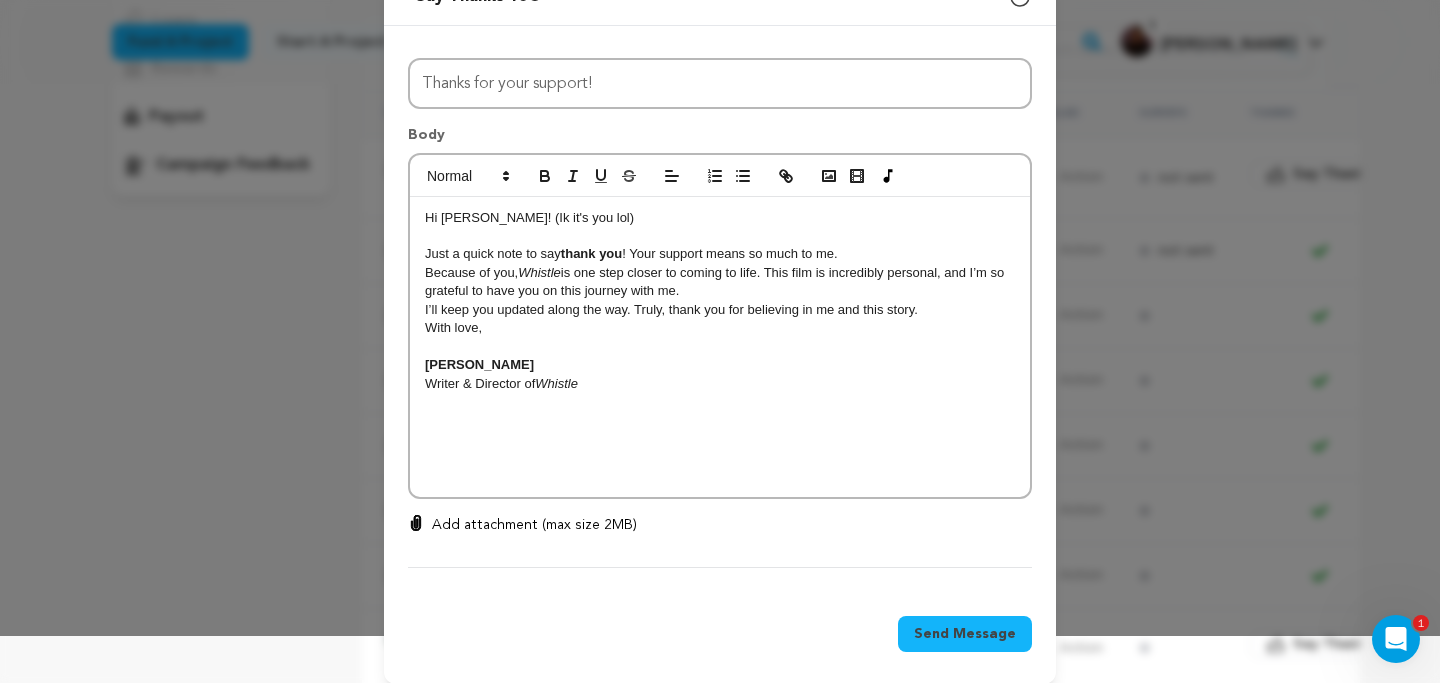 scroll, scrollTop: 64, scrollLeft: 0, axis: vertical 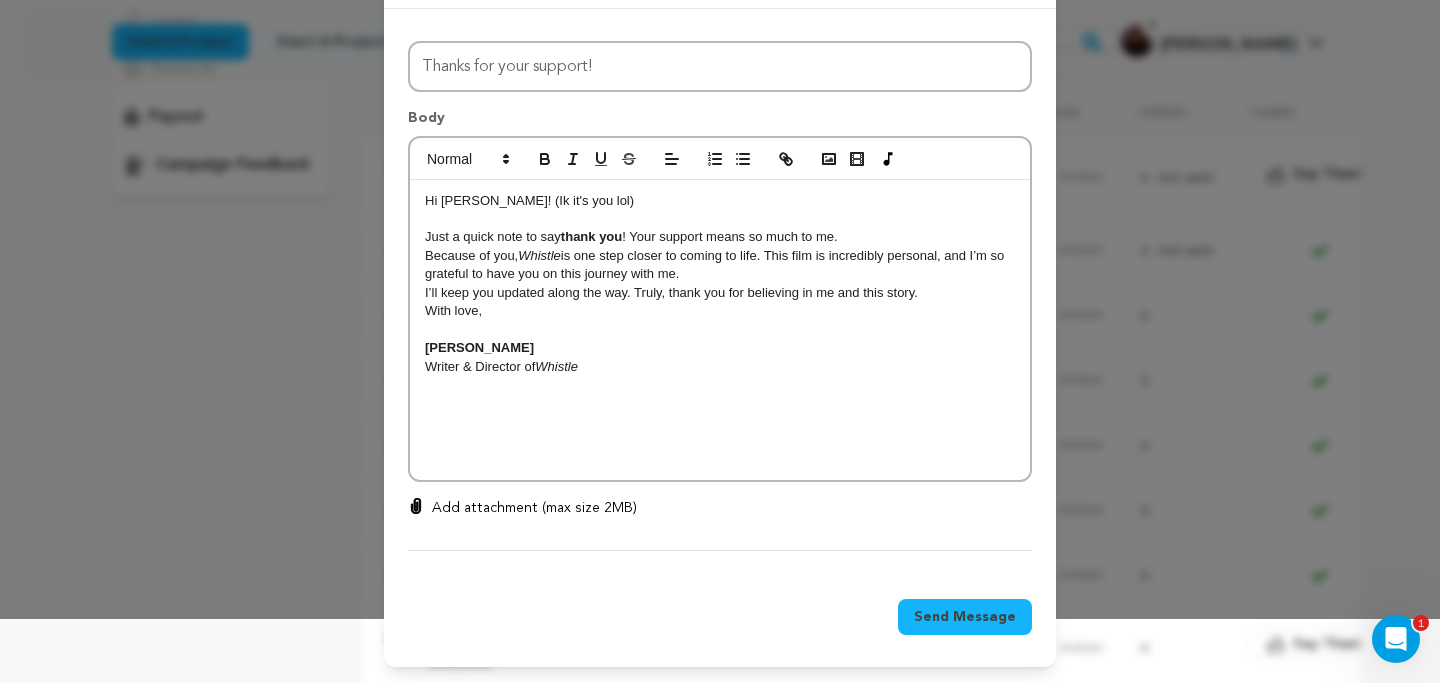 click on "Send Message" at bounding box center [965, 617] 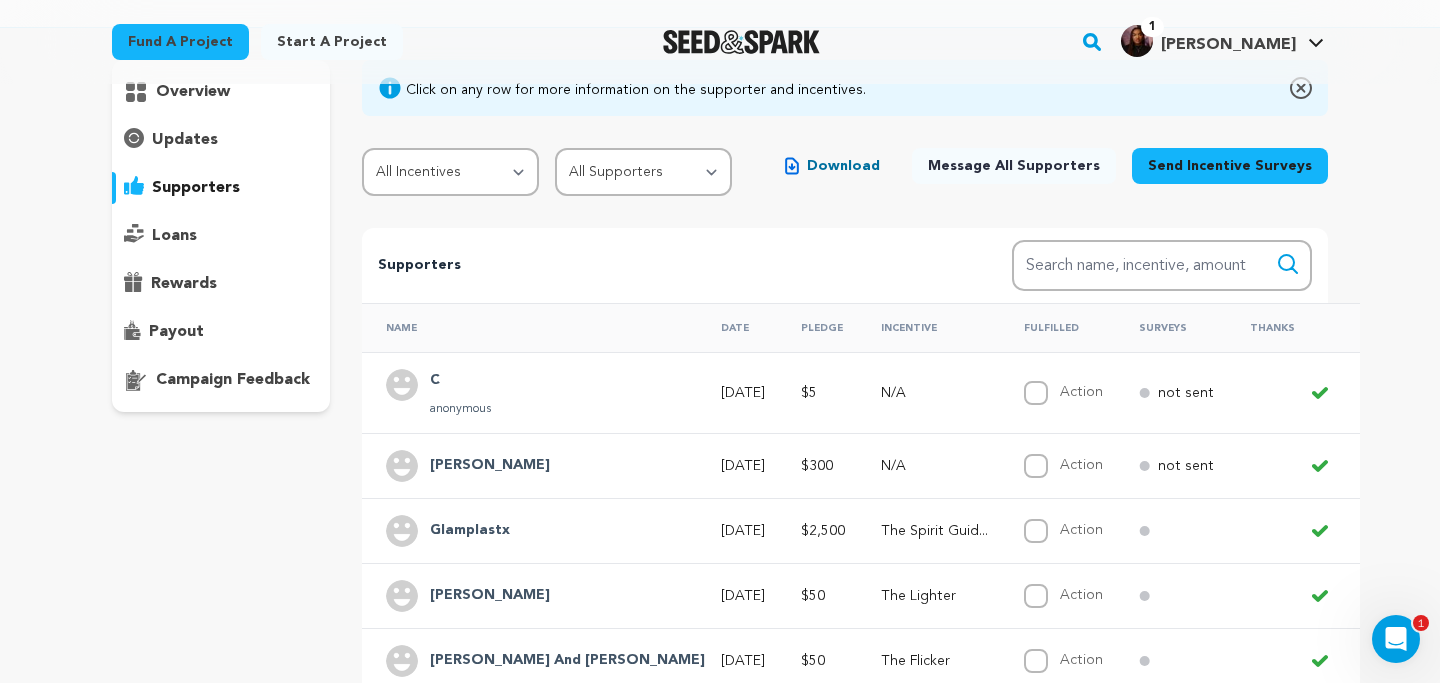 scroll, scrollTop: 0, scrollLeft: 0, axis: both 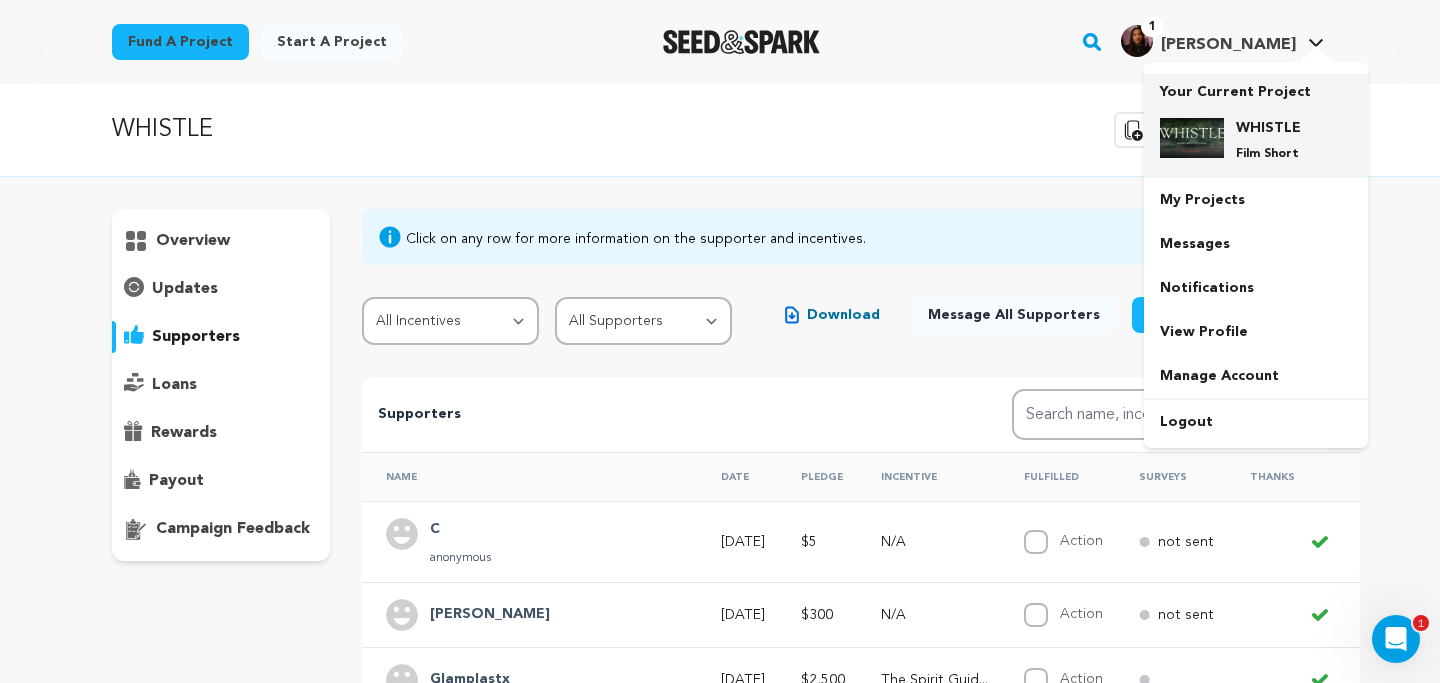 click on "WHISTLE
Film Short" at bounding box center (1256, 140) 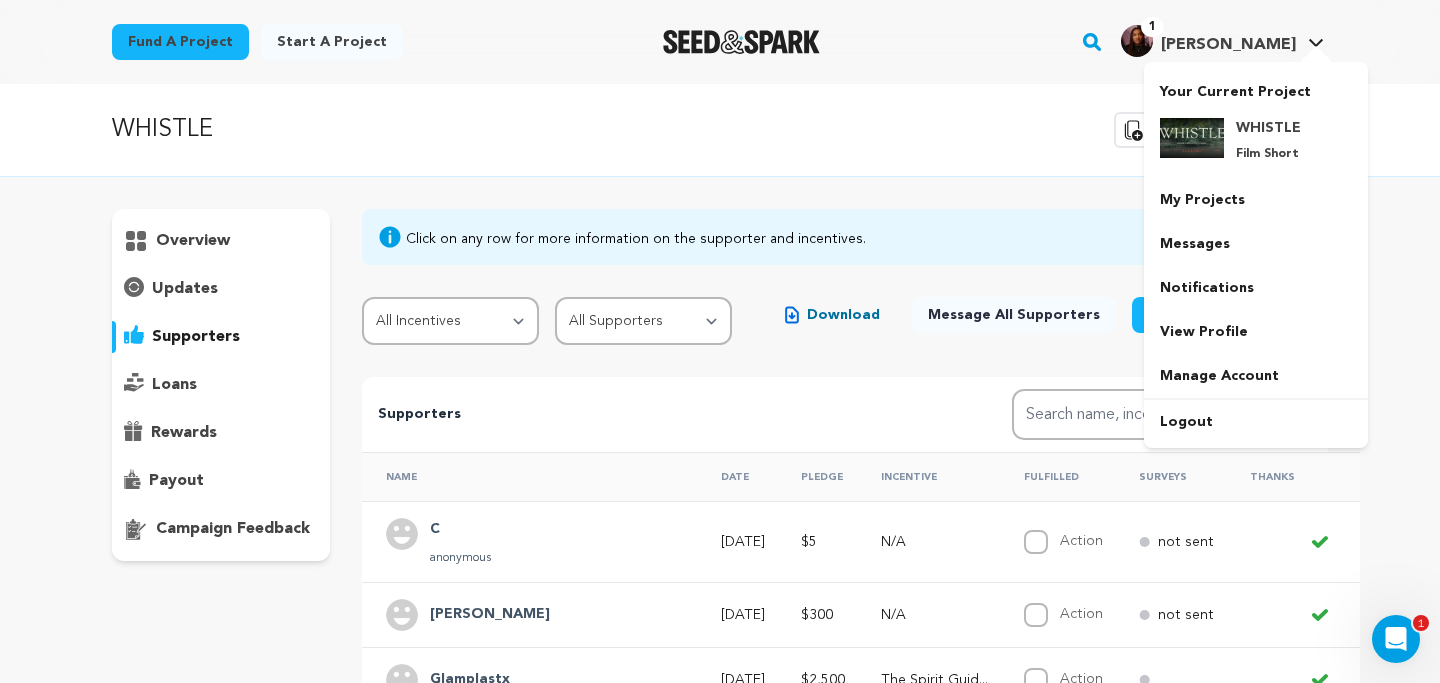 click on "[PERSON_NAME]" at bounding box center [1228, 45] 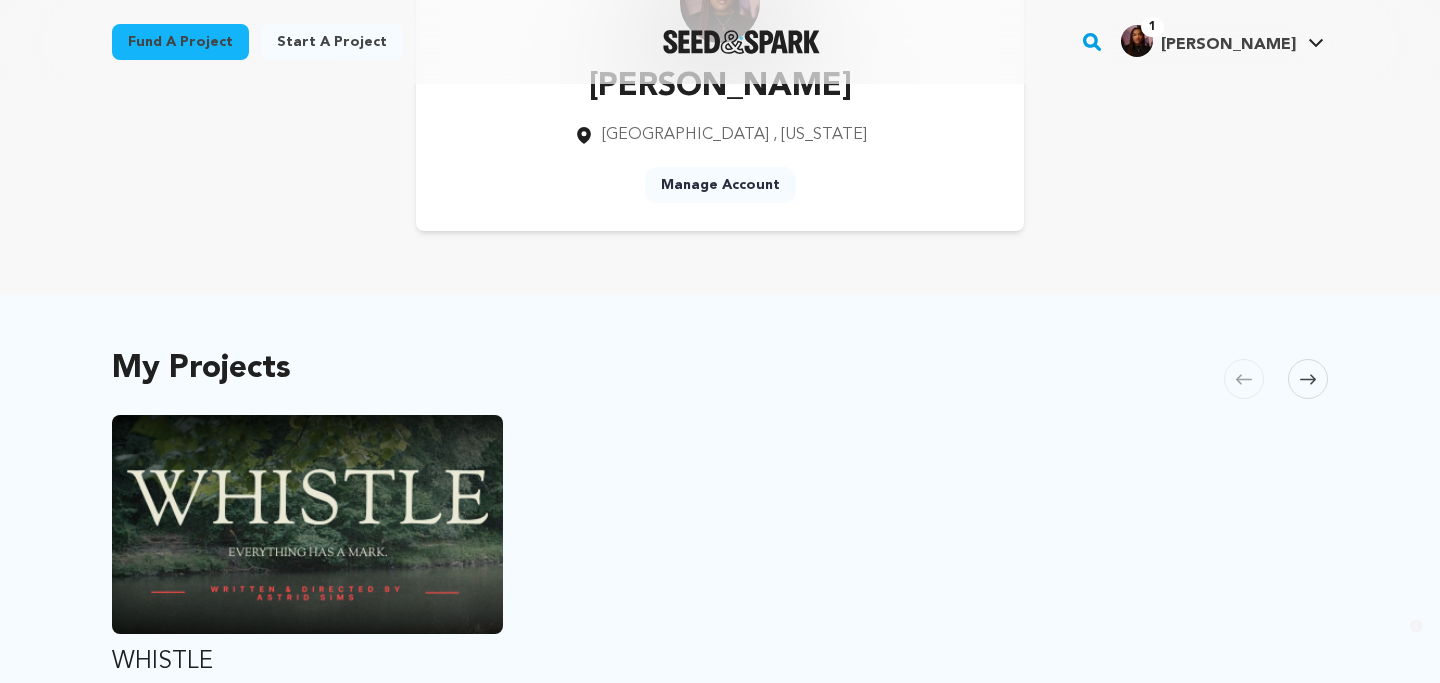 scroll, scrollTop: 182, scrollLeft: 0, axis: vertical 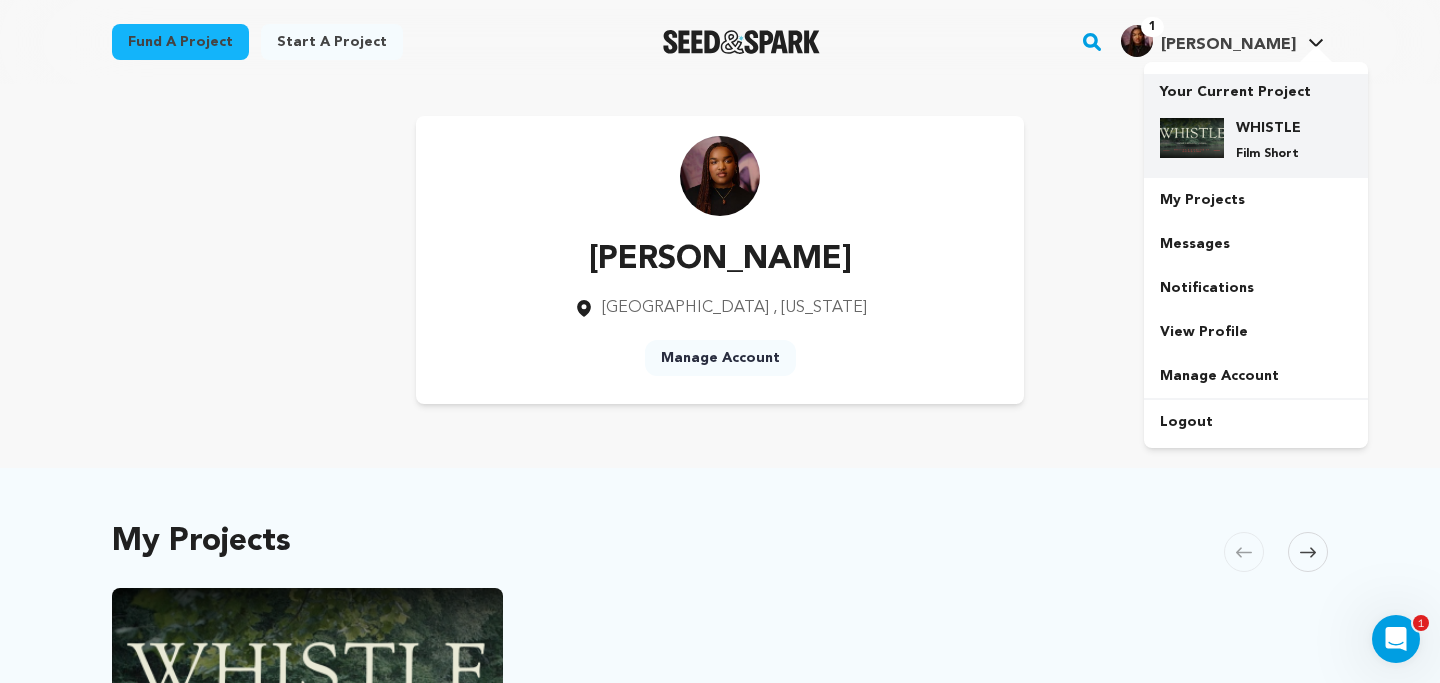 click on "WHISTLE" at bounding box center (1272, 128) 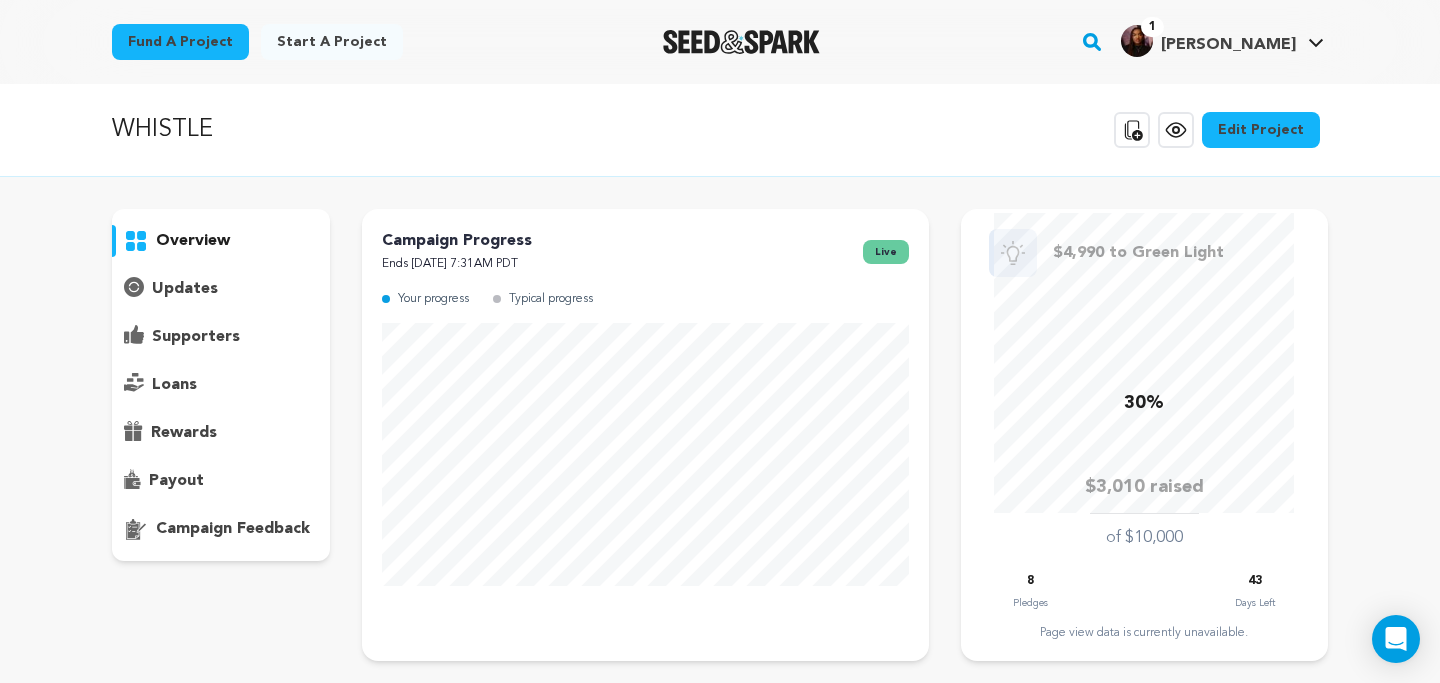 scroll, scrollTop: 0, scrollLeft: 0, axis: both 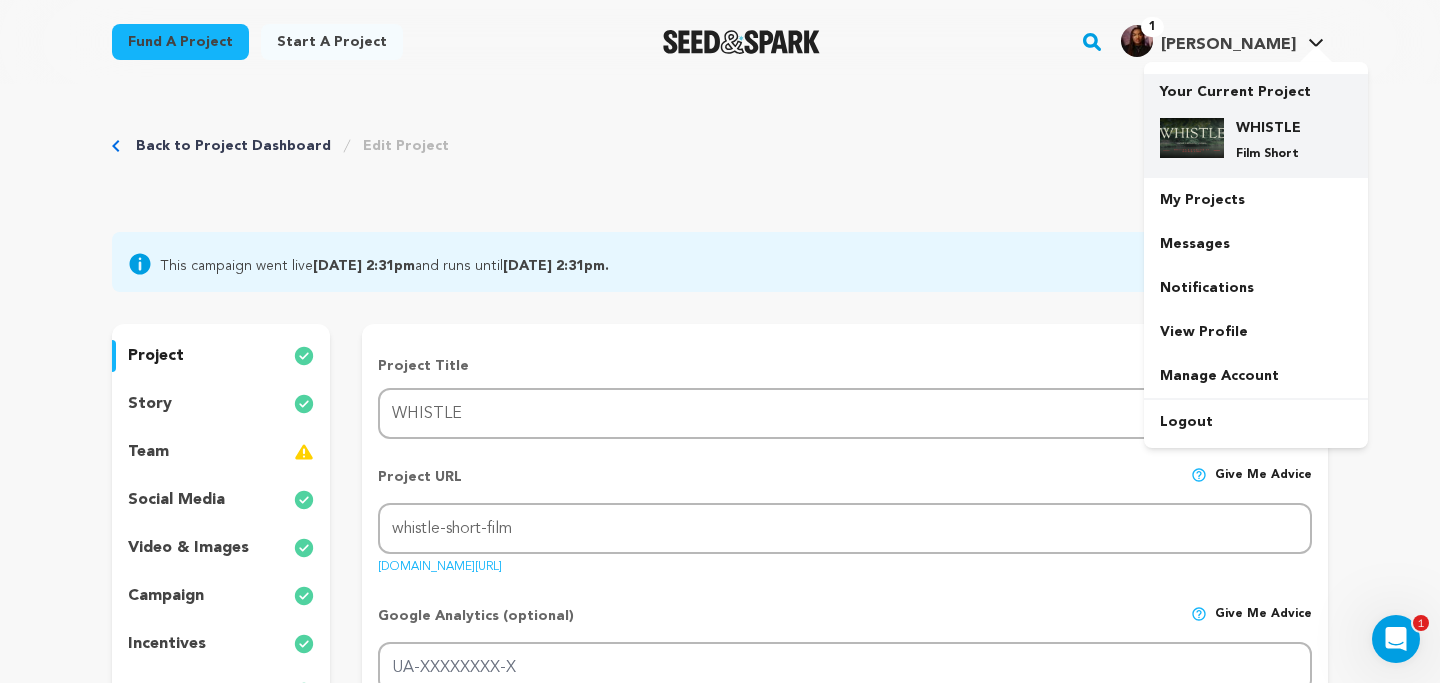 click on "WHISTLE
Film Short" at bounding box center (1272, 140) 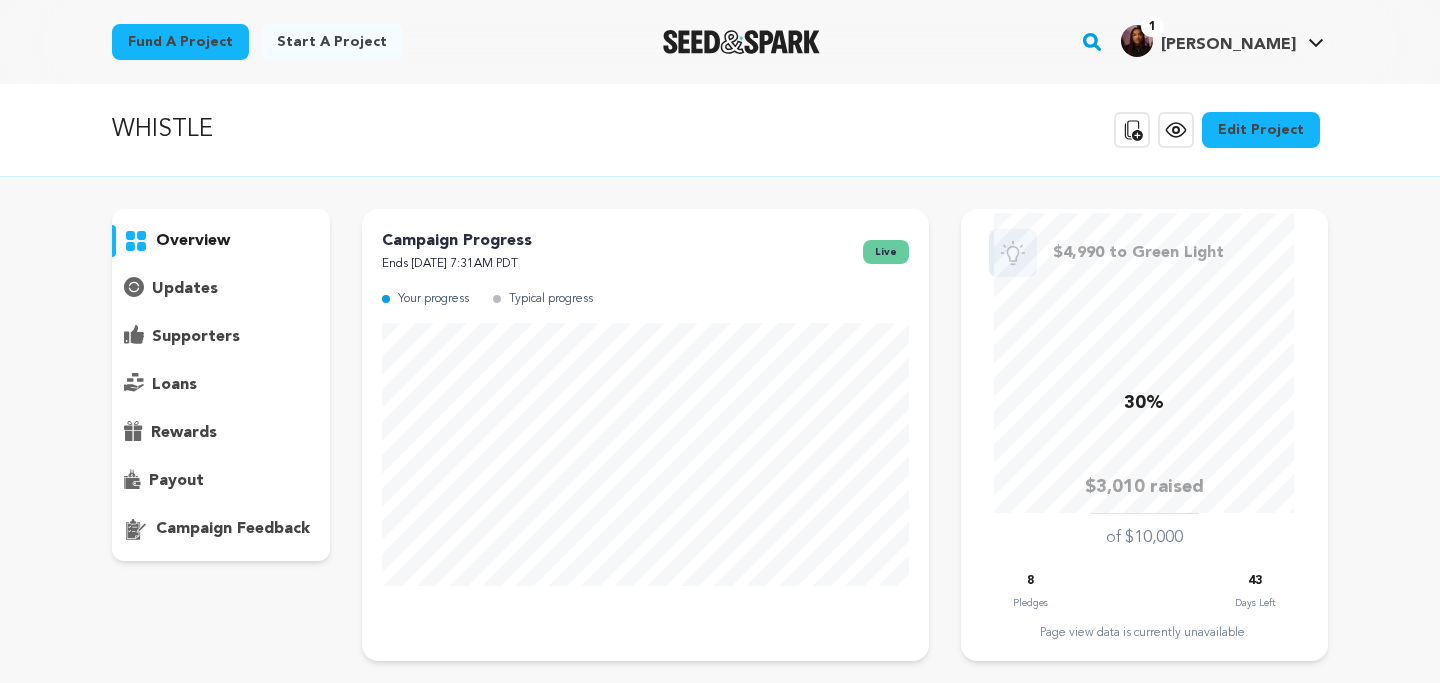 scroll, scrollTop: 0, scrollLeft: 0, axis: both 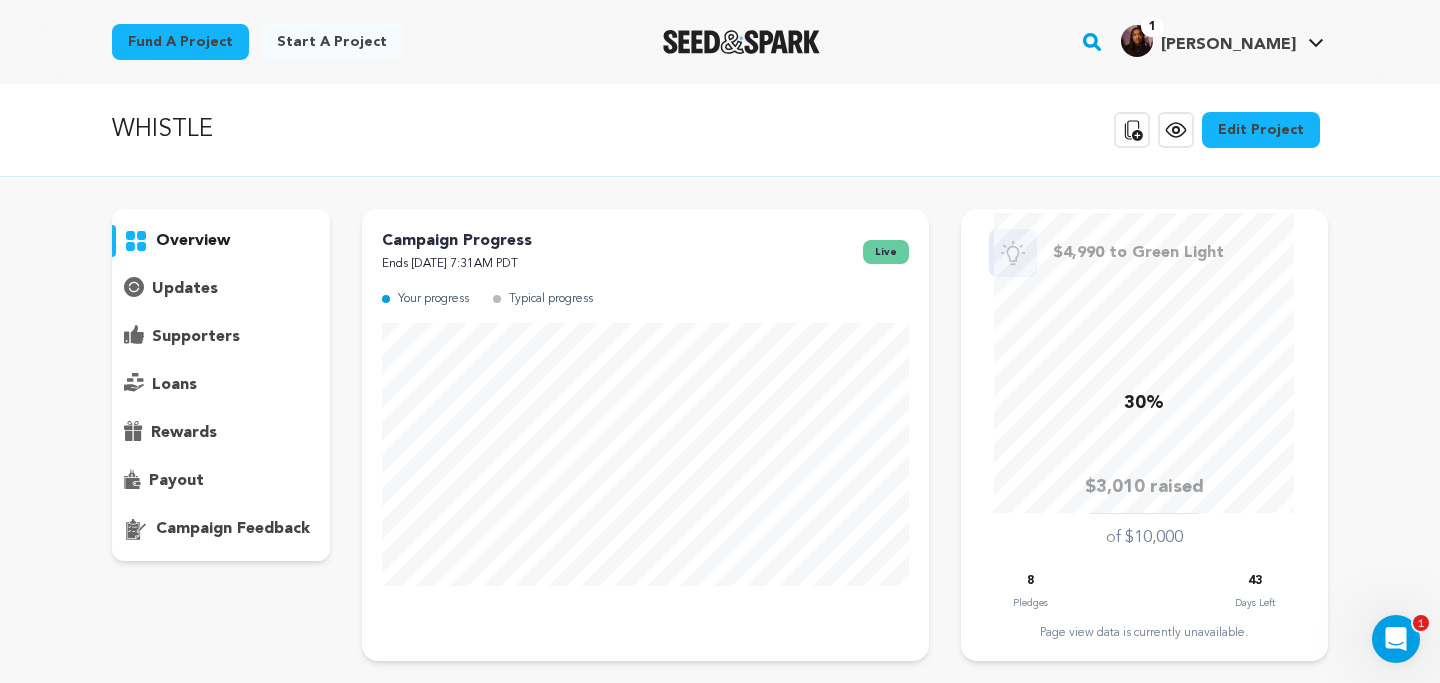 click on "supporters" at bounding box center (196, 337) 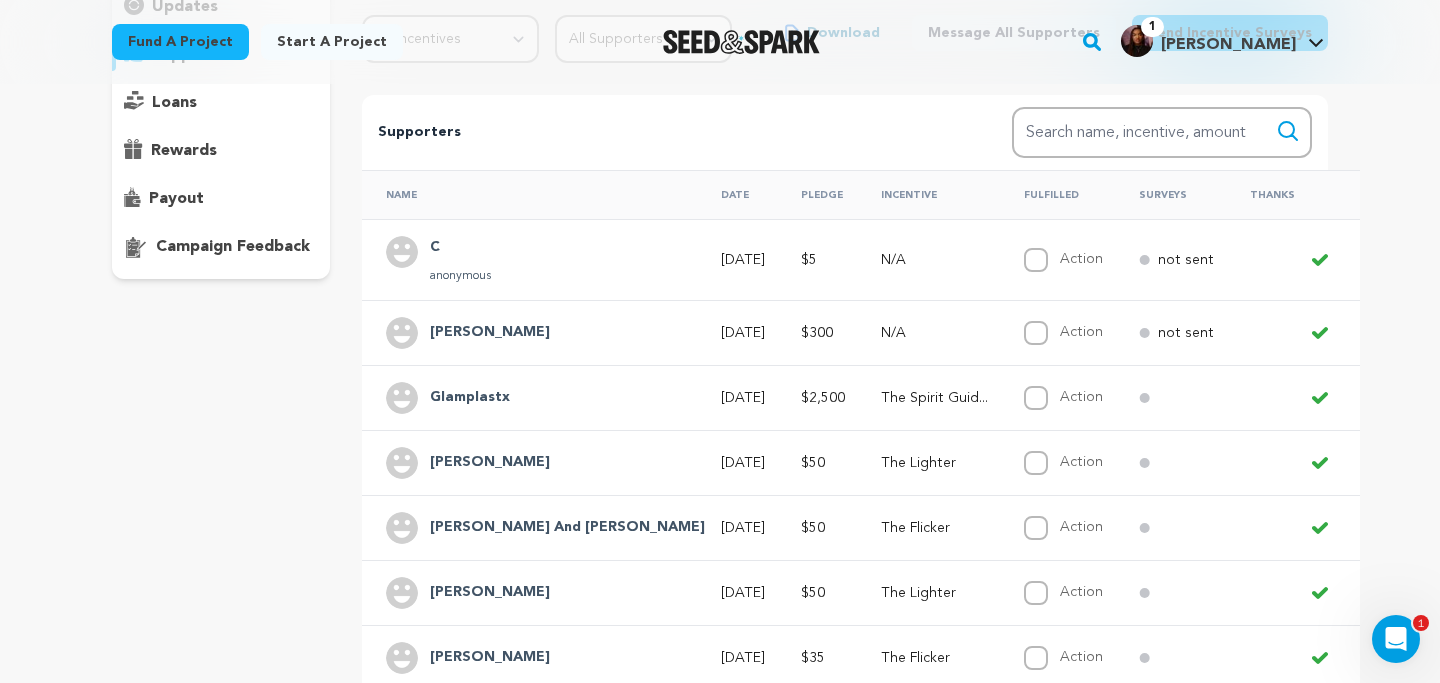 scroll, scrollTop: 368, scrollLeft: 0, axis: vertical 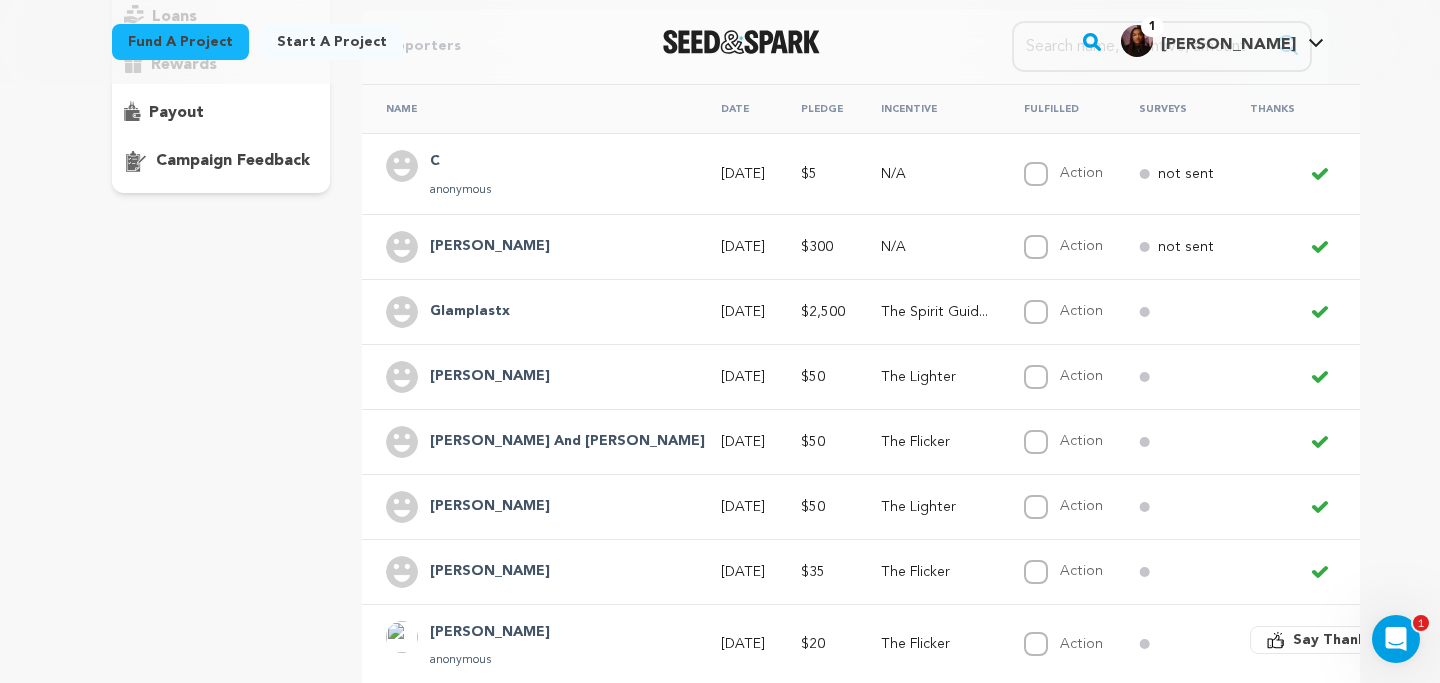 click on "Say Thanks" at bounding box center (1333, 640) 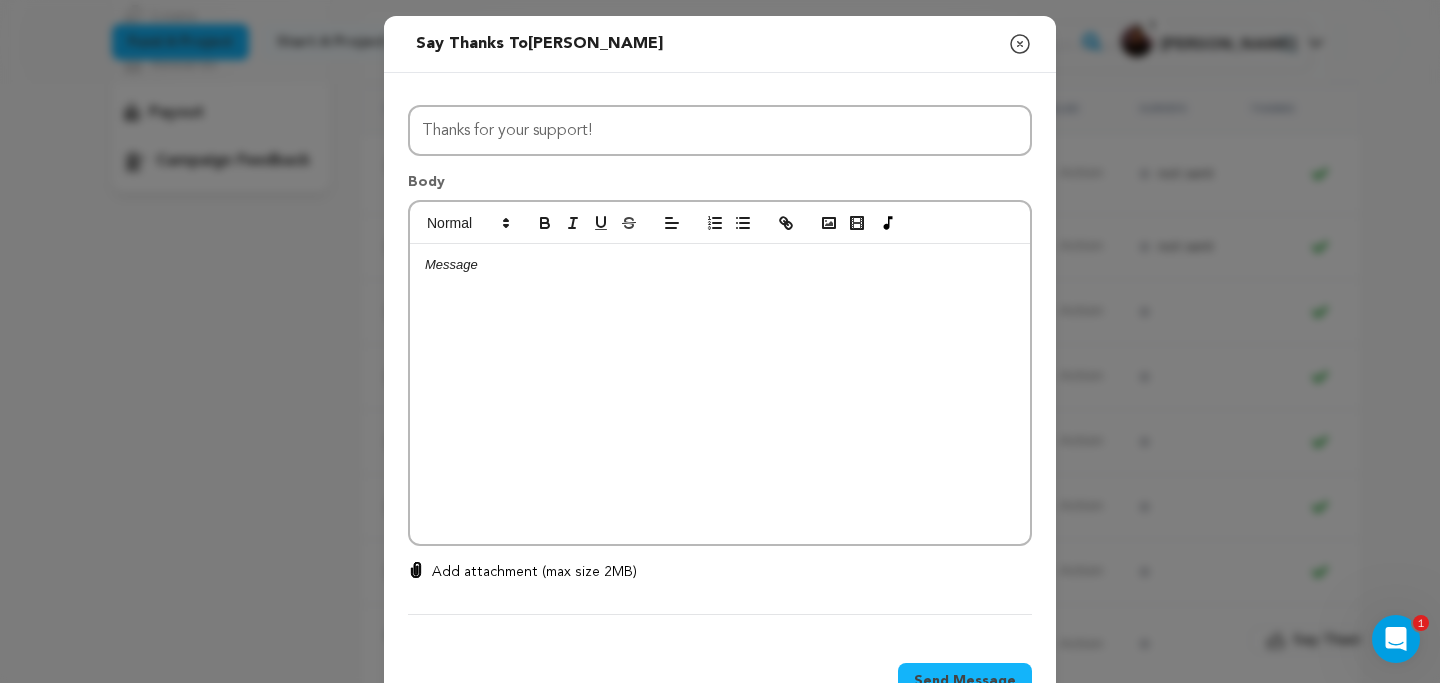 click at bounding box center [720, 394] 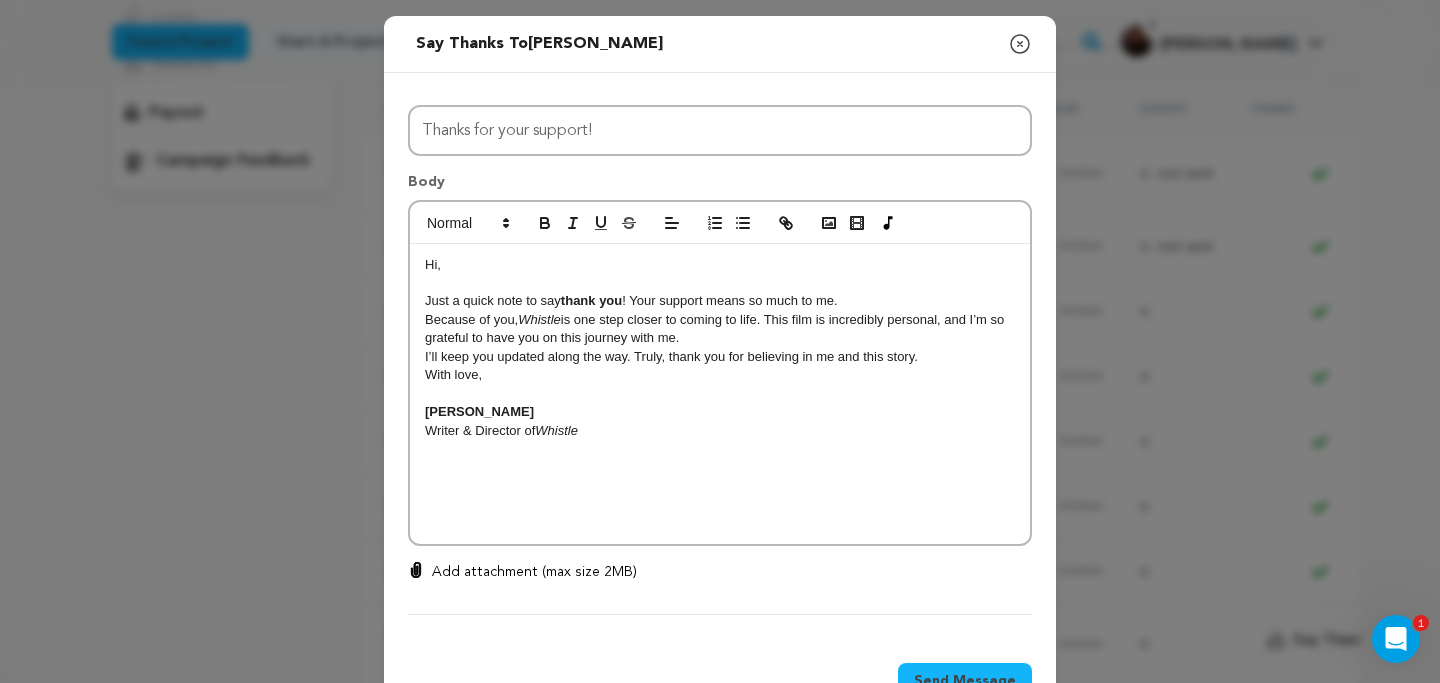 scroll, scrollTop: 0, scrollLeft: 0, axis: both 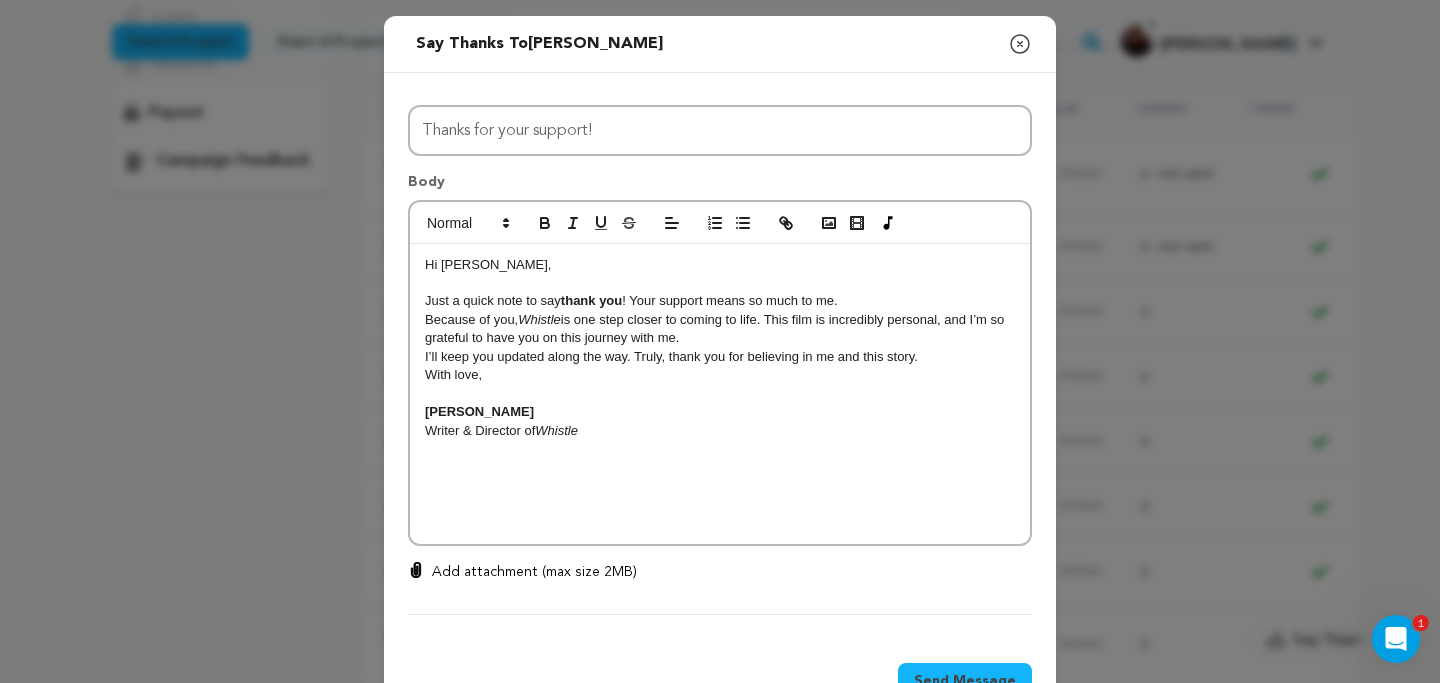 click on "Writer & Director of  Whistle" at bounding box center [720, 431] 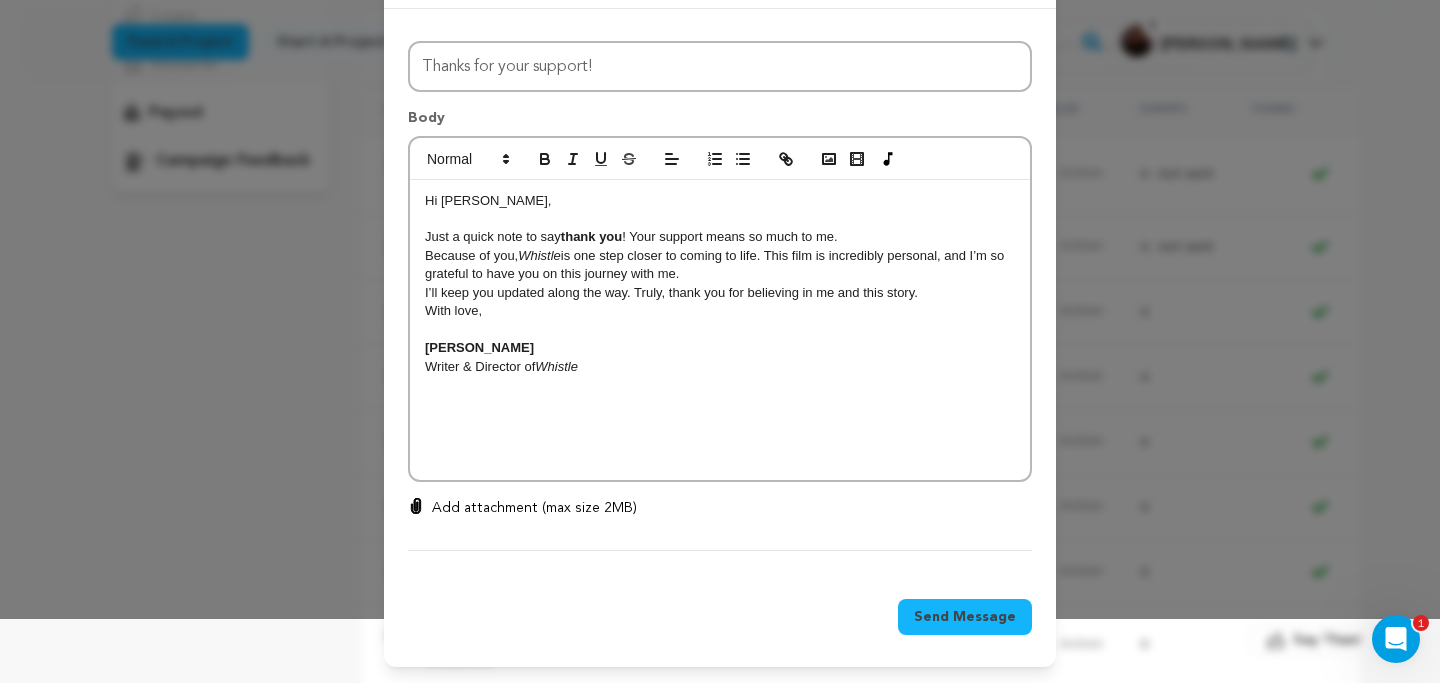 click on "Send Message" at bounding box center (965, 617) 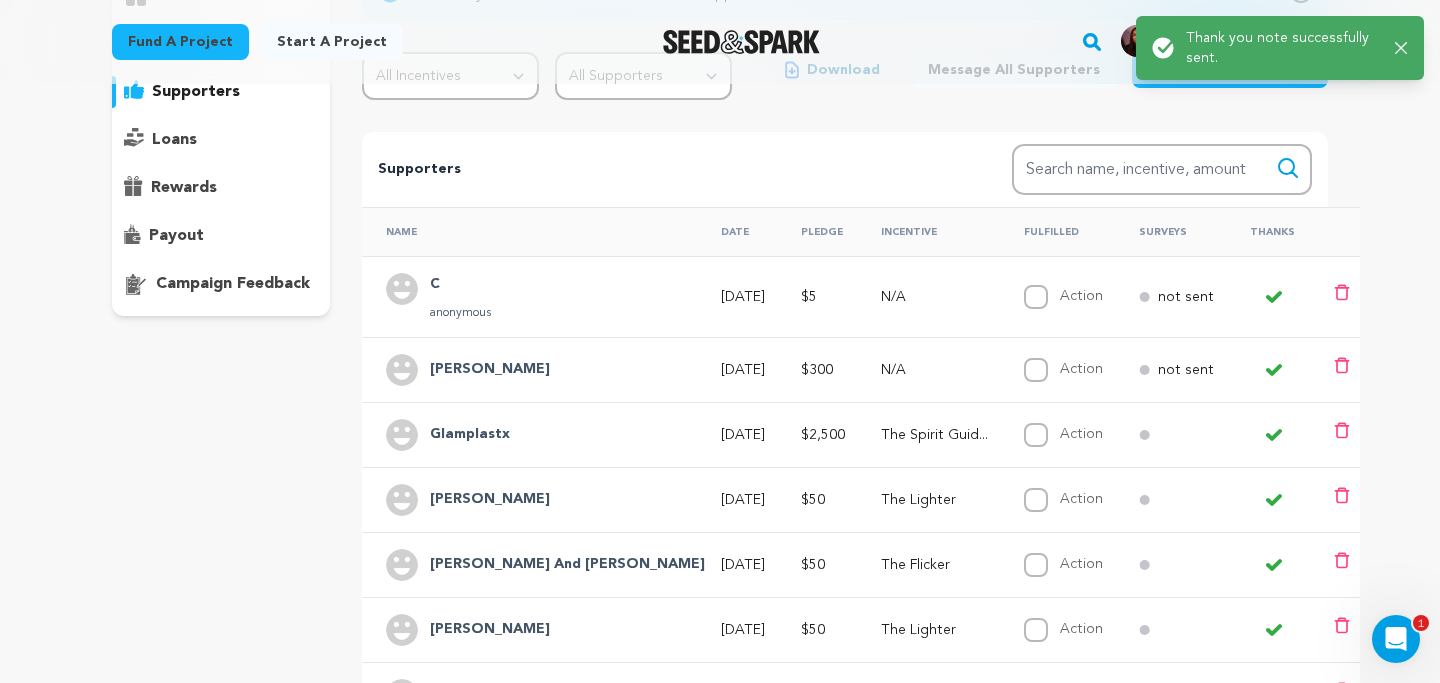 scroll, scrollTop: 0, scrollLeft: 0, axis: both 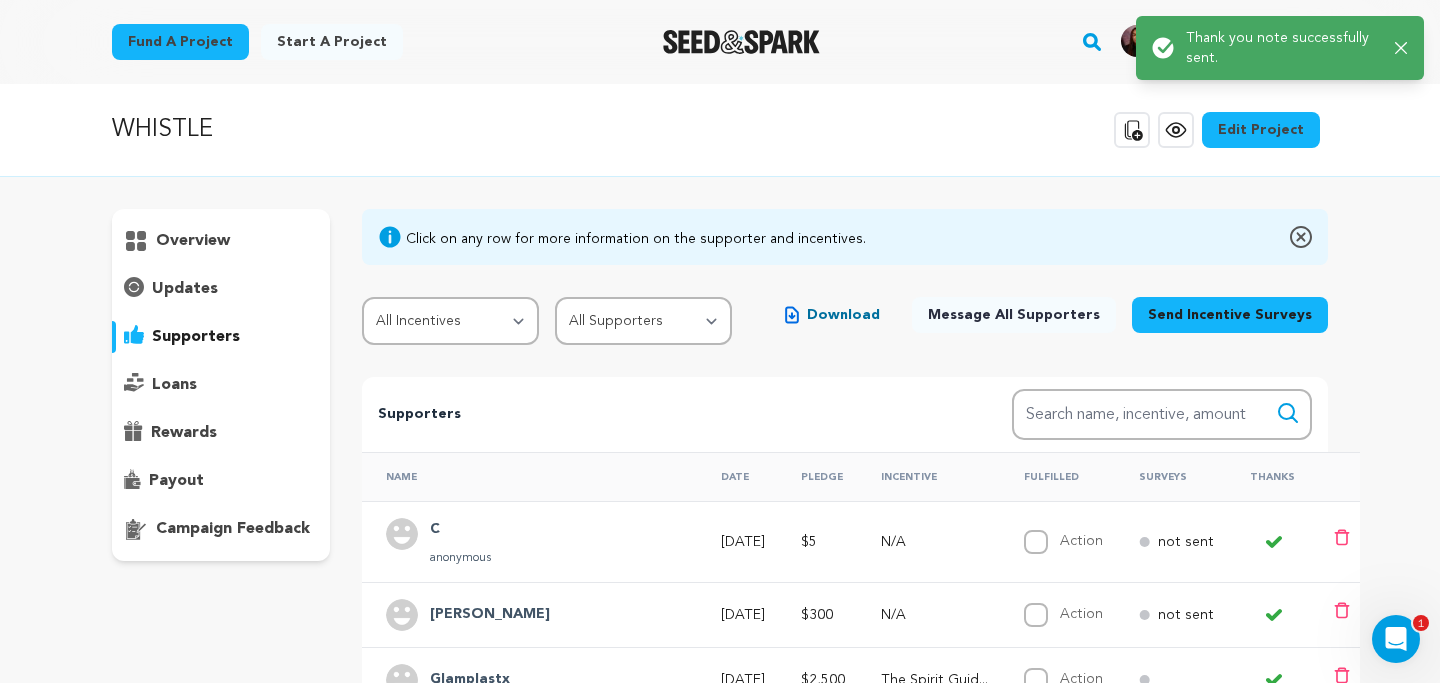 click 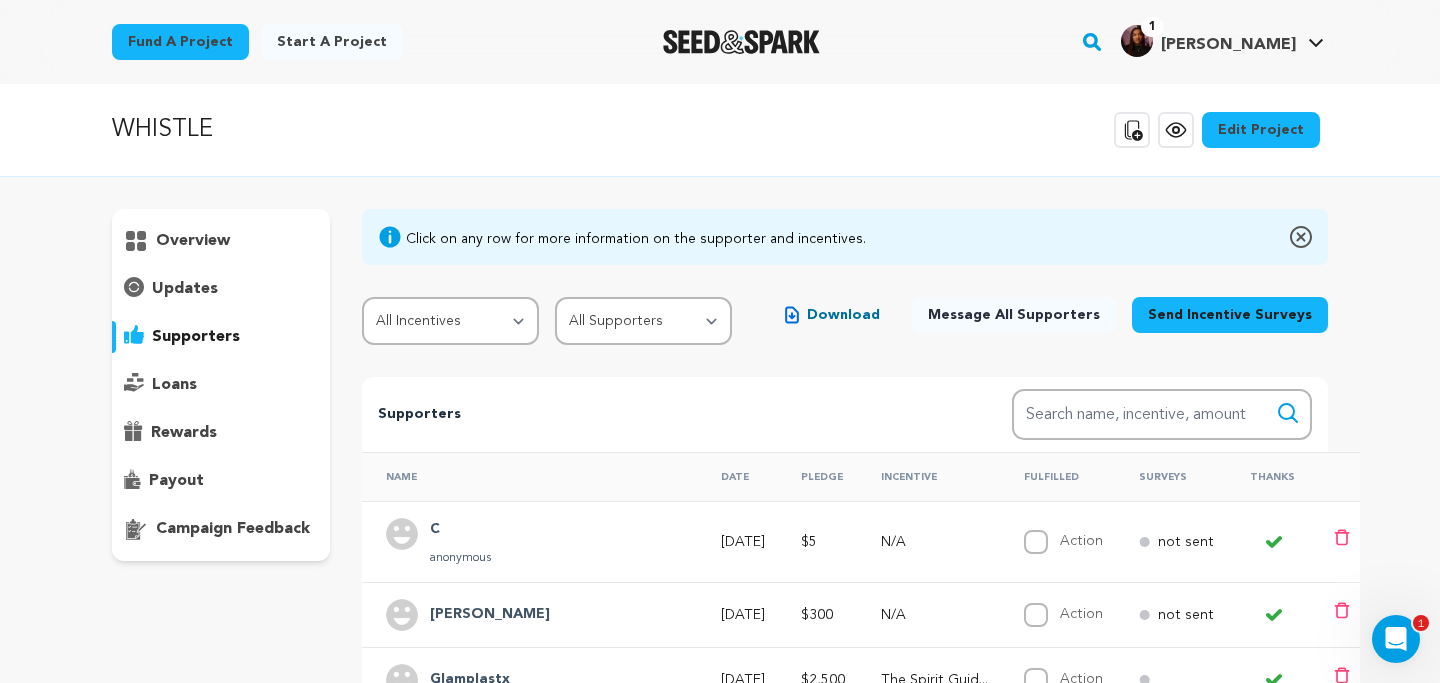 click at bounding box center (1301, 237) 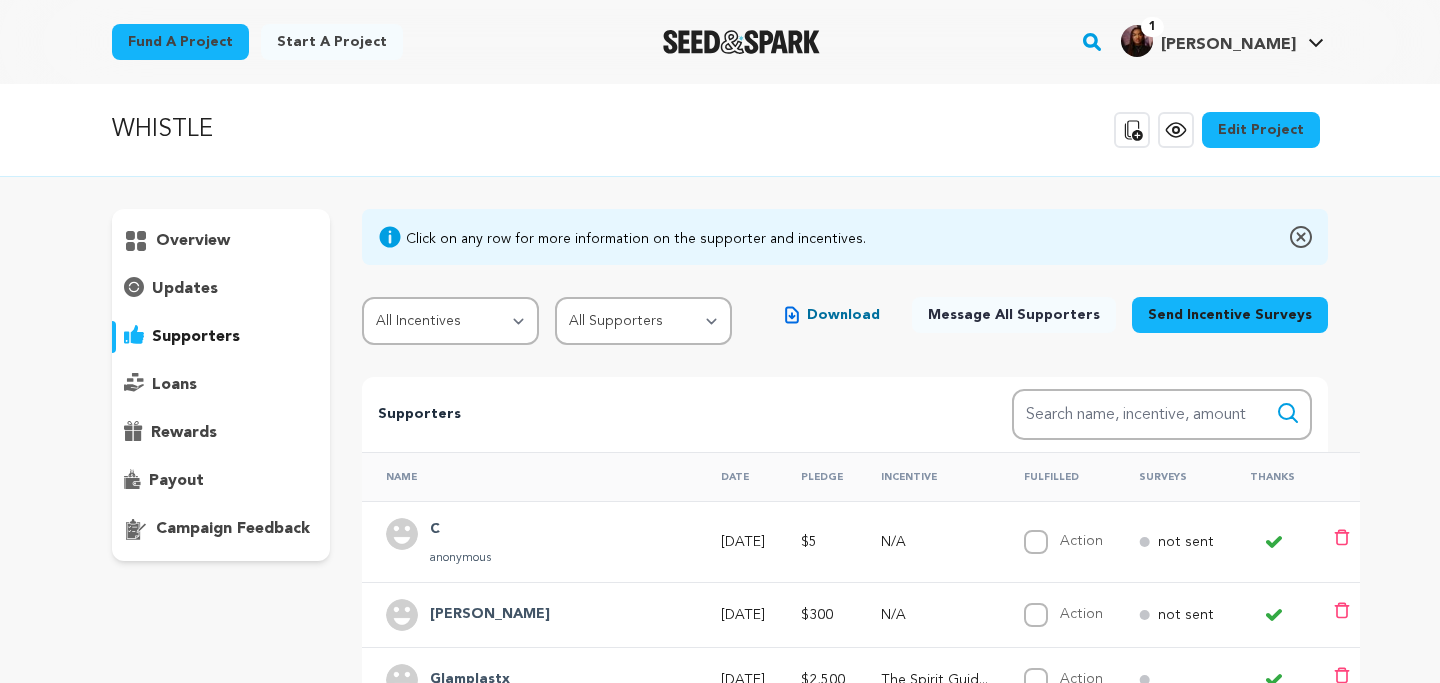 scroll, scrollTop: 0, scrollLeft: 0, axis: both 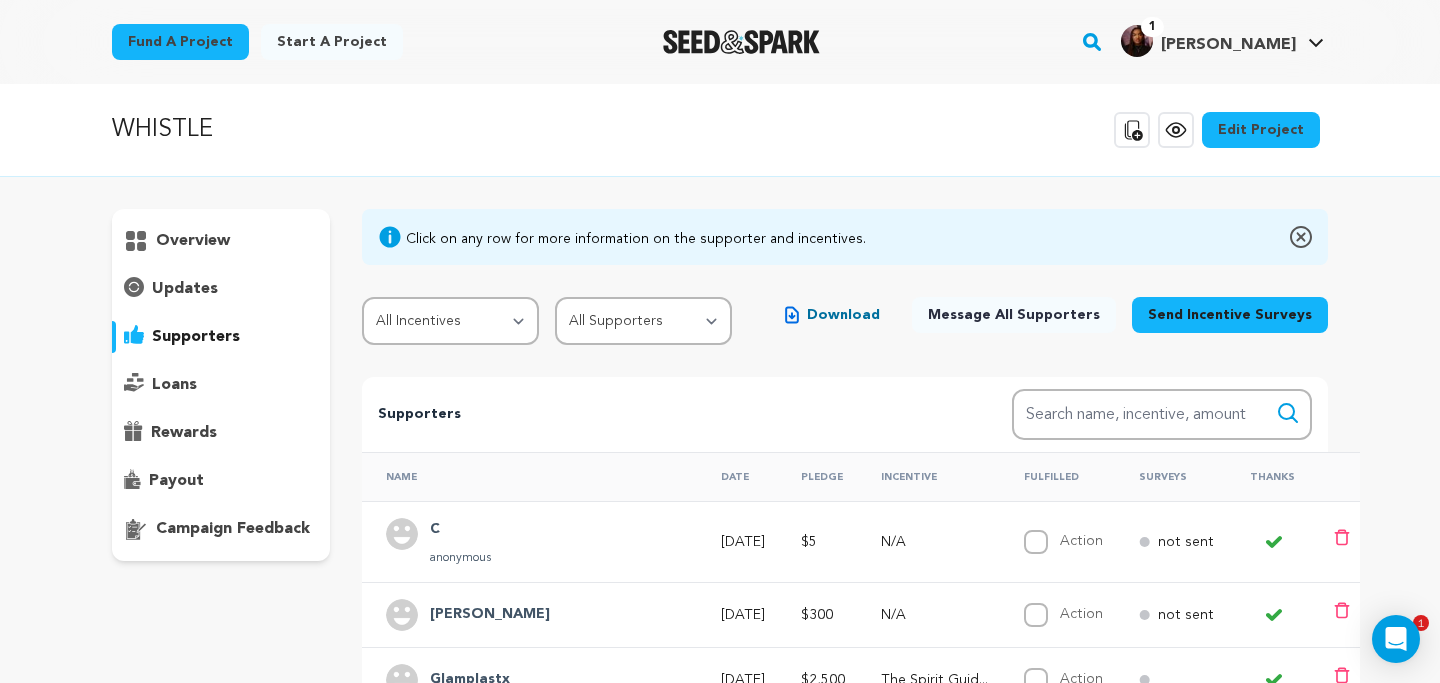 click 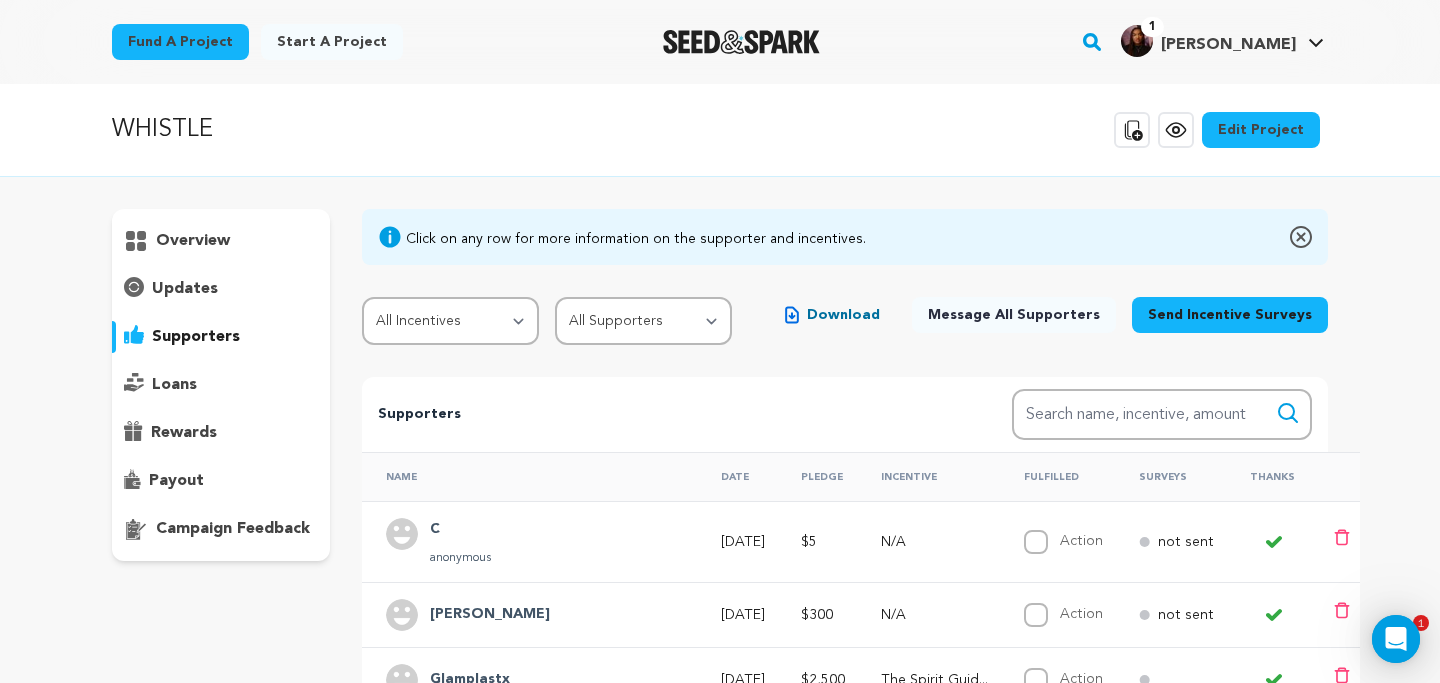 scroll, scrollTop: 0, scrollLeft: 0, axis: both 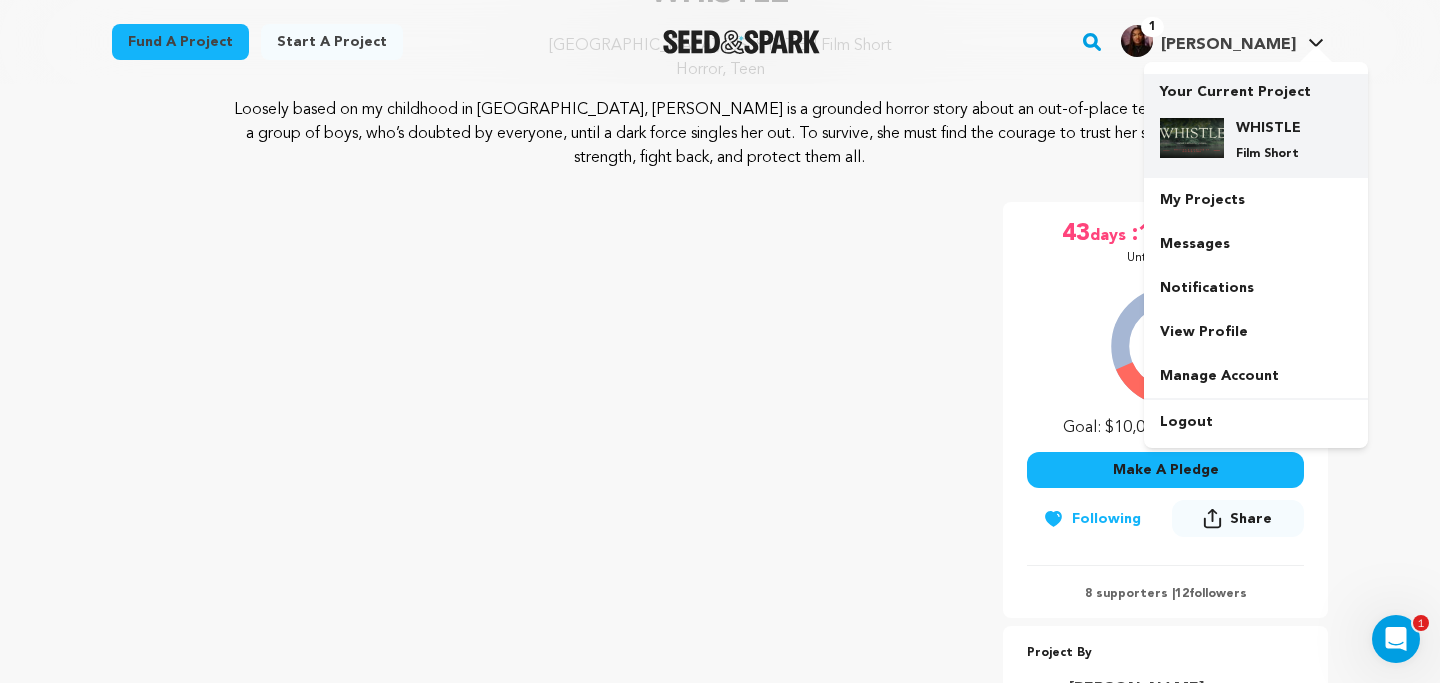 click on "WHISTLE" at bounding box center [1272, 128] 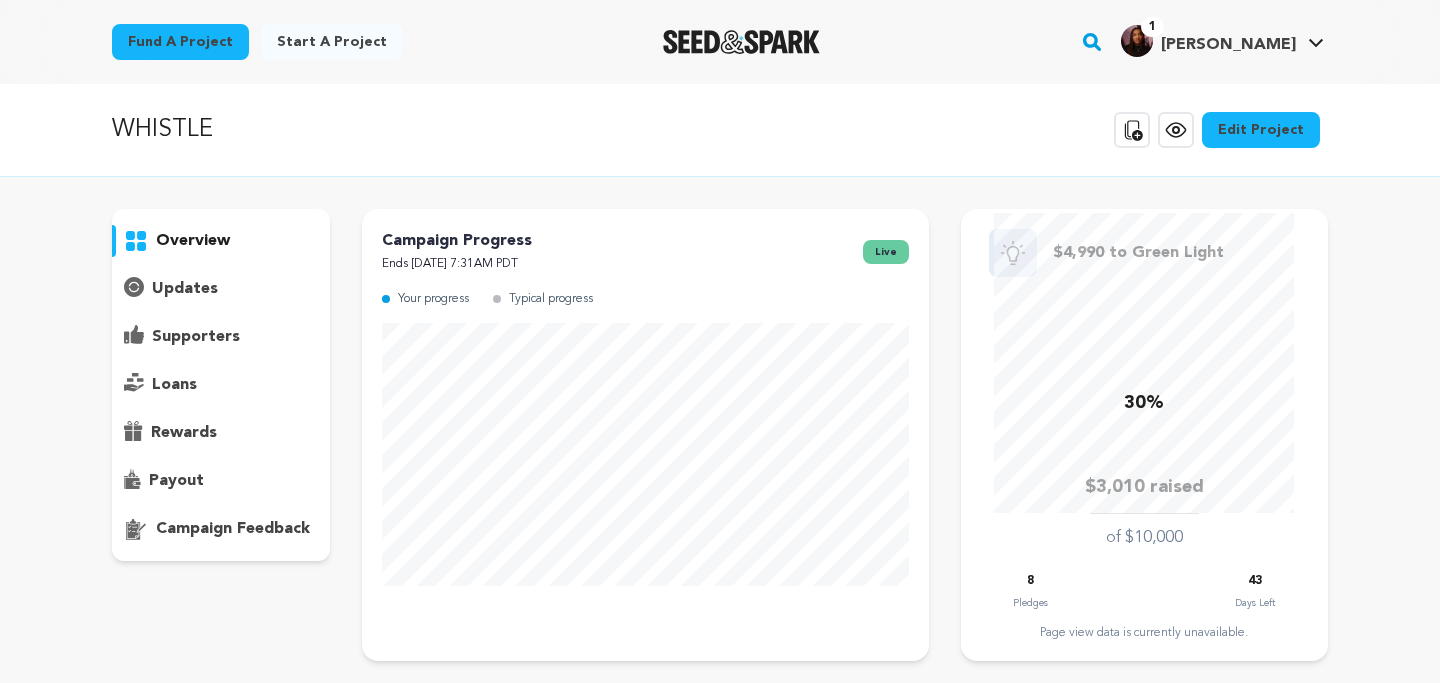 scroll, scrollTop: 0, scrollLeft: 0, axis: both 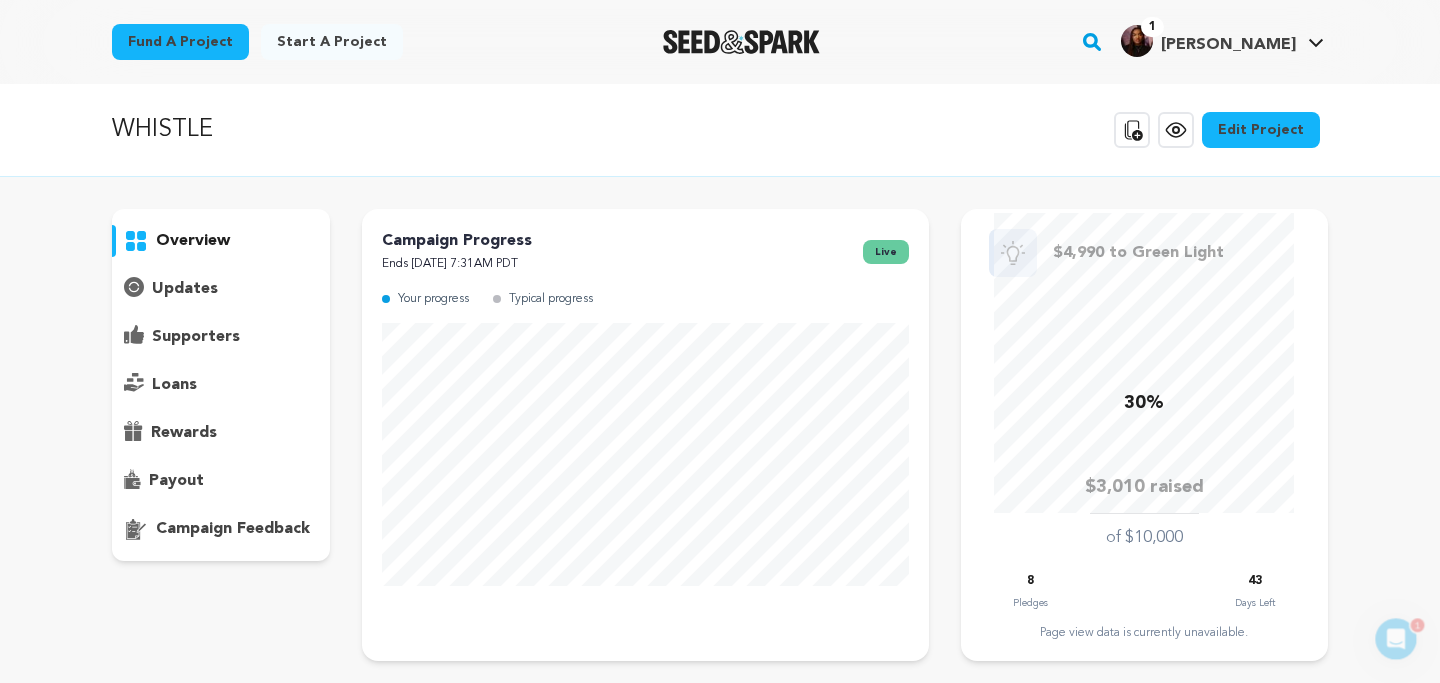 click on "rewards" at bounding box center [184, 433] 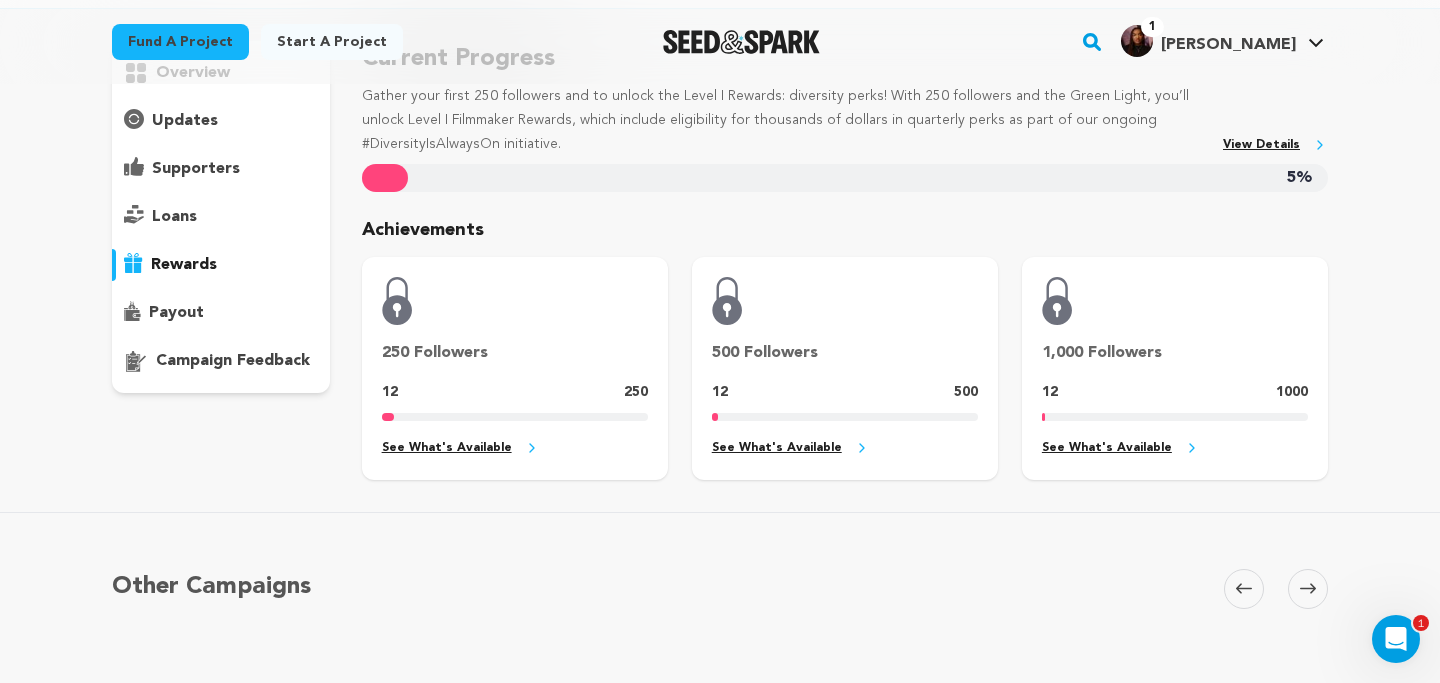 scroll, scrollTop: 199, scrollLeft: 0, axis: vertical 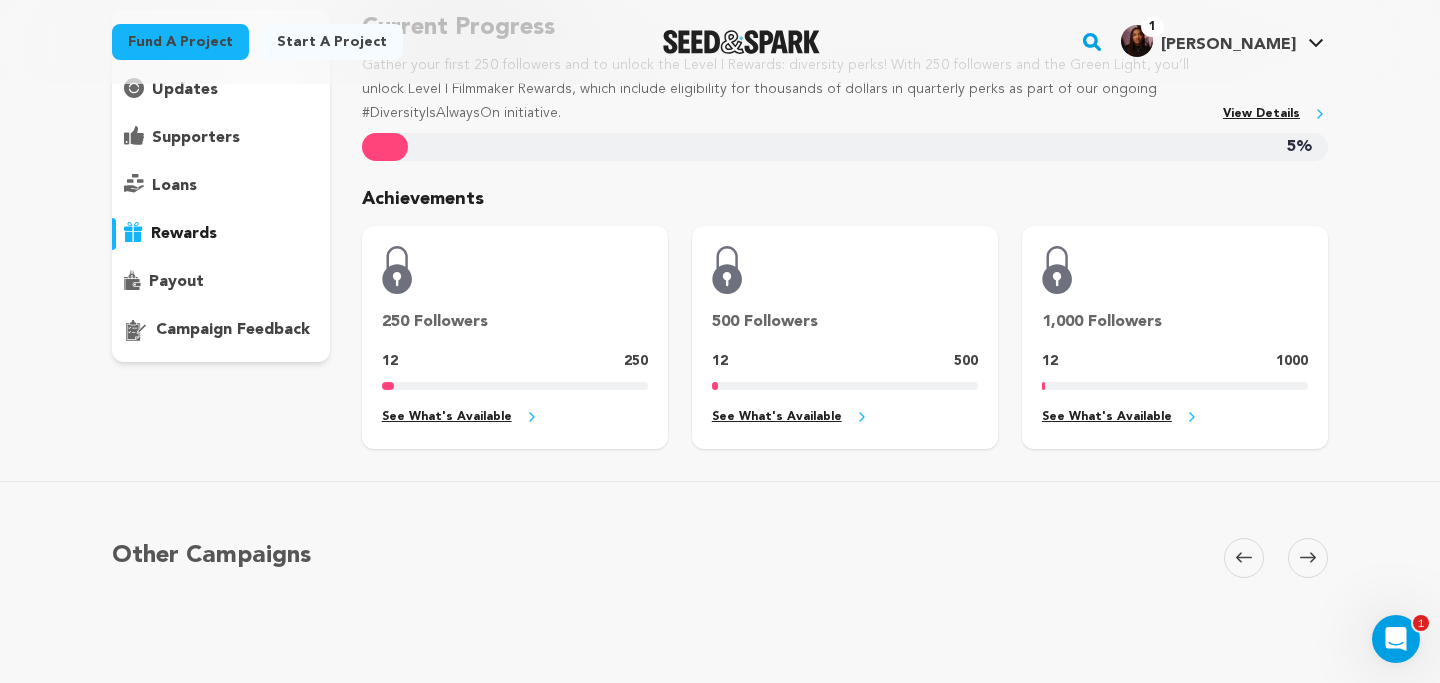 click on "See What's Available" at bounding box center (515, 417) 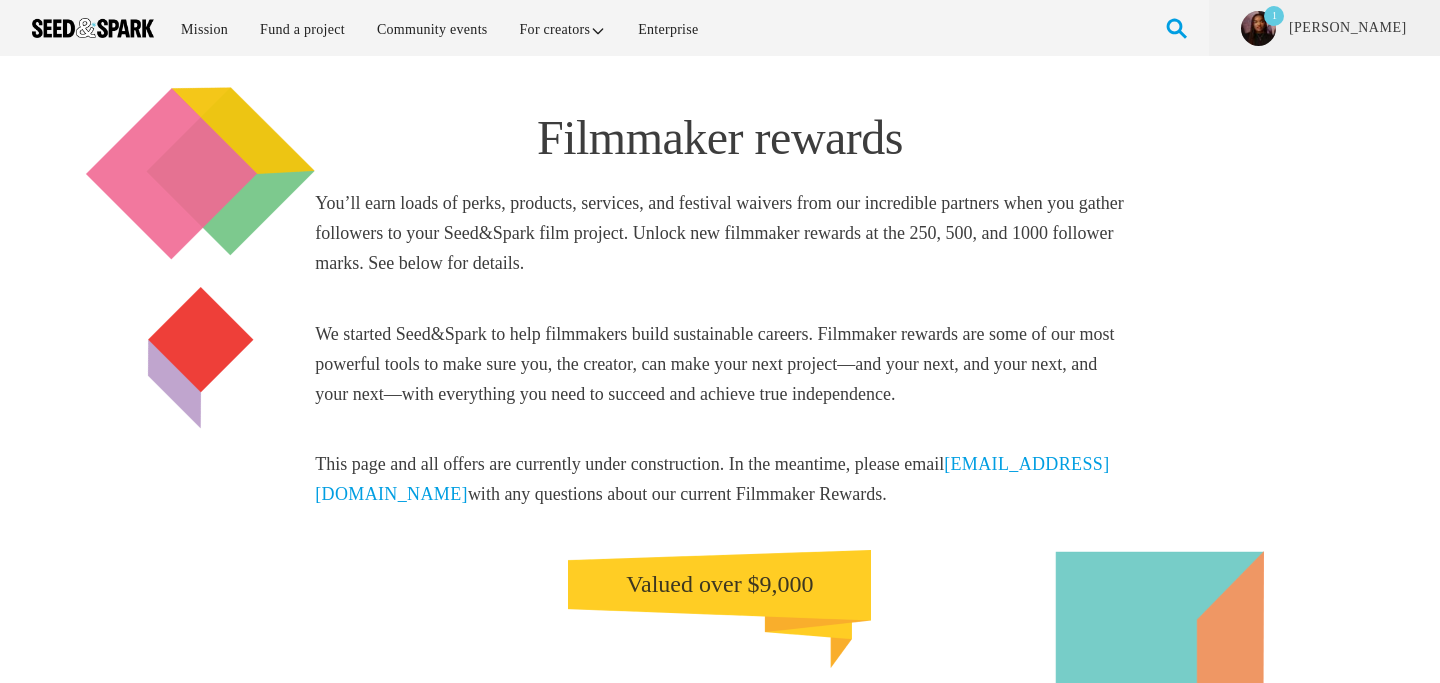 scroll, scrollTop: 752, scrollLeft: 0, axis: vertical 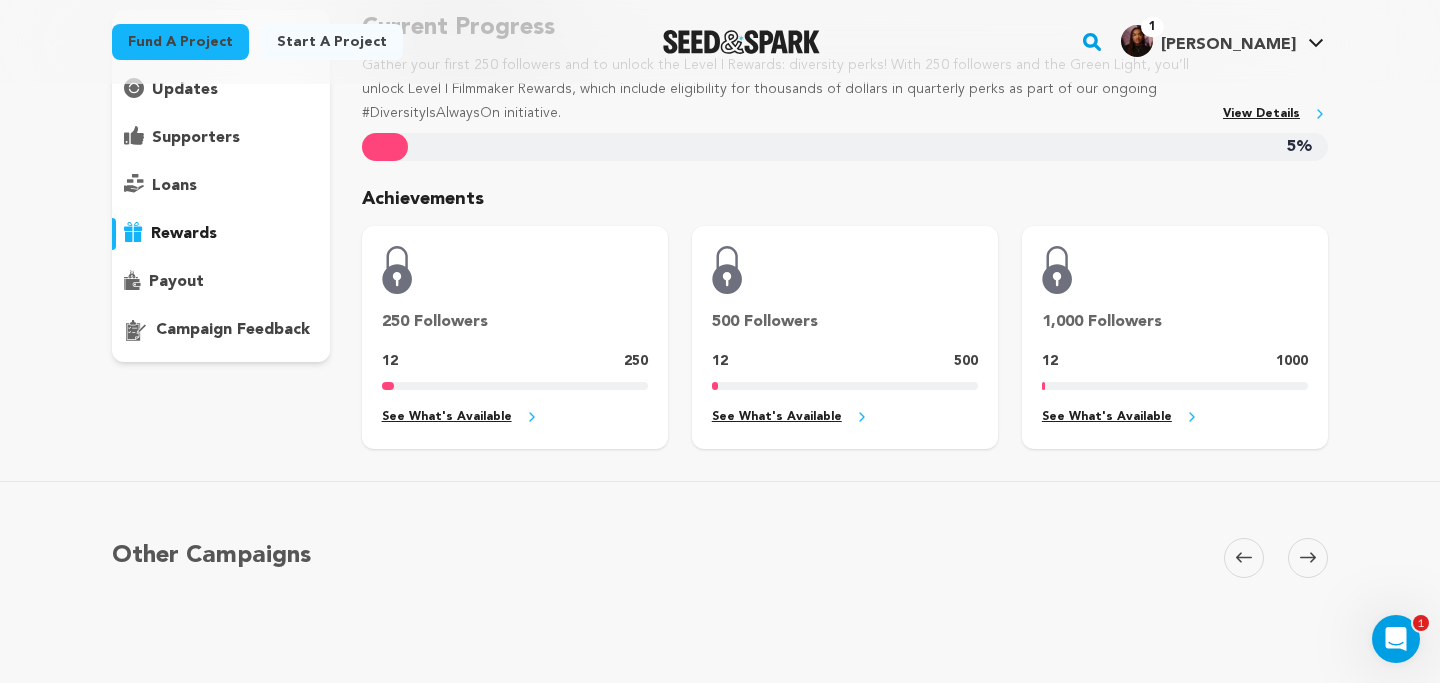 click on "loans" at bounding box center (221, 186) 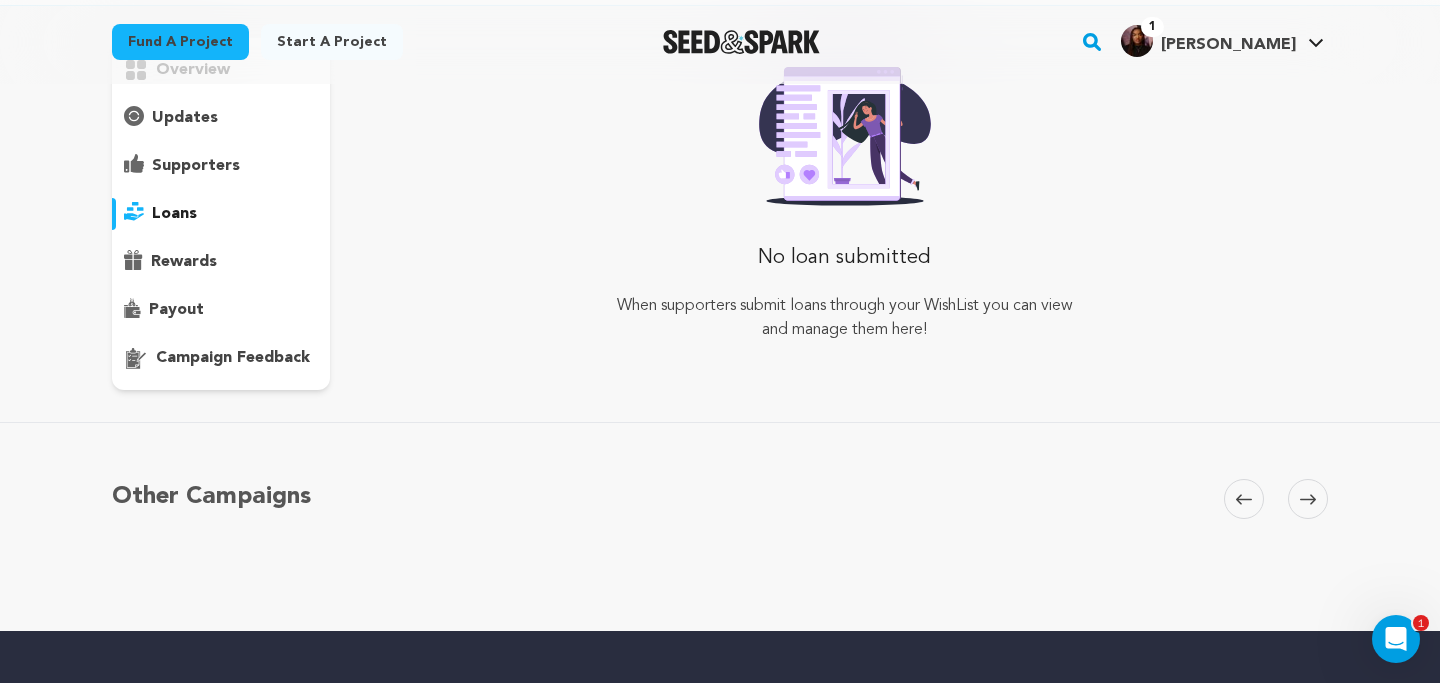 scroll, scrollTop: 165, scrollLeft: 0, axis: vertical 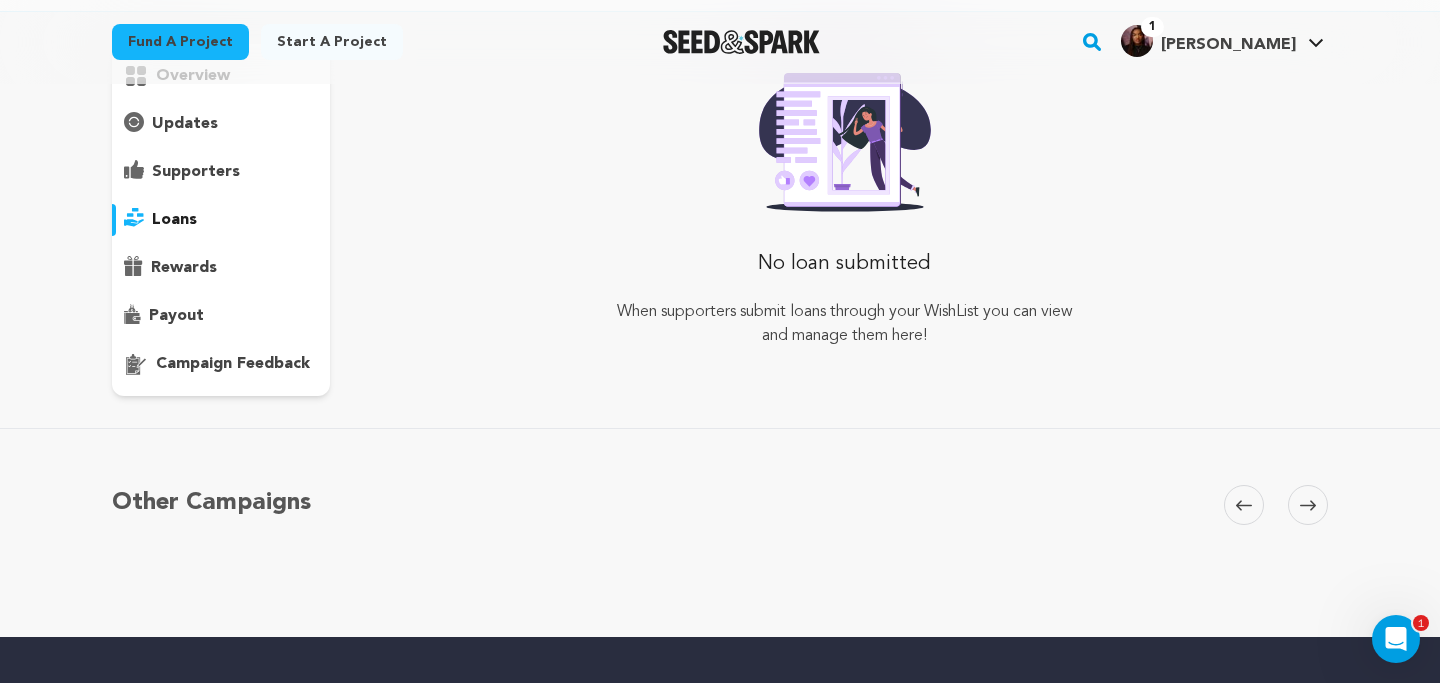 click on "supporters" at bounding box center (196, 172) 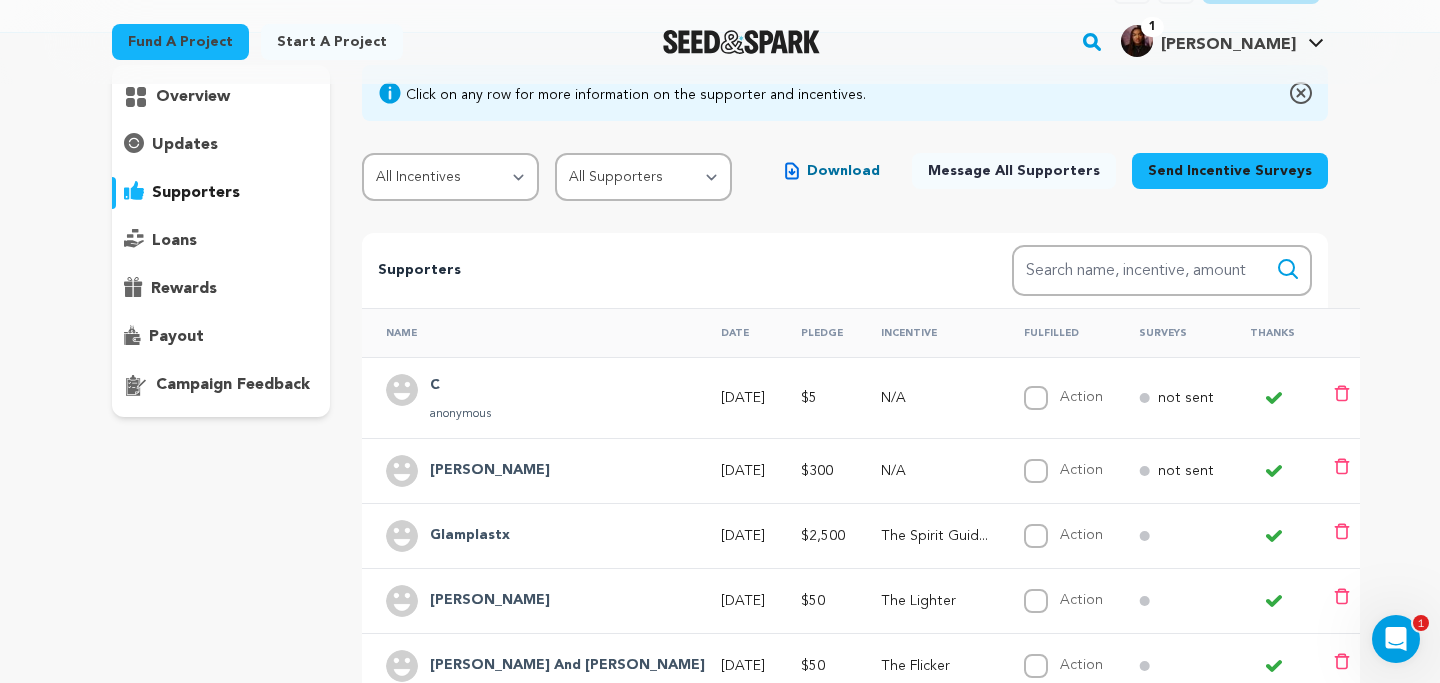 scroll, scrollTop: 137, scrollLeft: 0, axis: vertical 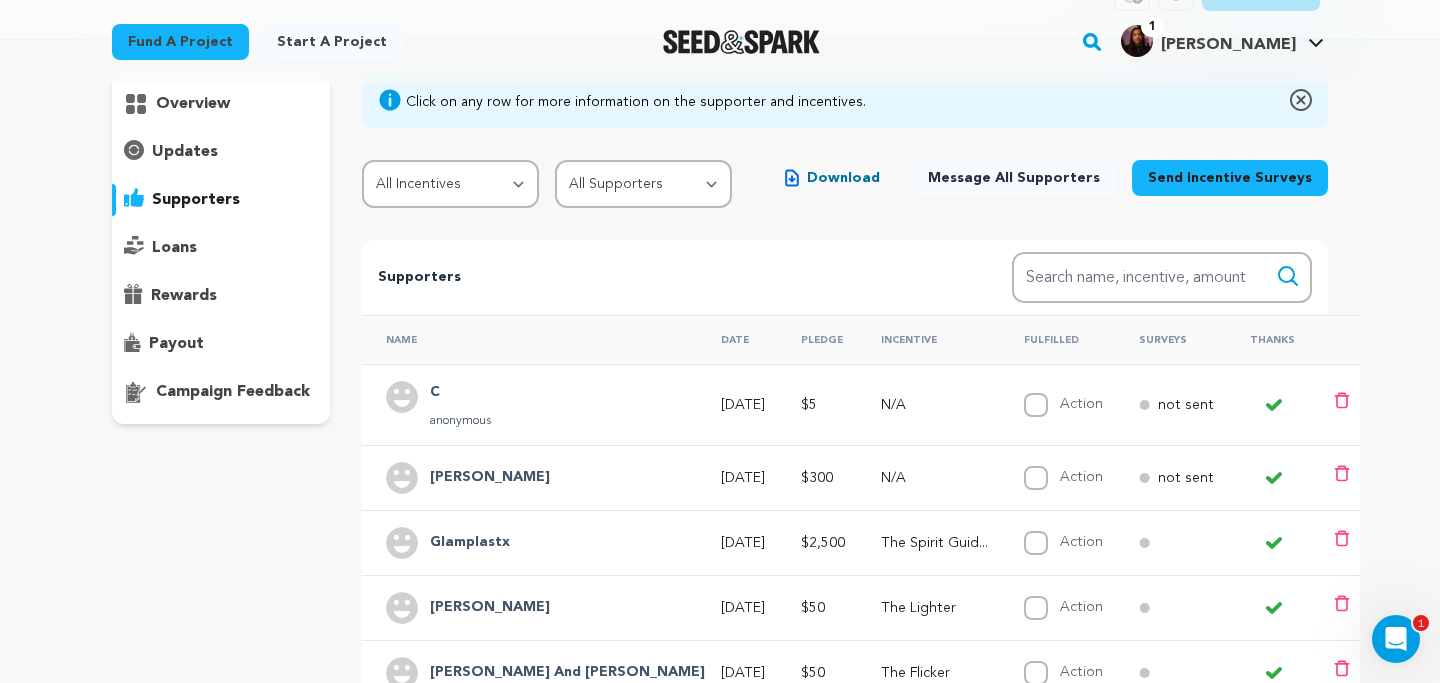 click on "updates" at bounding box center (185, 152) 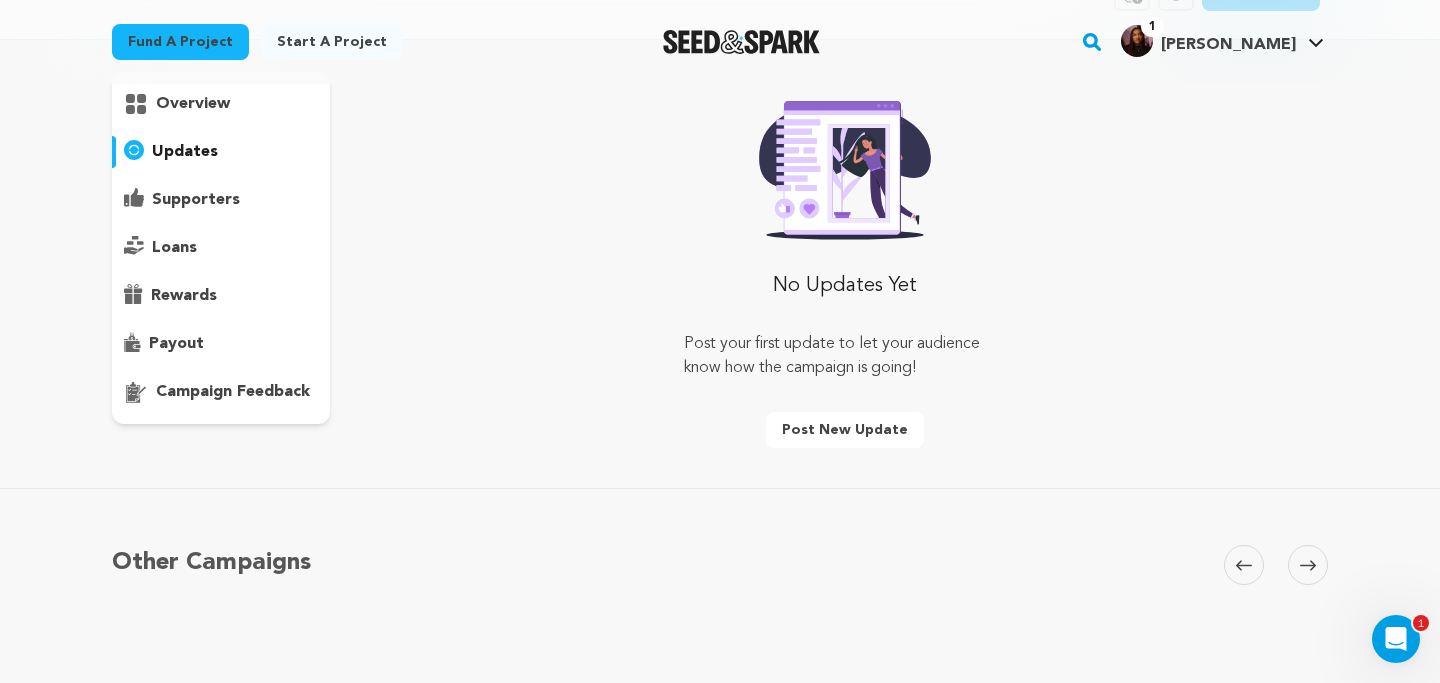 click on "supporters" at bounding box center [196, 200] 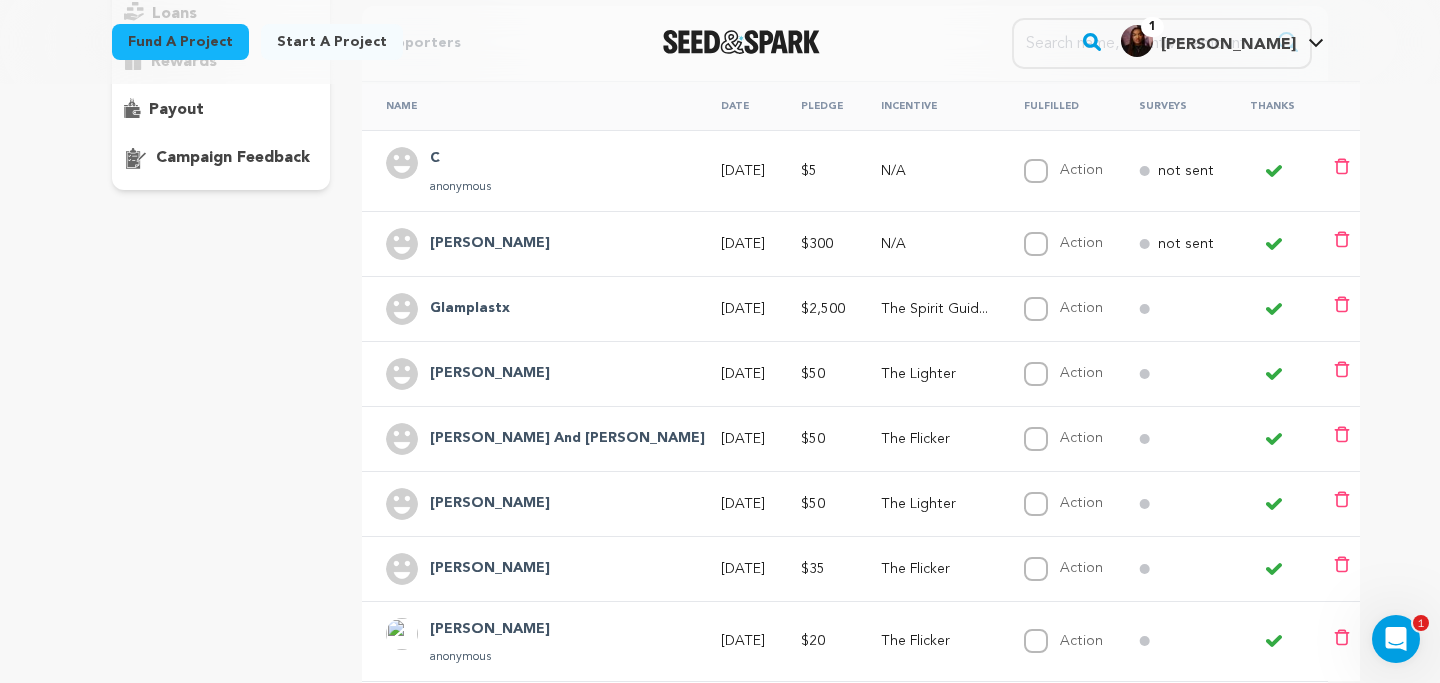 scroll, scrollTop: 0, scrollLeft: 0, axis: both 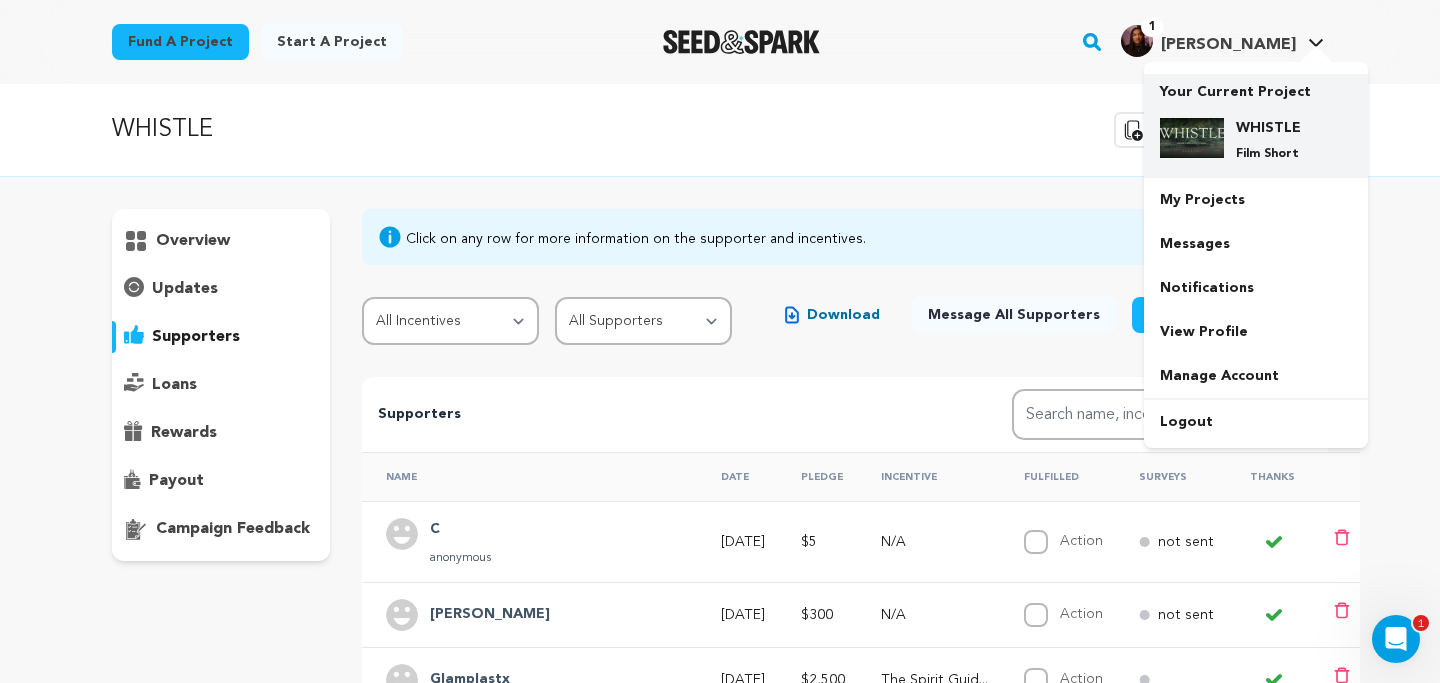 click on "WHISTLE
Film Short" at bounding box center [1256, 140] 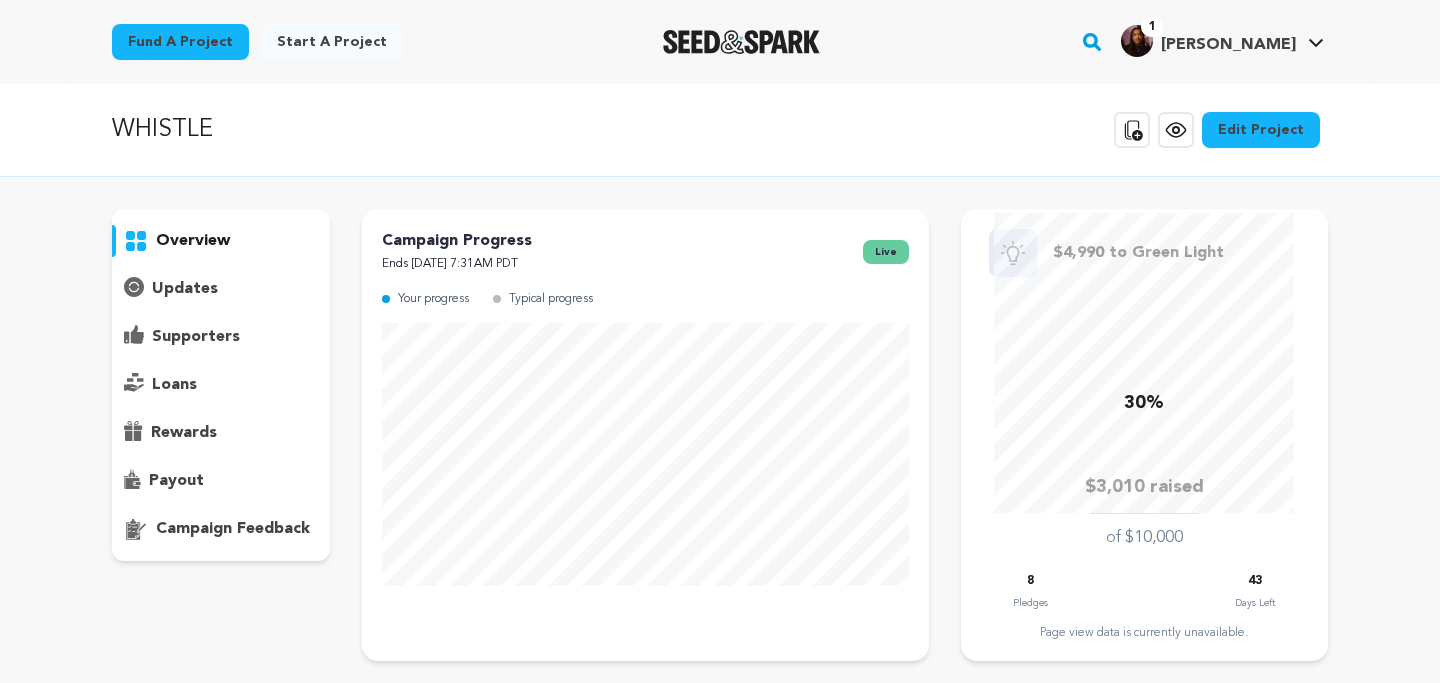 scroll, scrollTop: 0, scrollLeft: 0, axis: both 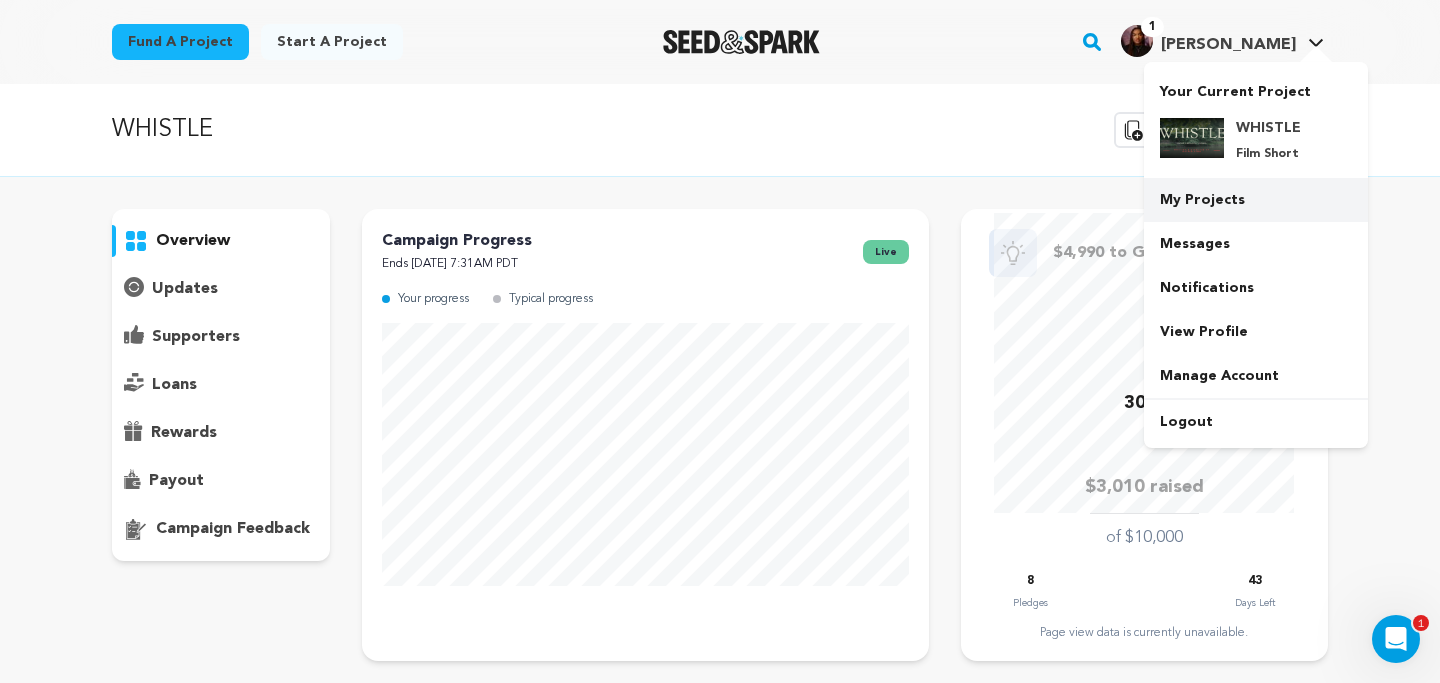 click on "My Projects" at bounding box center (1256, 200) 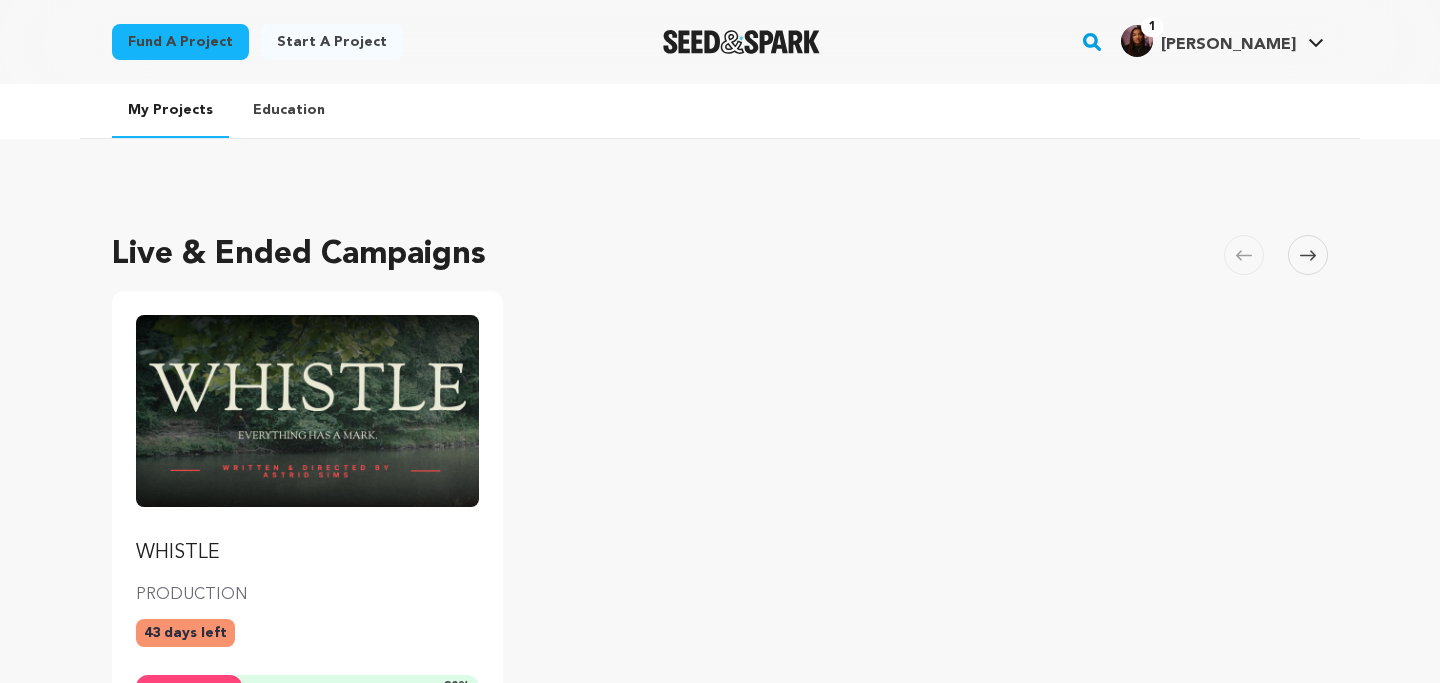 scroll, scrollTop: 0, scrollLeft: 0, axis: both 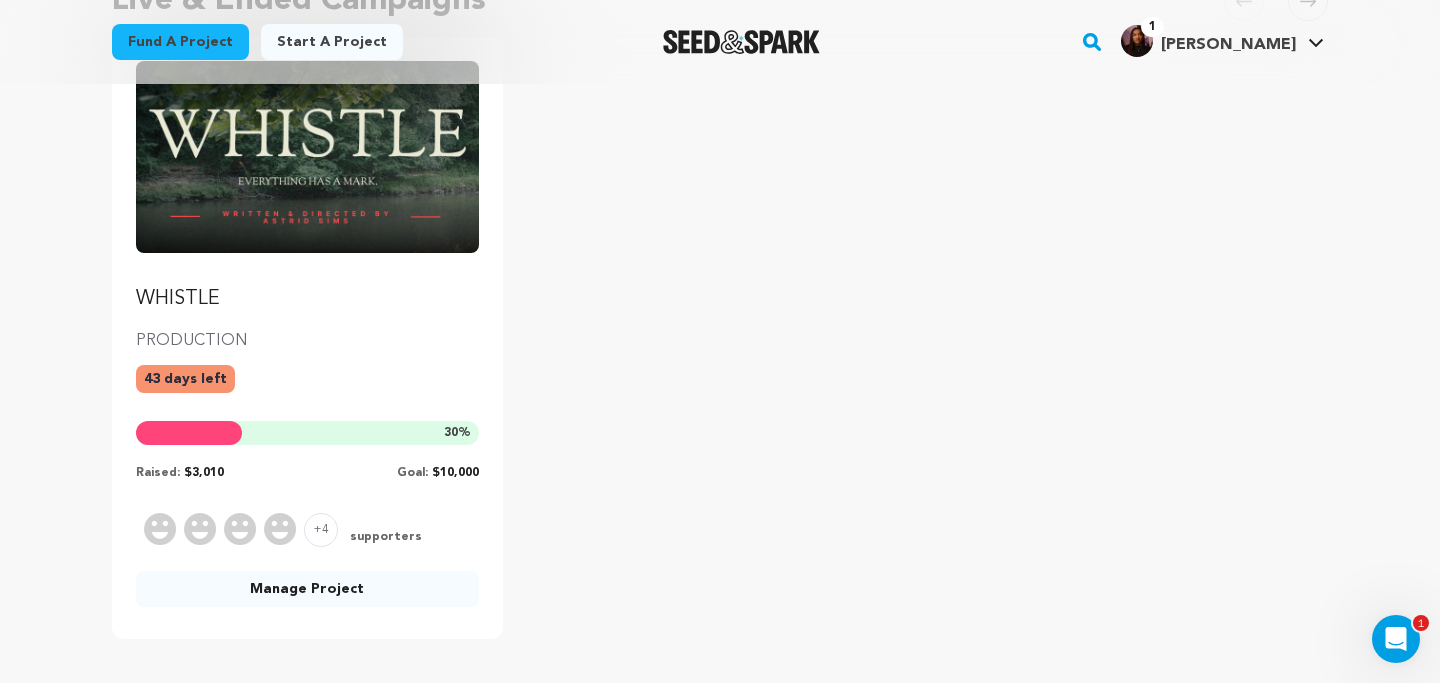 click on "+4" at bounding box center [321, 530] 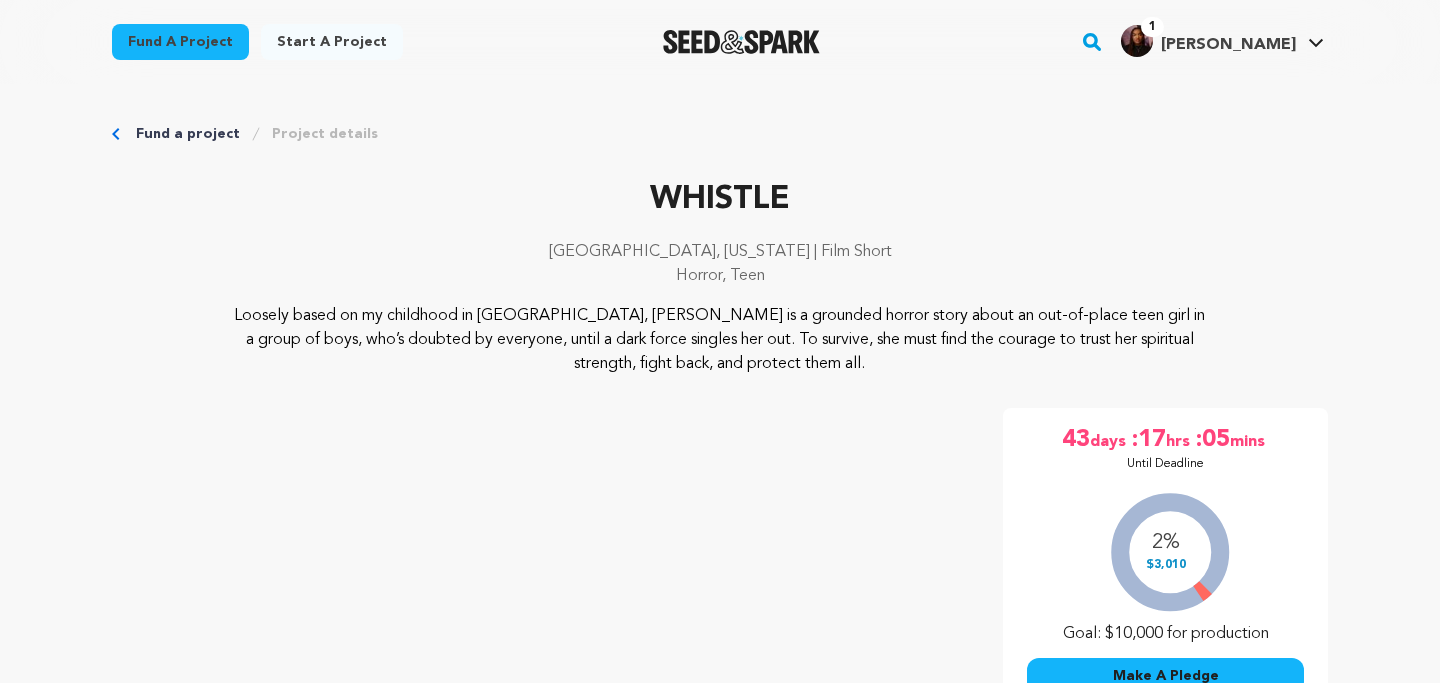 scroll, scrollTop: 0, scrollLeft: 0, axis: both 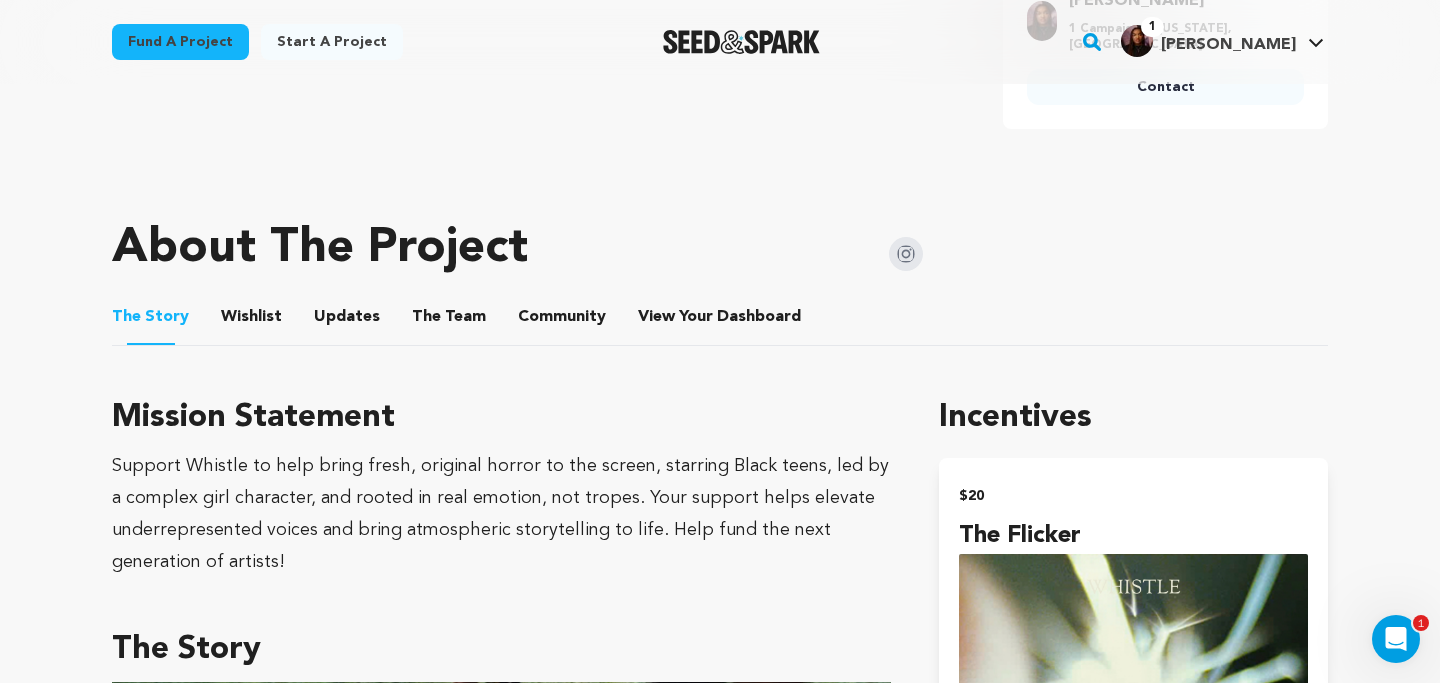 click on "Wishlist" at bounding box center [252, 321] 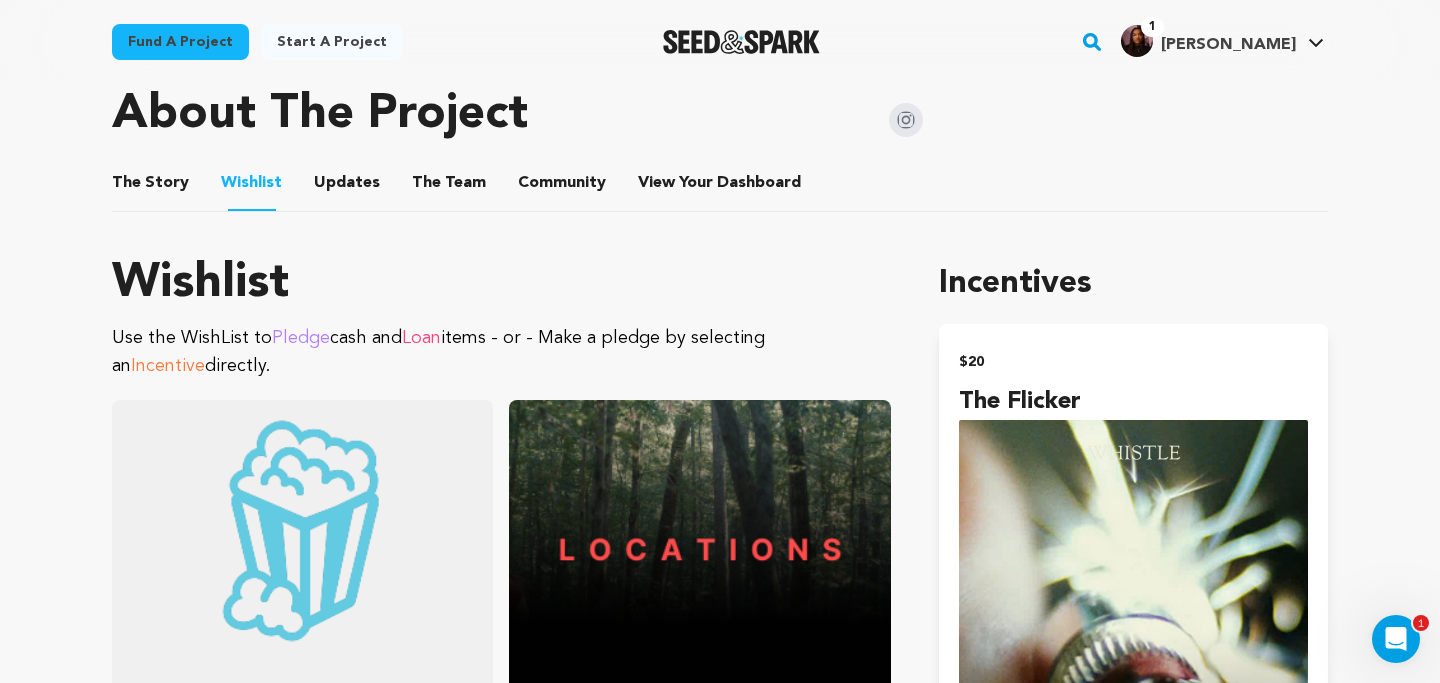 scroll, scrollTop: 996, scrollLeft: 0, axis: vertical 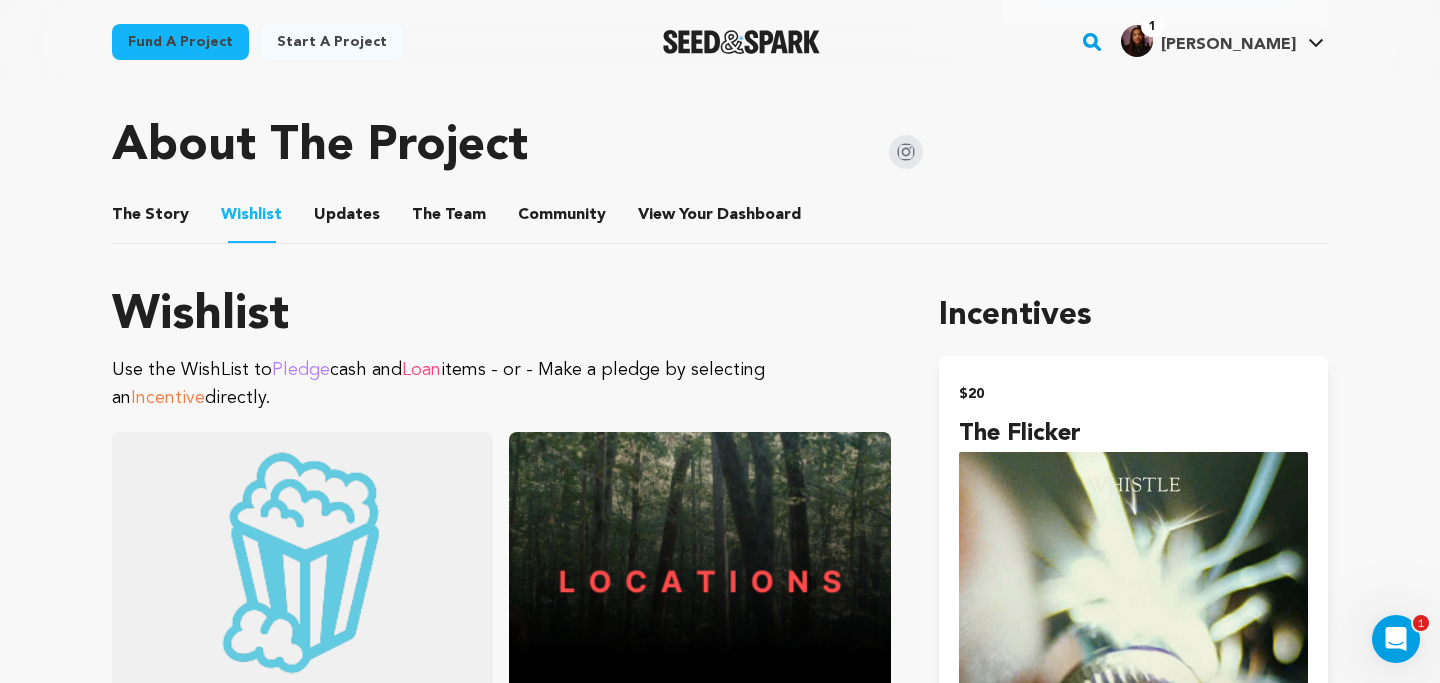 click on "Updates" at bounding box center (347, 219) 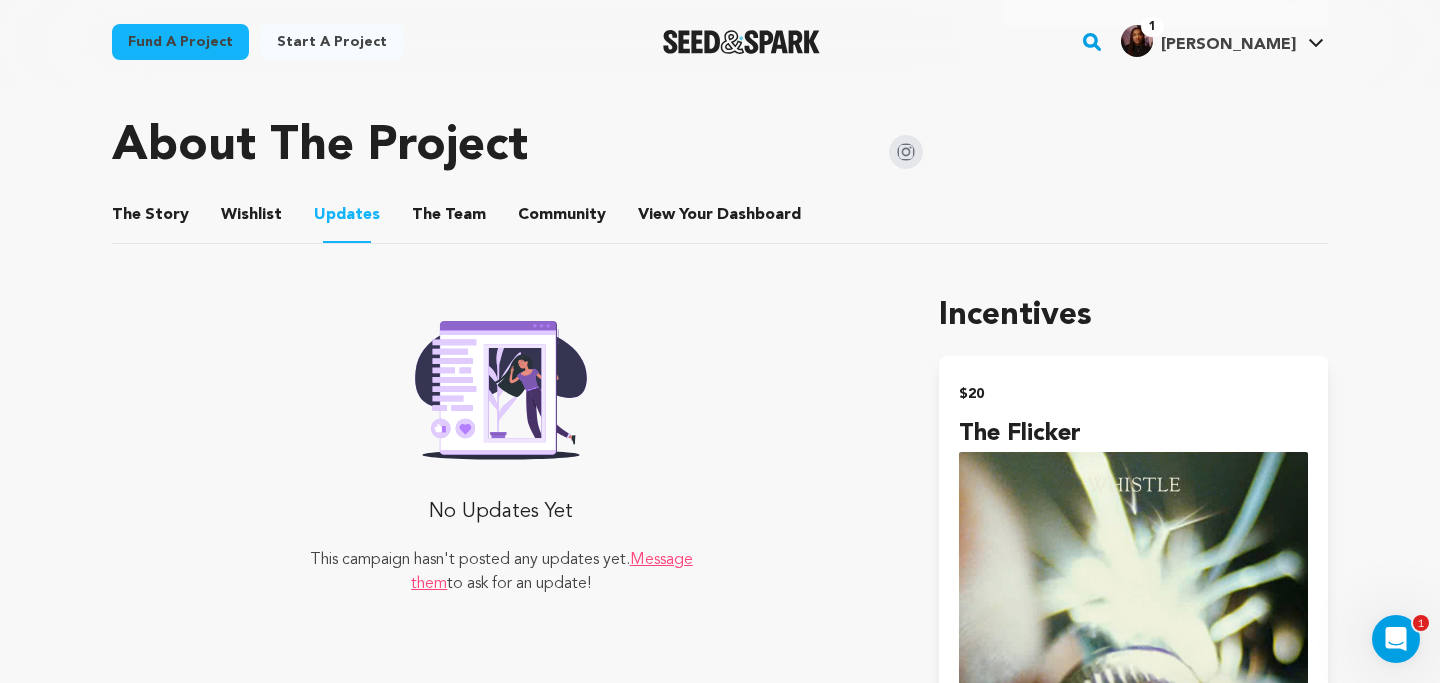 click on "The Team" at bounding box center (449, 219) 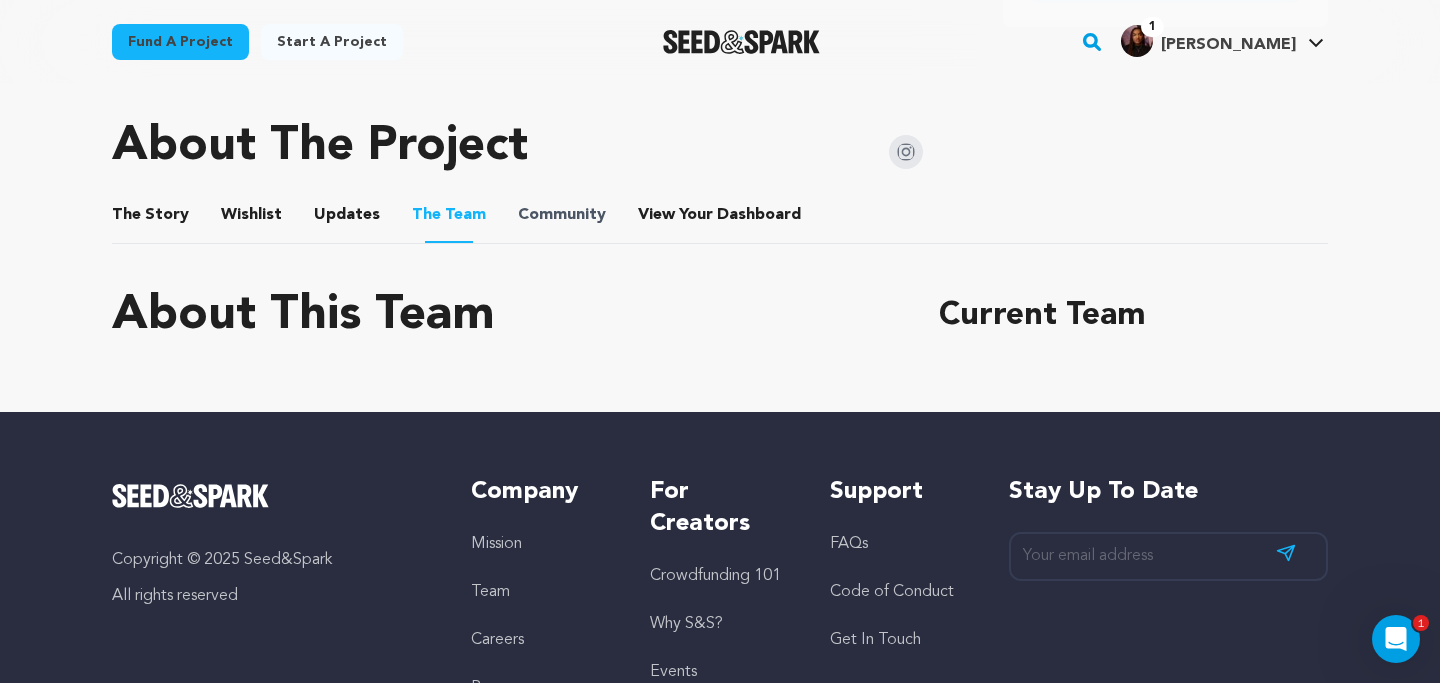 click on "Community" at bounding box center [562, 215] 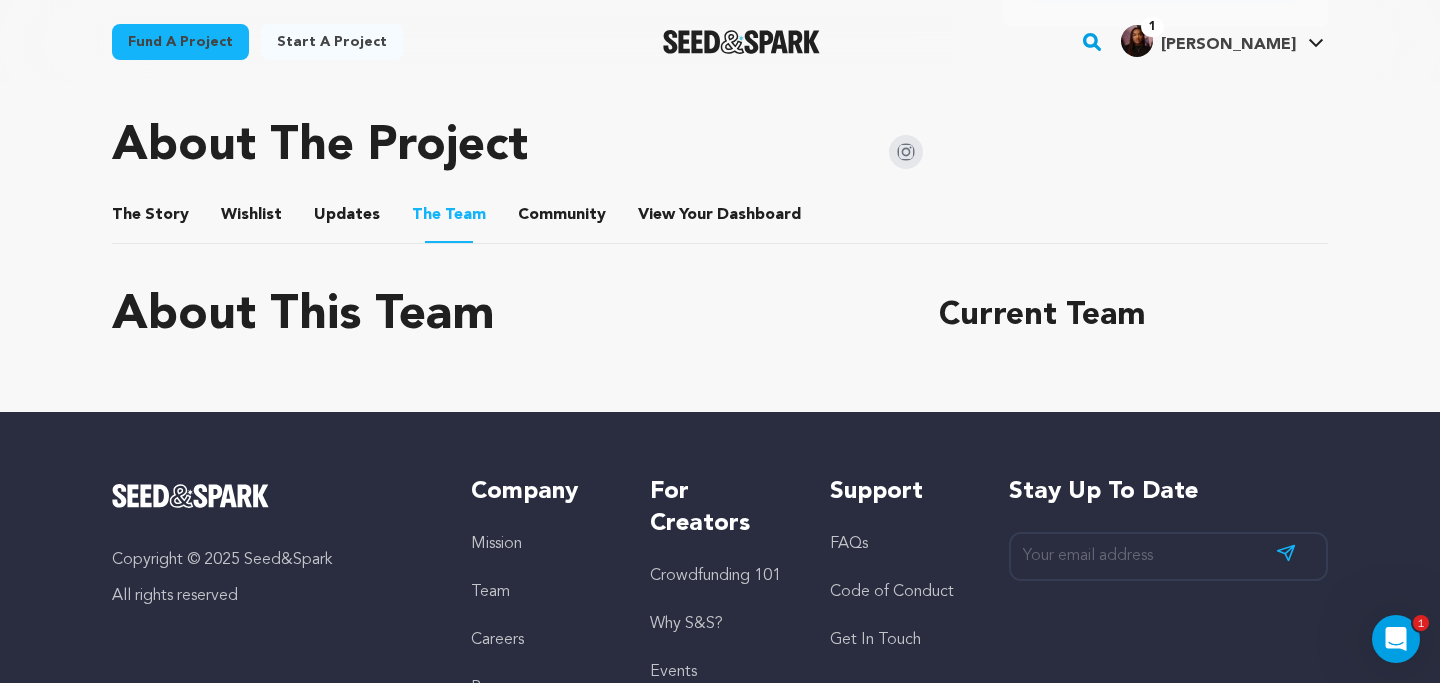 click on "Community" at bounding box center (562, 219) 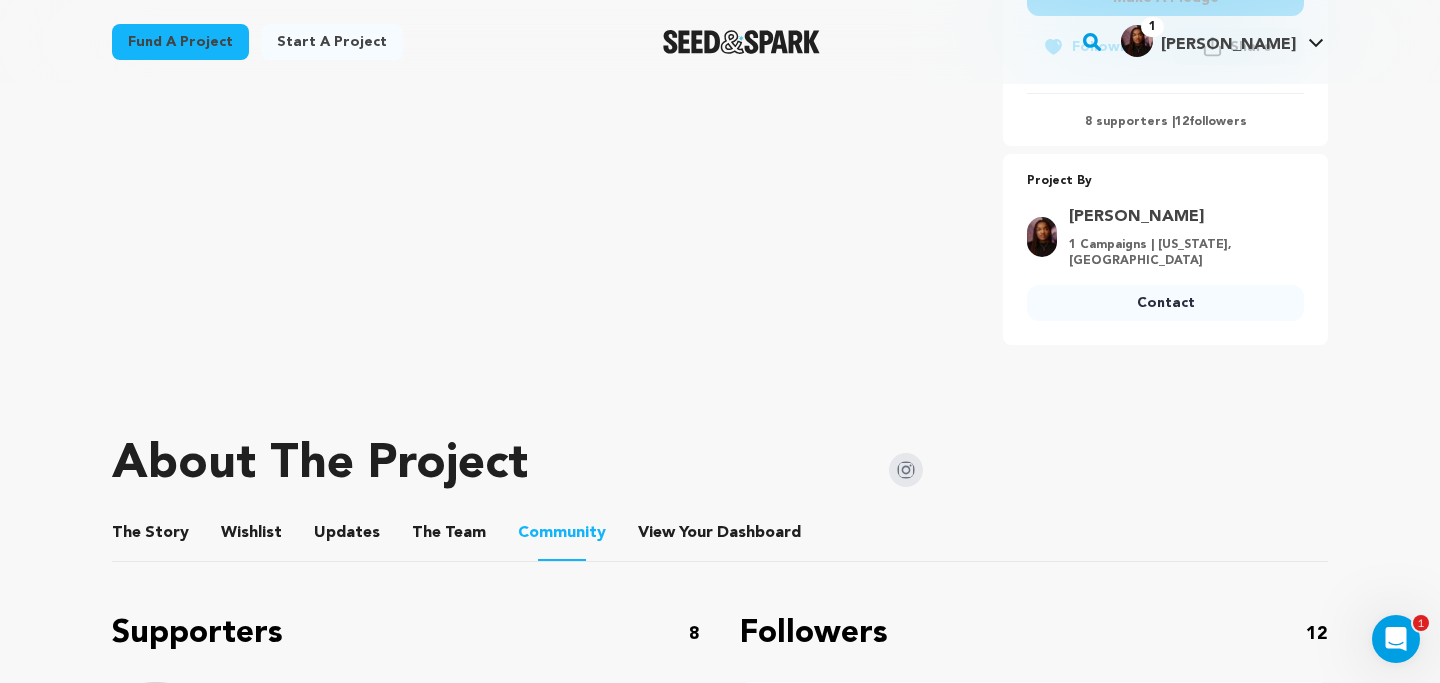 scroll, scrollTop: 514, scrollLeft: 0, axis: vertical 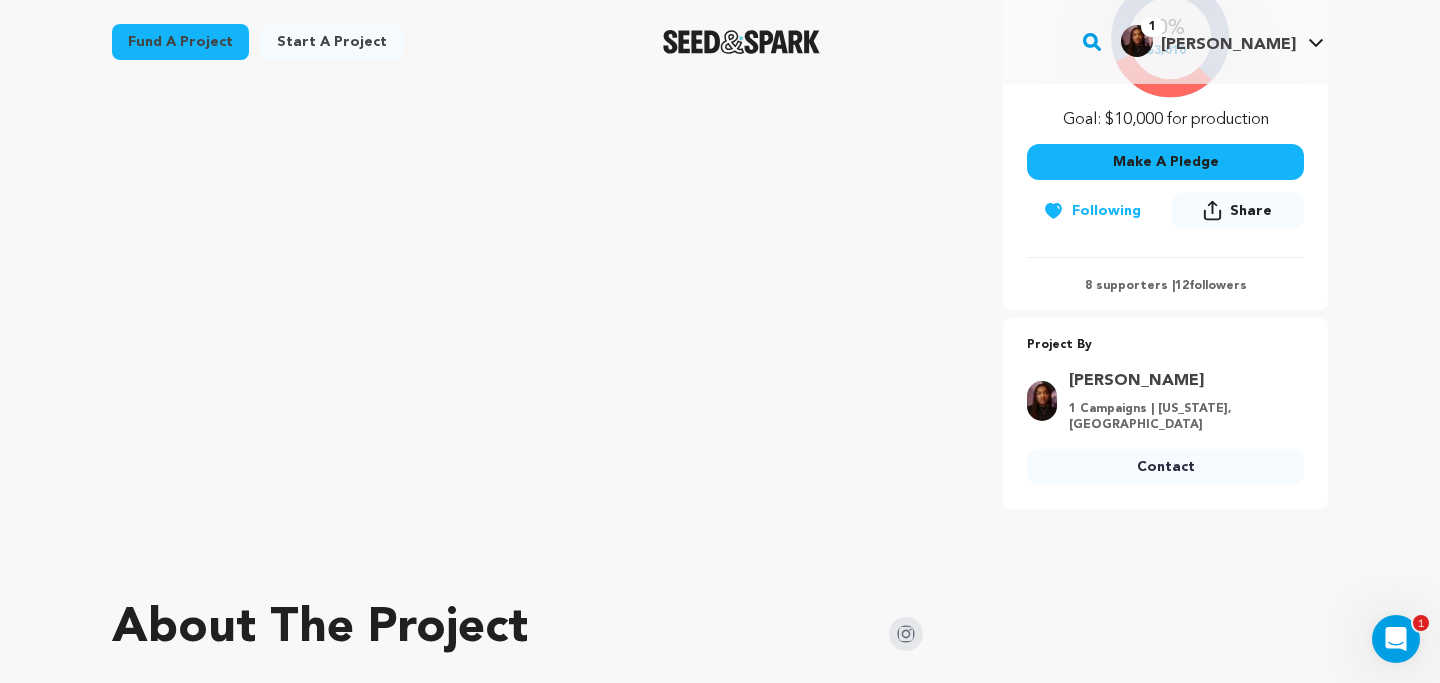 click on "Fund a project" at bounding box center [180, 42] 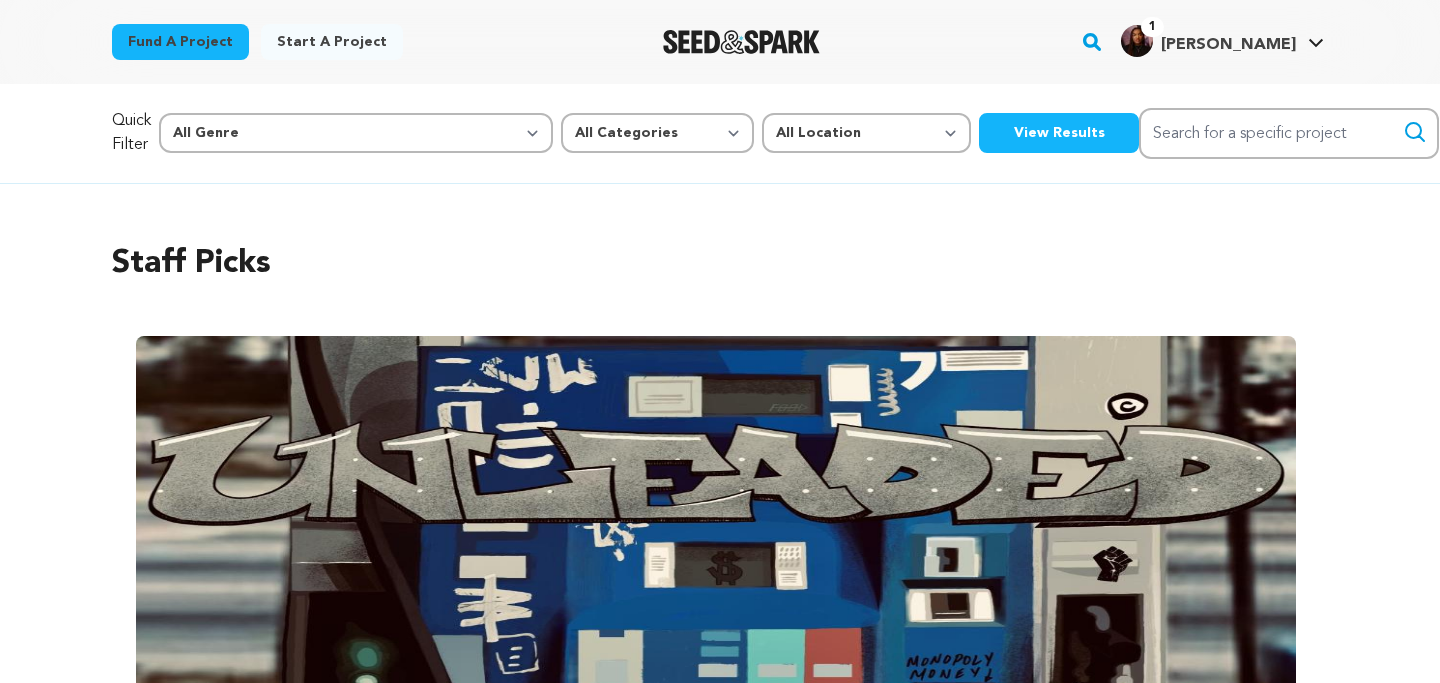 scroll, scrollTop: 0, scrollLeft: 0, axis: both 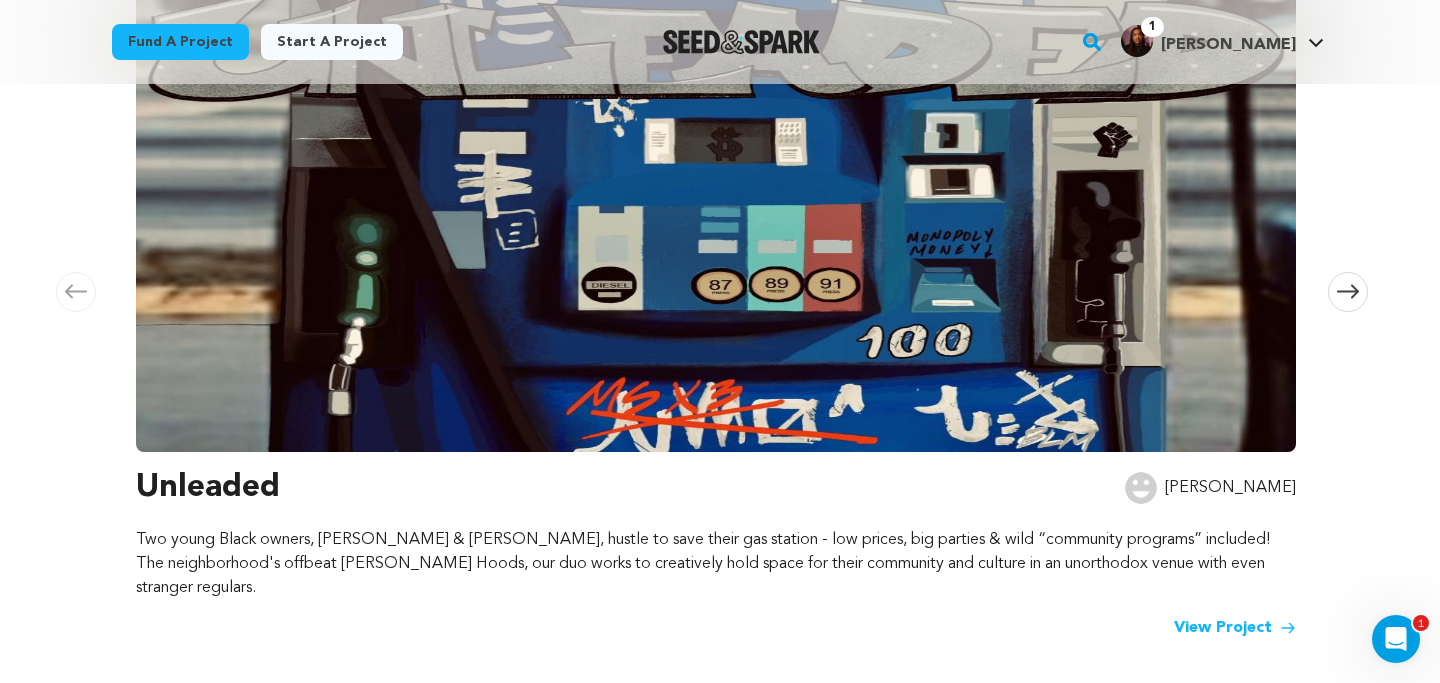 click at bounding box center [716, 182] 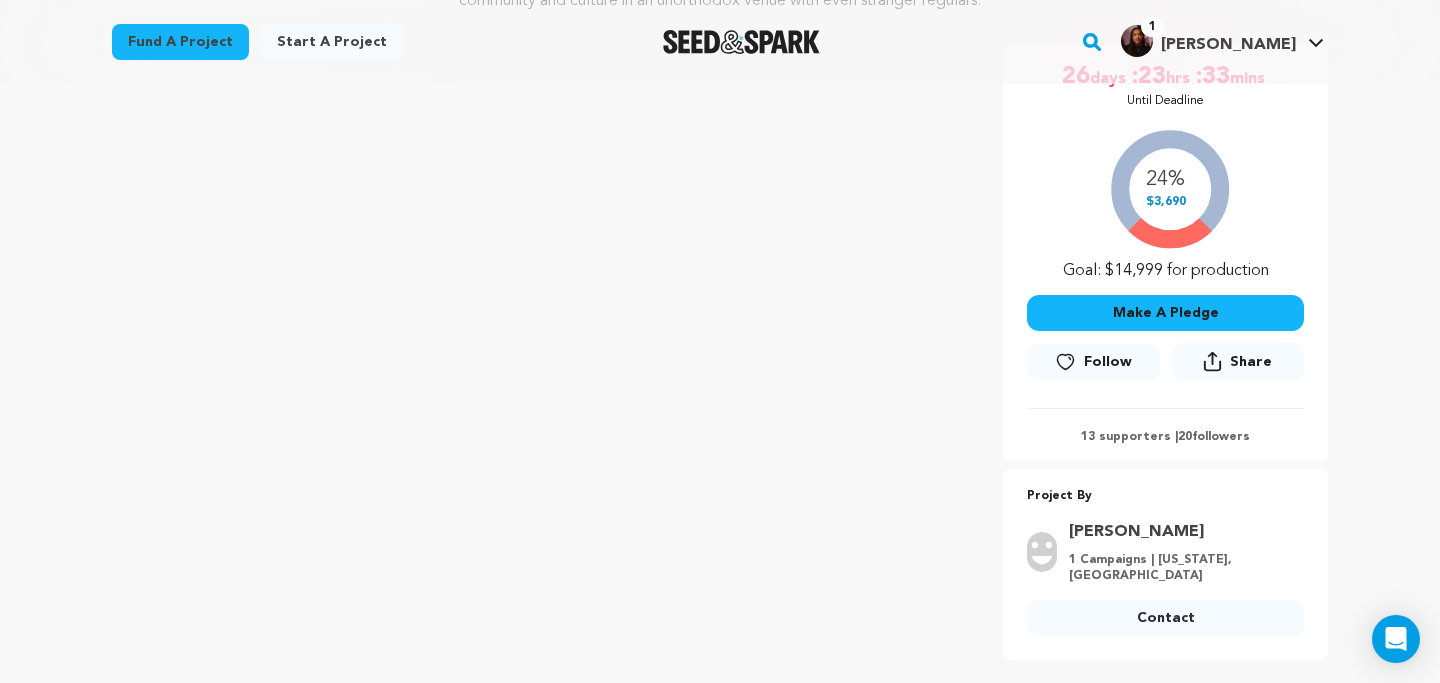 scroll, scrollTop: 426, scrollLeft: 0, axis: vertical 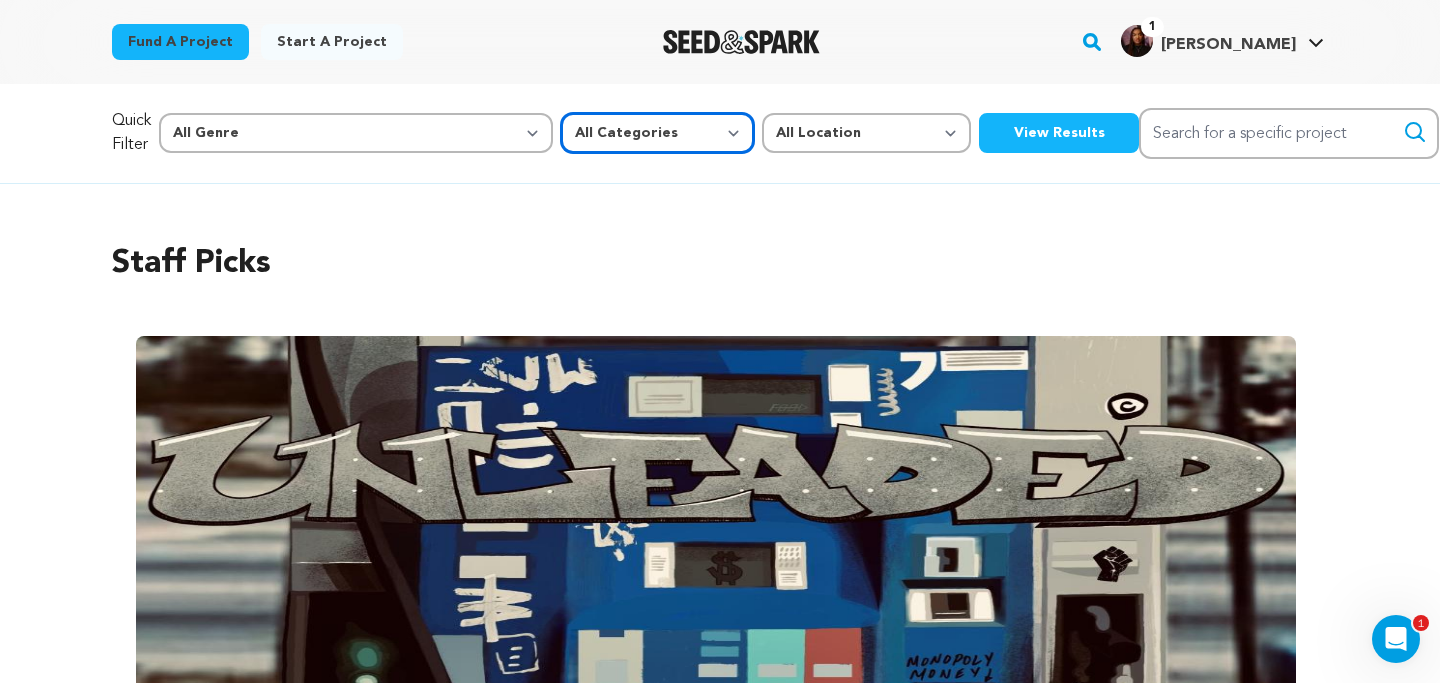 click on "All Categories
Film Feature
Film Short
Series
Music Video
Comics
Artist Residency
Art & Photography
Collective
Dance
Games
Music
Radio & Podcasts
Orgs & Companies
Venue & Spaces" at bounding box center (657, 133) 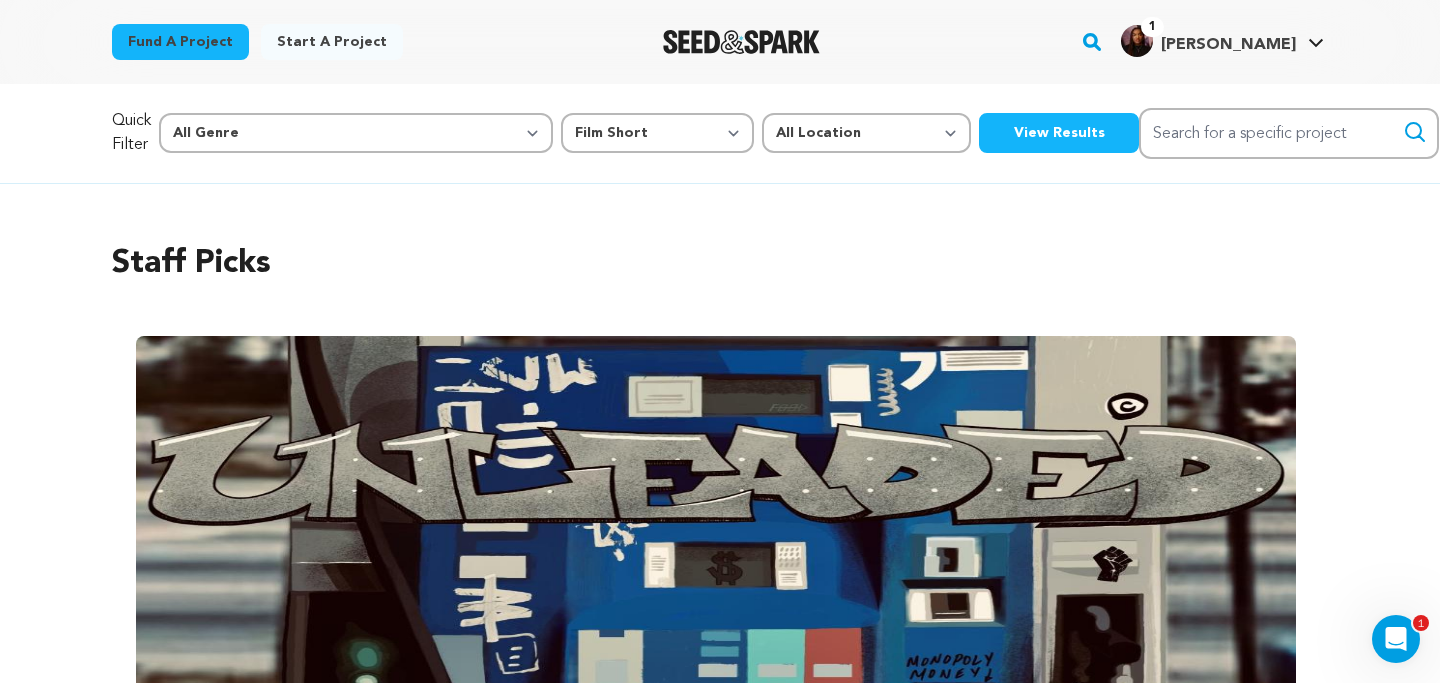 click on "View Results" at bounding box center (1059, 133) 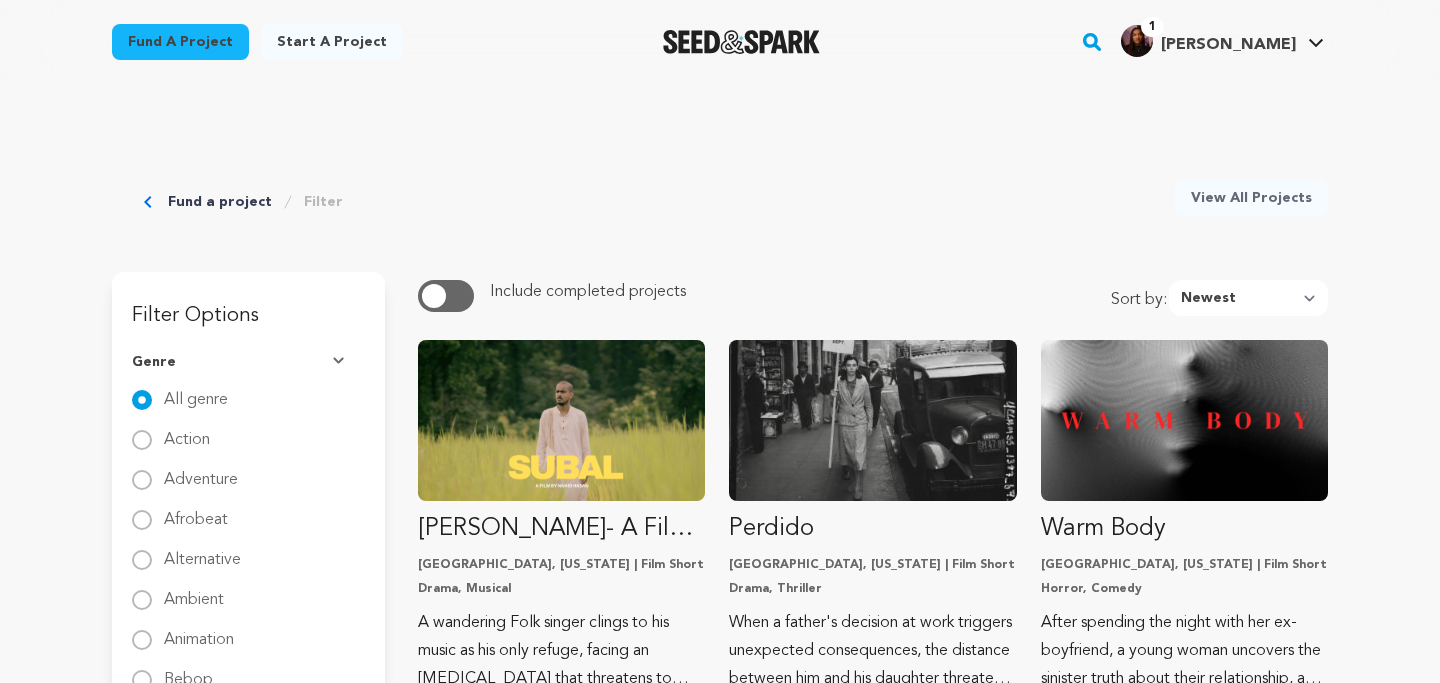scroll, scrollTop: 0, scrollLeft: 0, axis: both 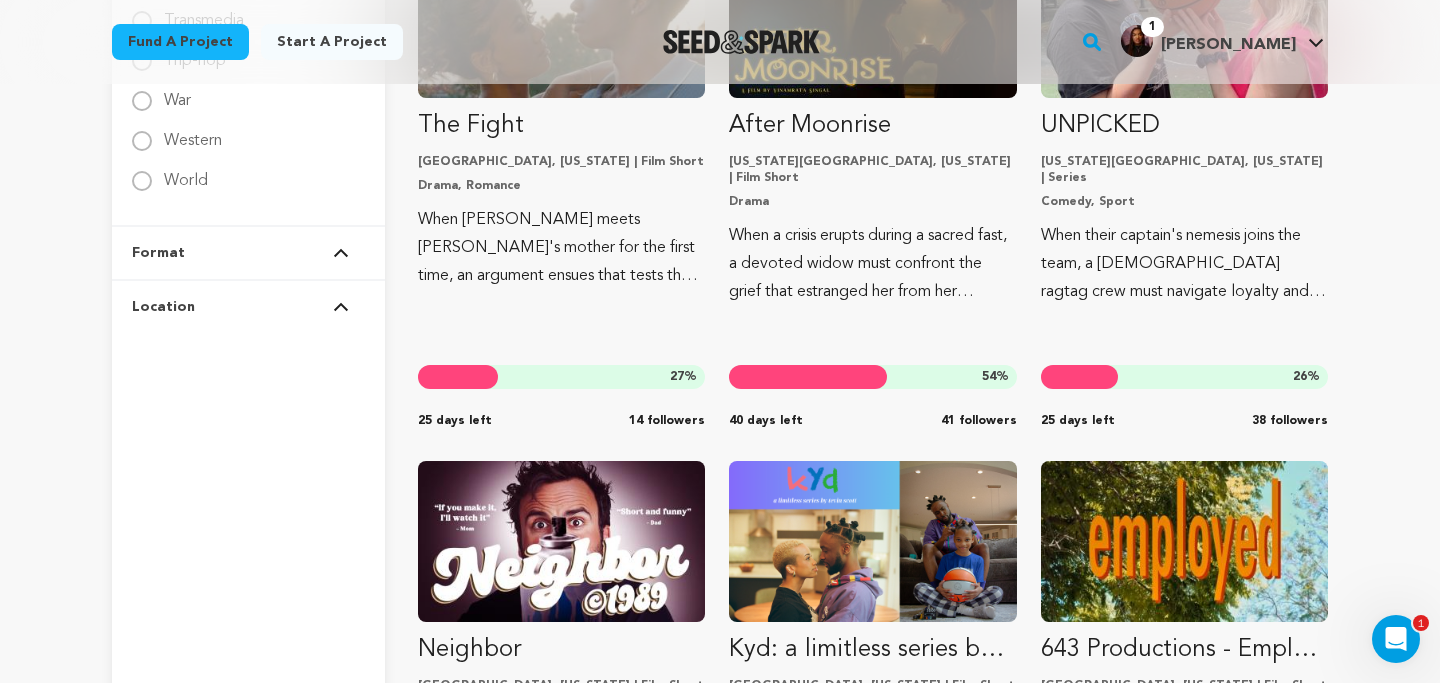 click at bounding box center (341, 307) 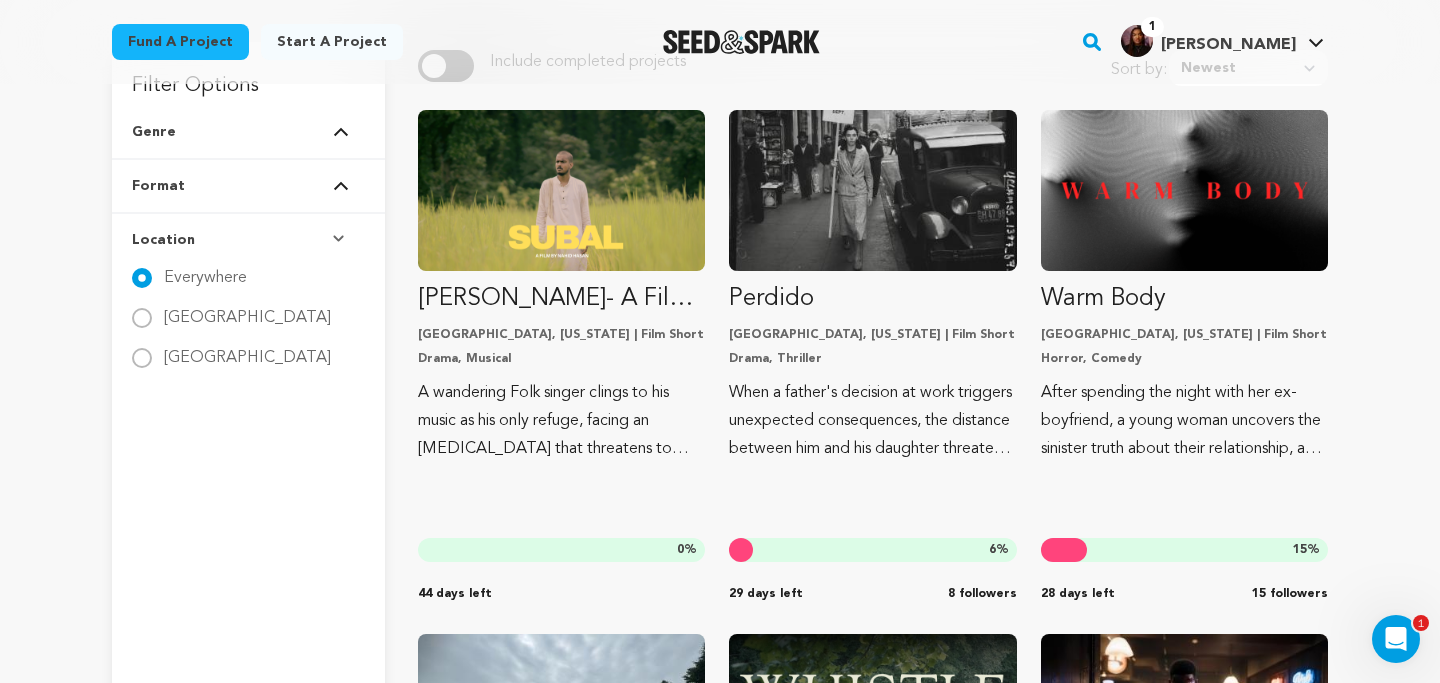 scroll, scrollTop: 227, scrollLeft: 0, axis: vertical 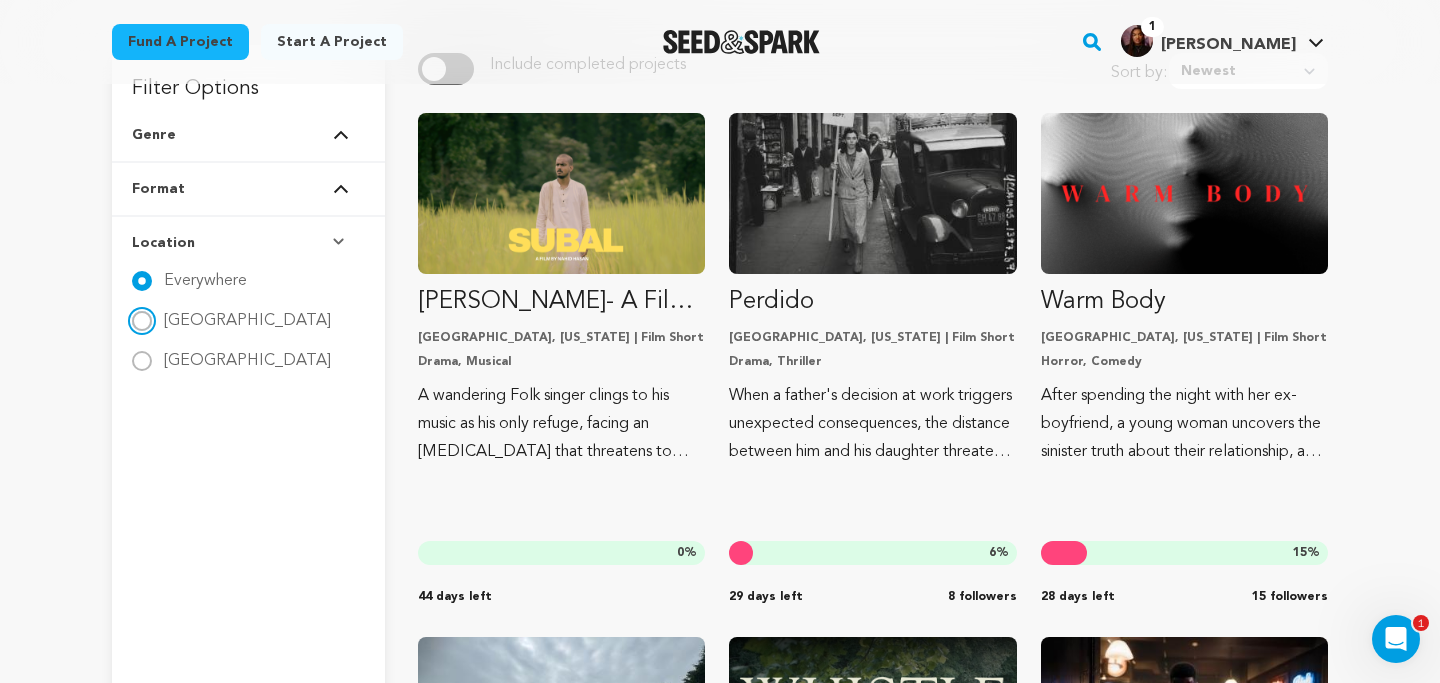 click on "[GEOGRAPHIC_DATA]" at bounding box center [142, 321] 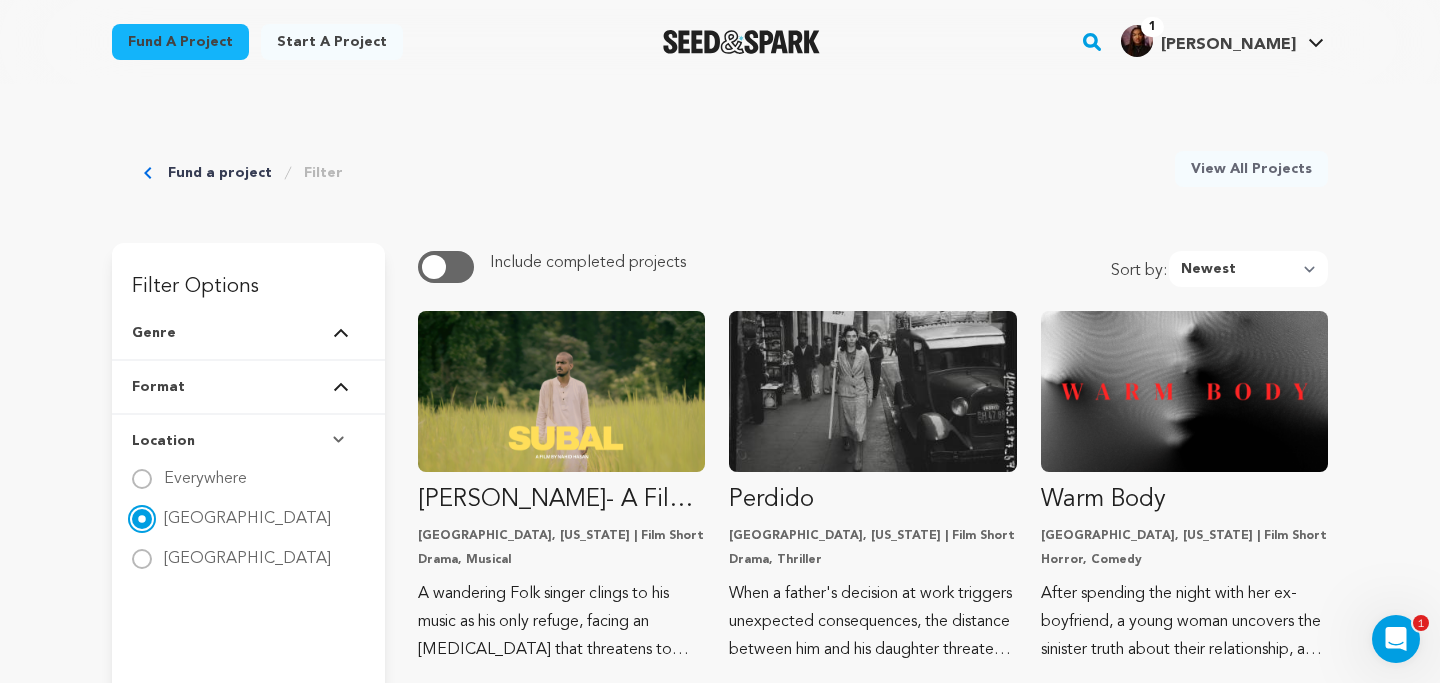 scroll, scrollTop: 0, scrollLeft: 0, axis: both 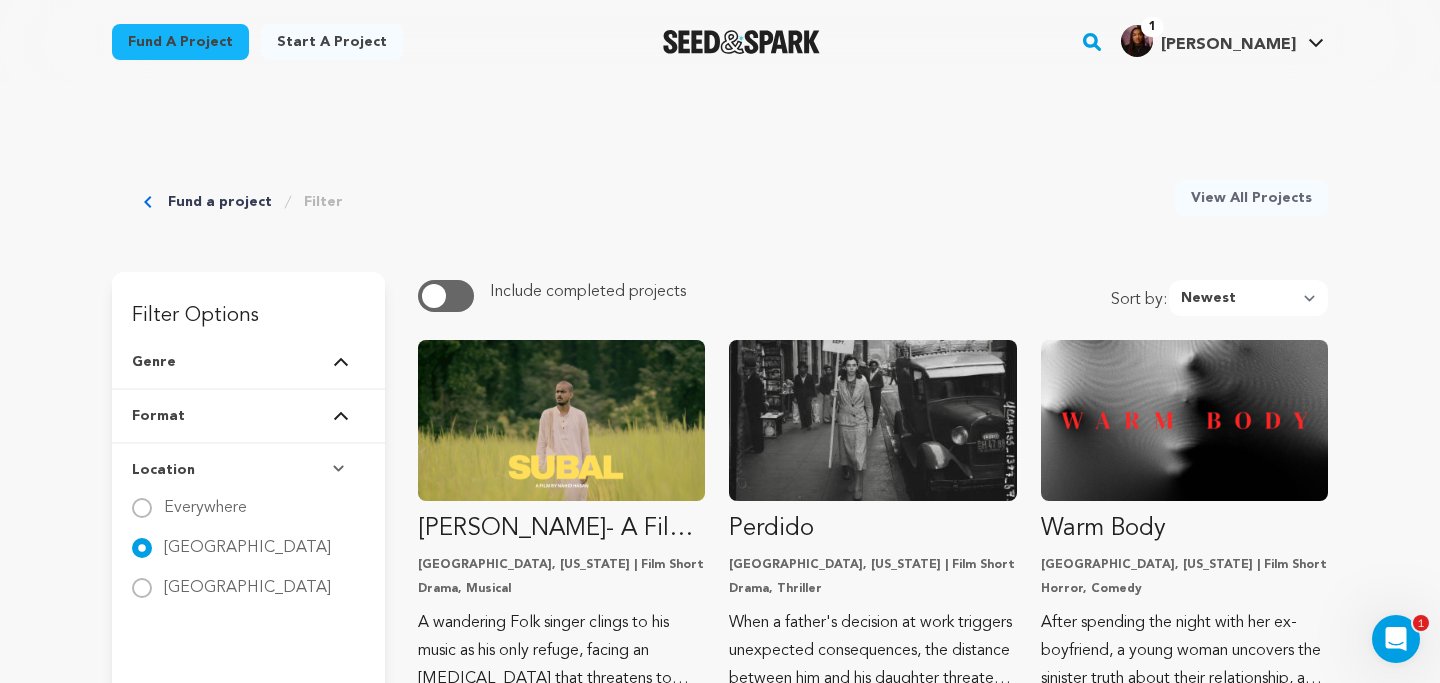 click on "Fund a project" at bounding box center (180, 42) 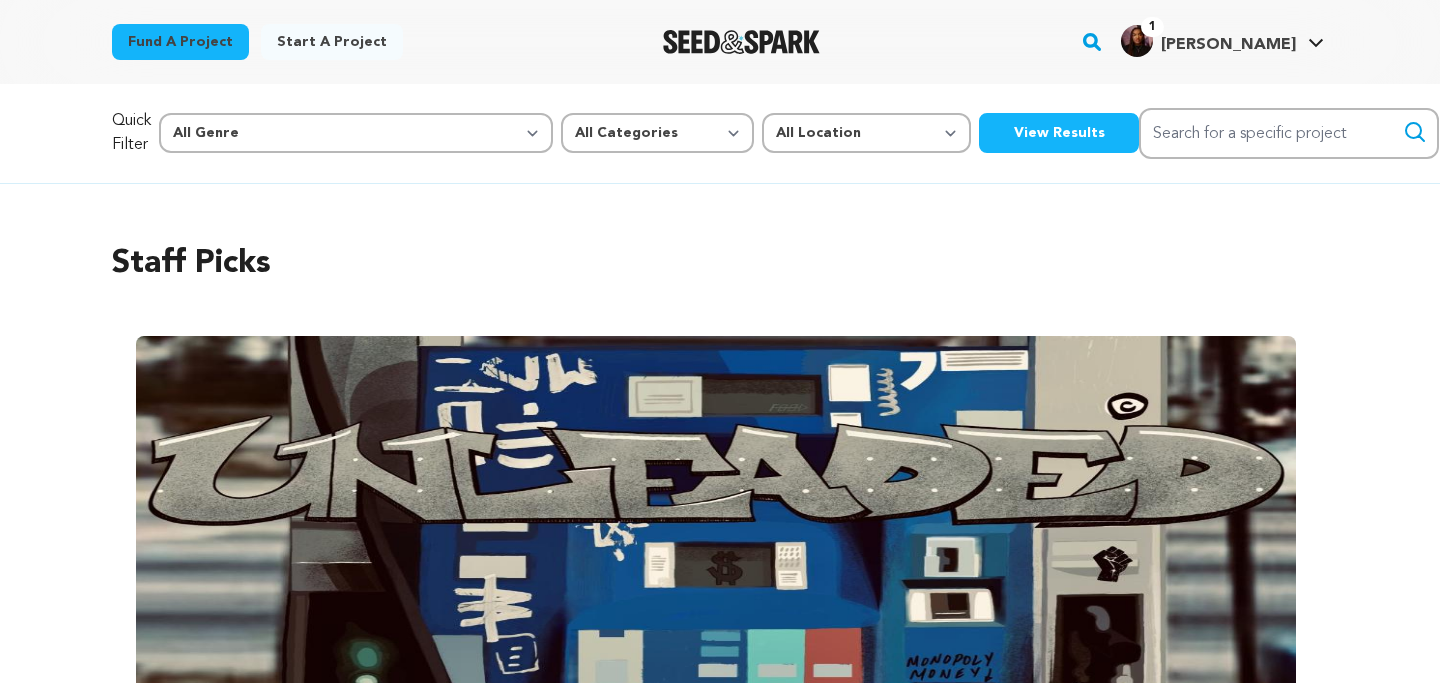 scroll, scrollTop: 0, scrollLeft: 0, axis: both 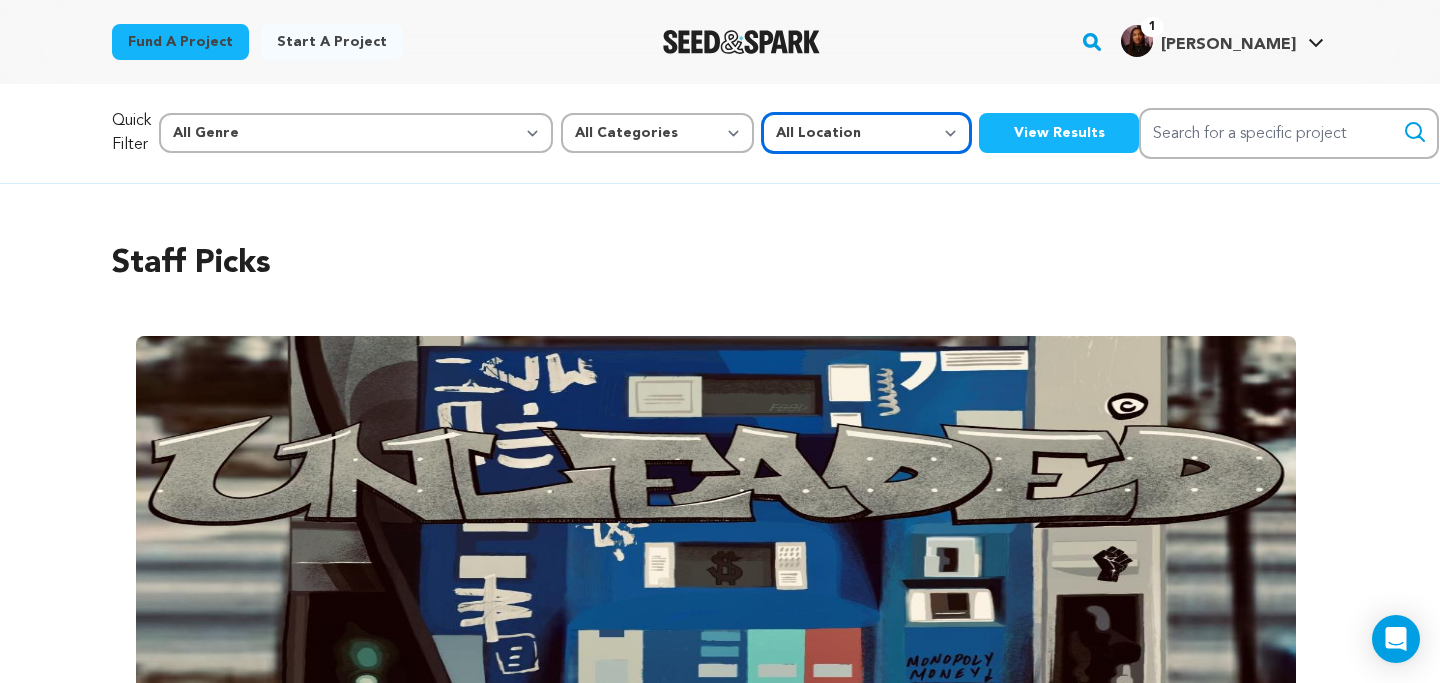 click on "All Location
Everywhere
[GEOGRAPHIC_DATA]
[GEOGRAPHIC_DATA]" at bounding box center (866, 133) 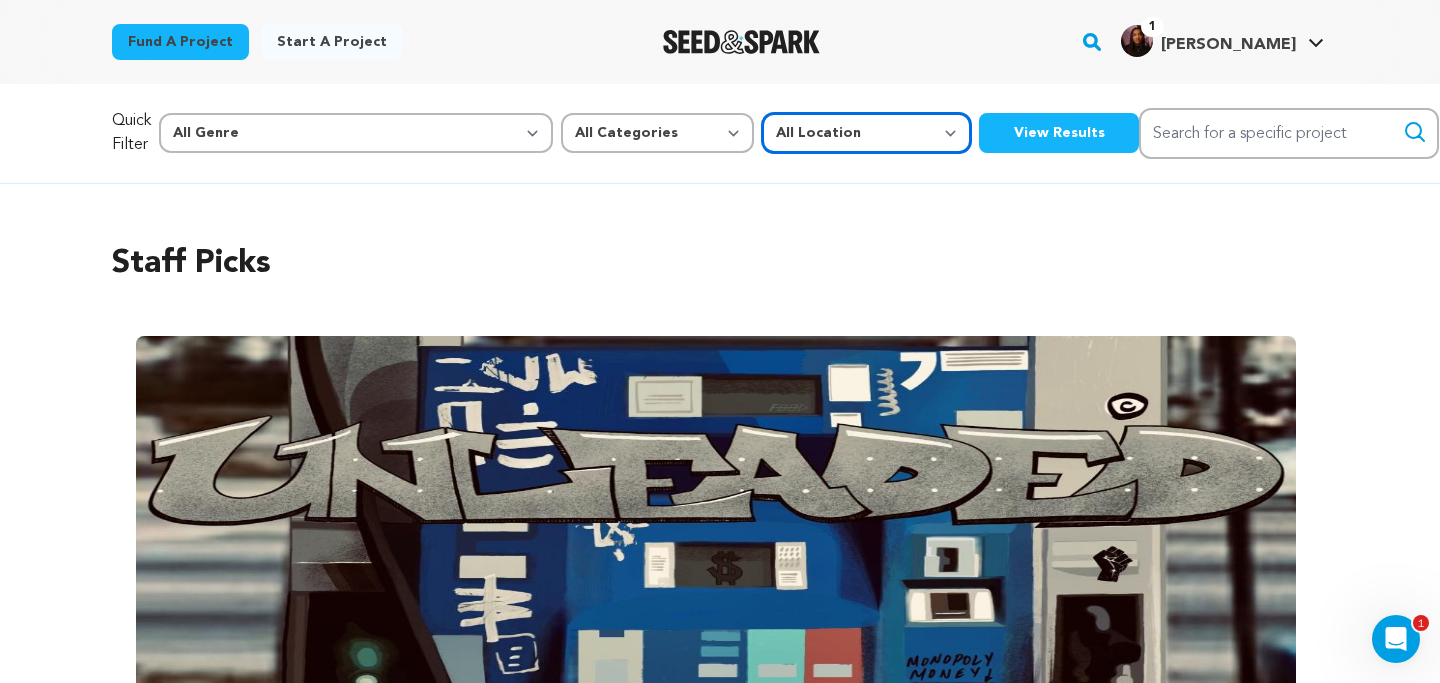 scroll, scrollTop: 0, scrollLeft: 0, axis: both 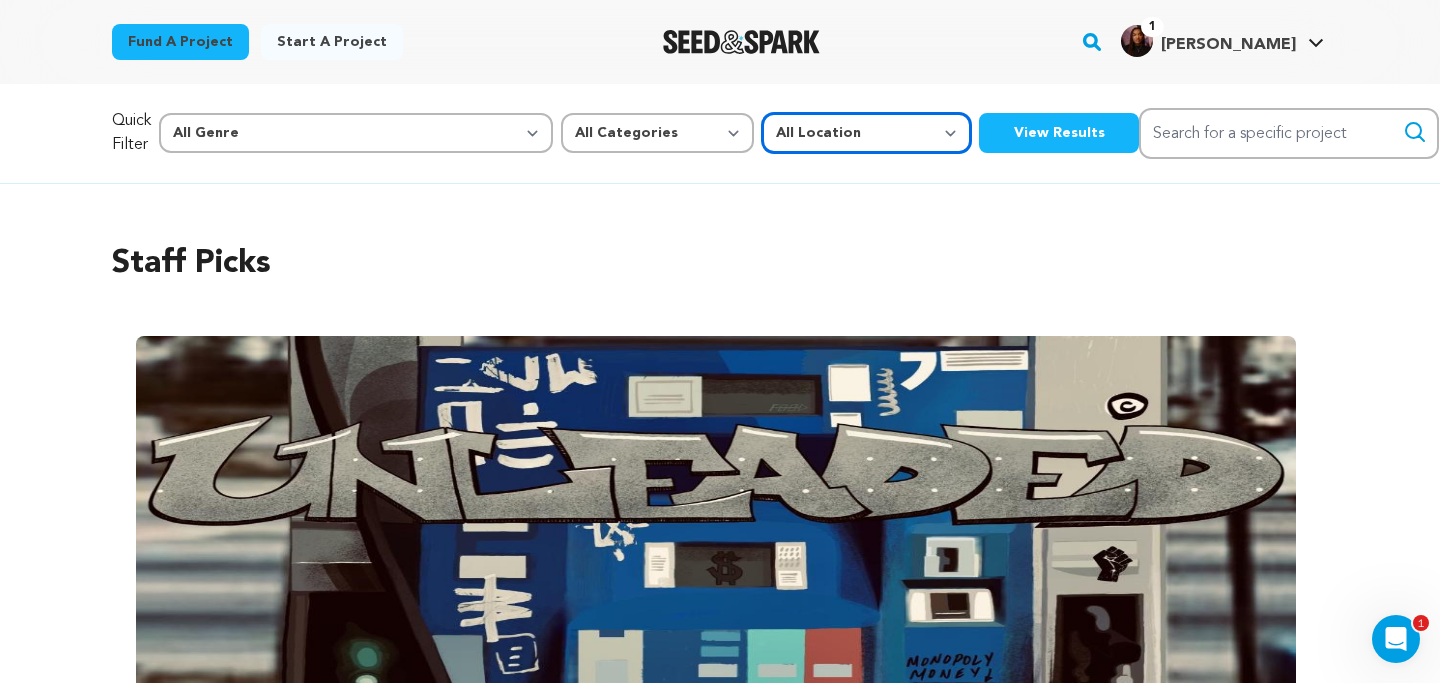 select on "1671" 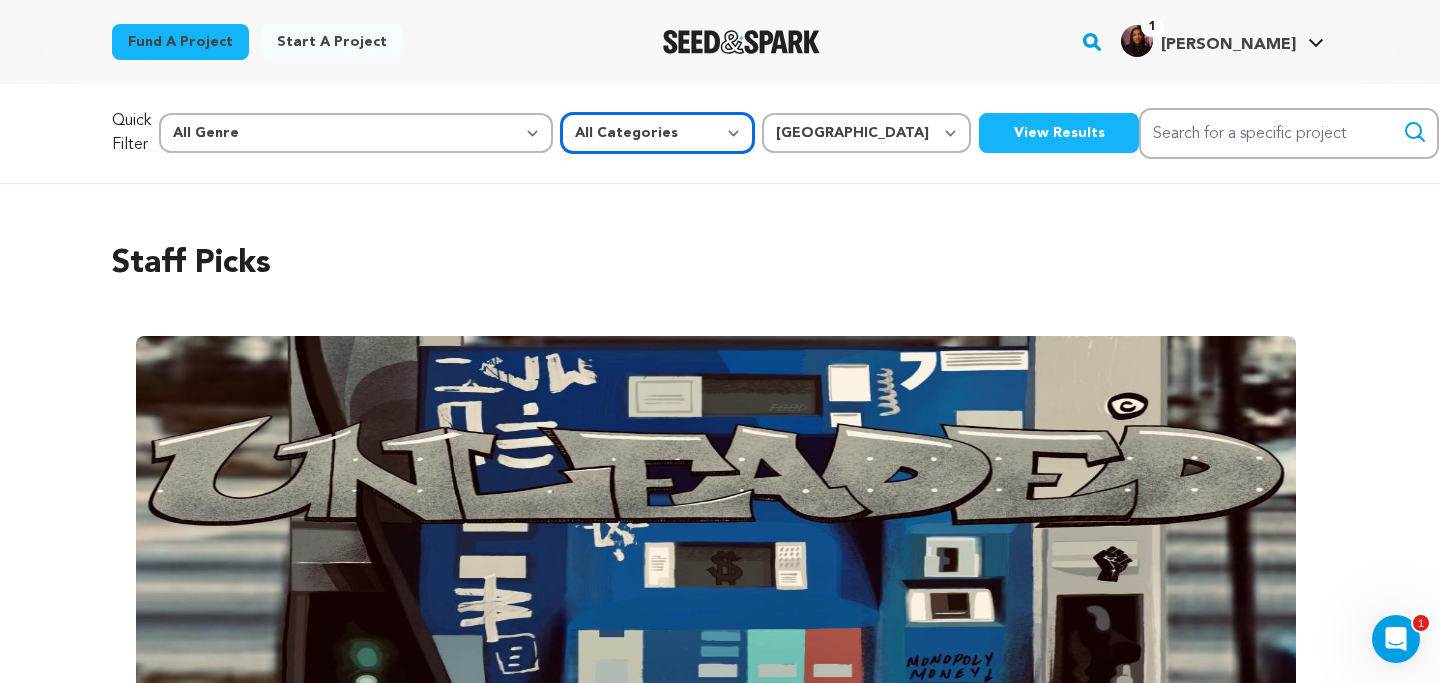 click on "All Categories
Film Feature
Film Short
Series
Music Video
Comics
Artist Residency
Art & Photography
Collective
Dance
Games
Music
Radio & Podcasts
Orgs & Companies
Venue & Spaces" at bounding box center (657, 133) 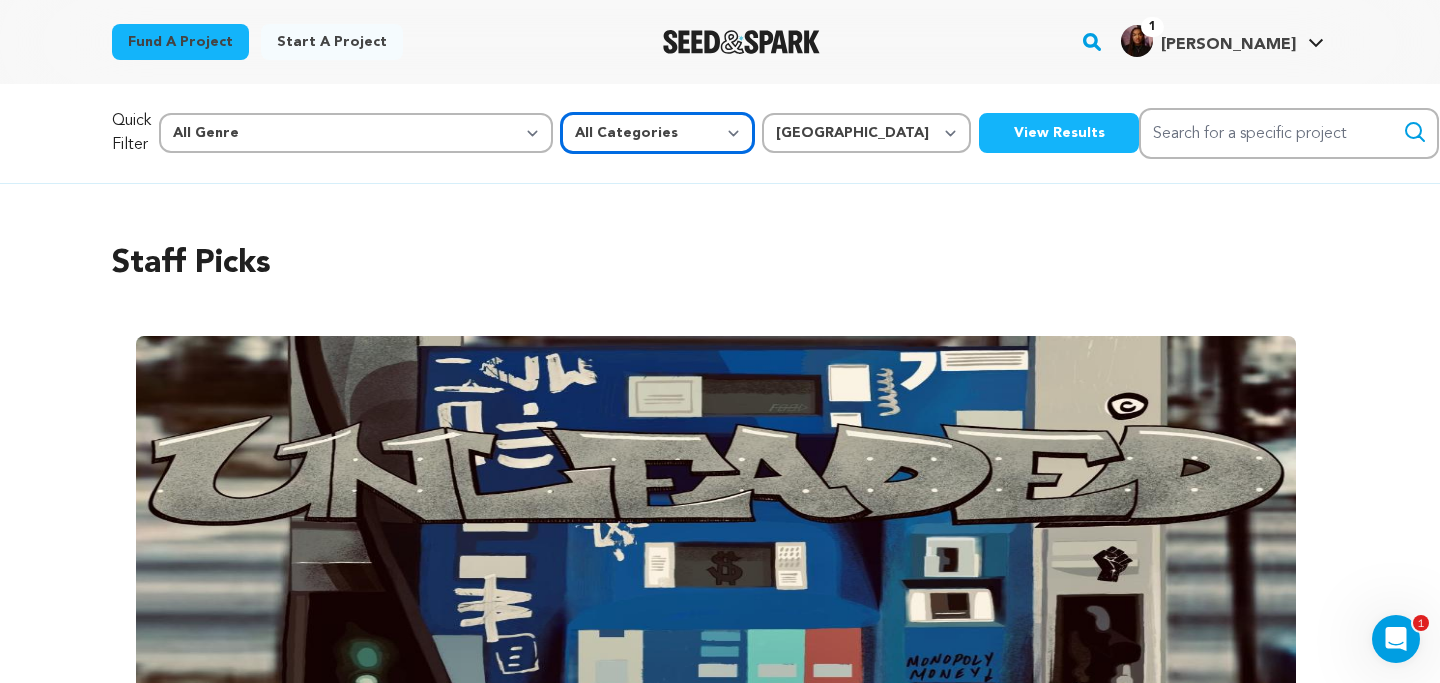 select on "383" 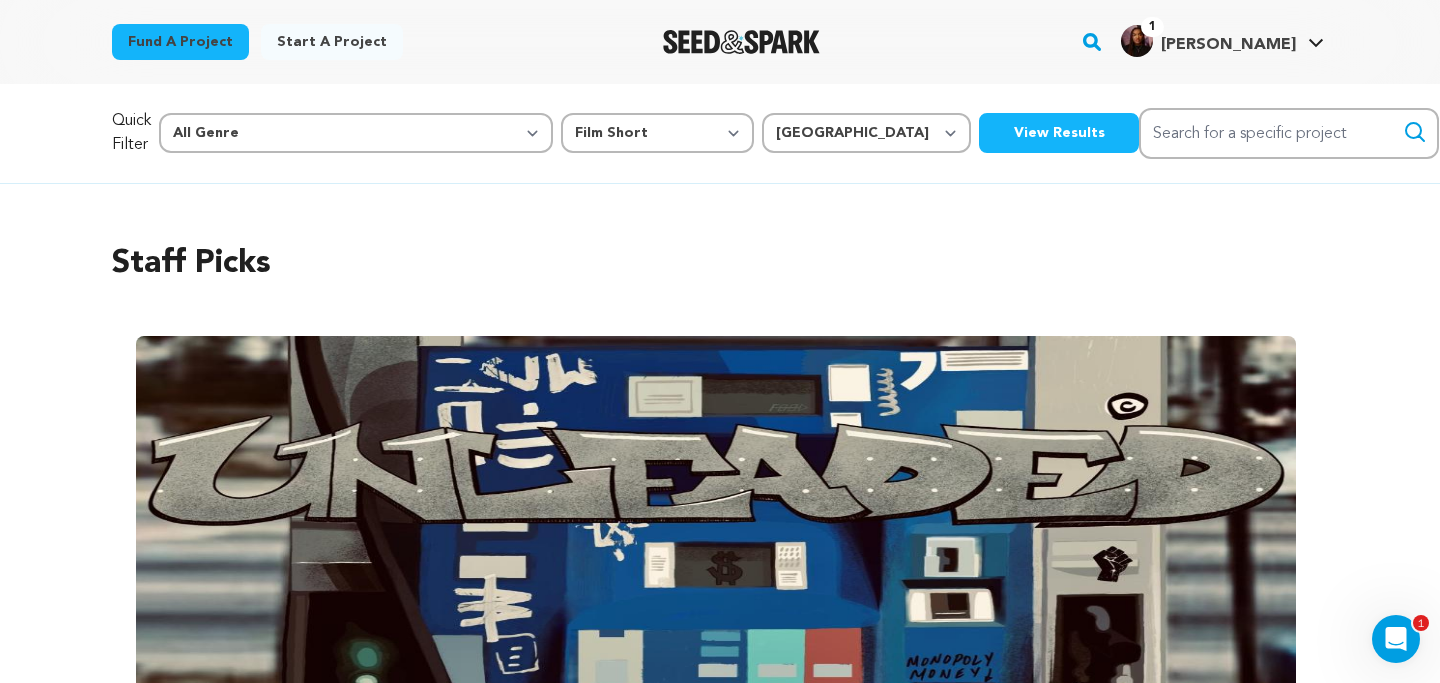 click on "View Results" at bounding box center (1059, 133) 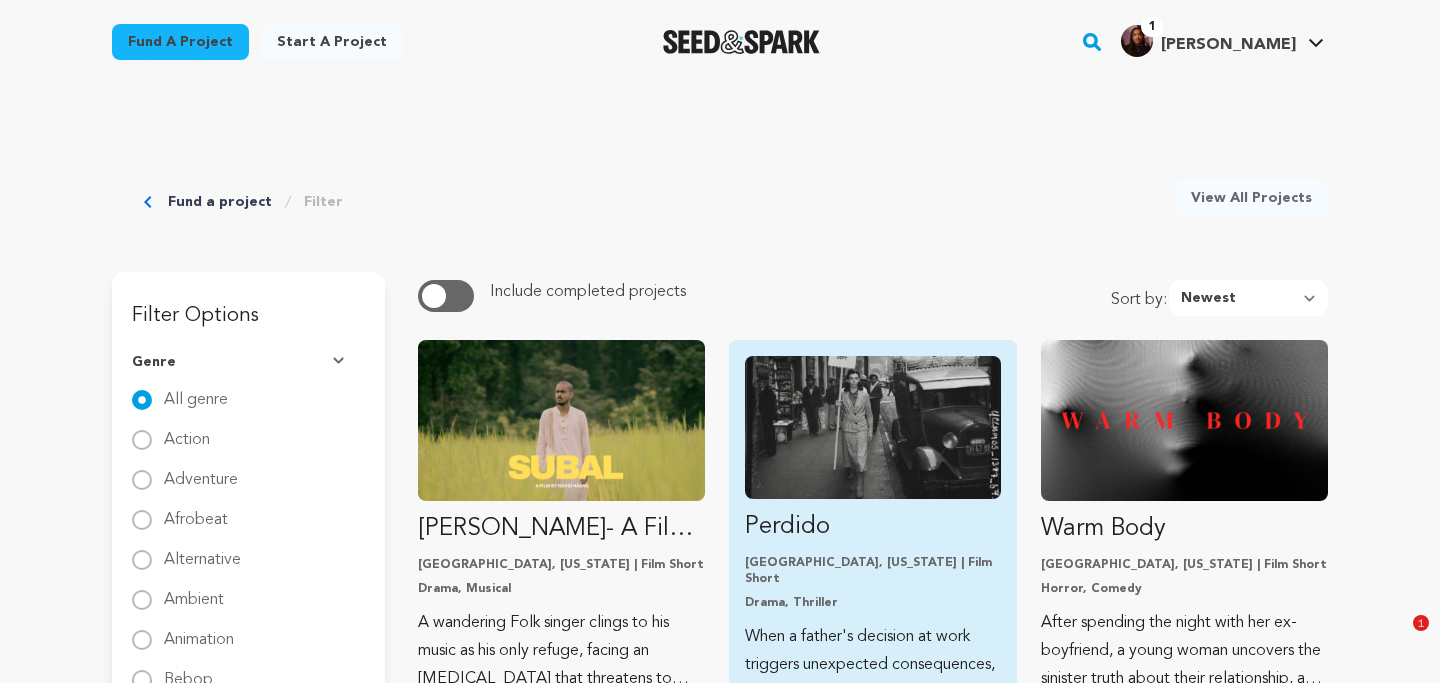 scroll, scrollTop: 148, scrollLeft: 0, axis: vertical 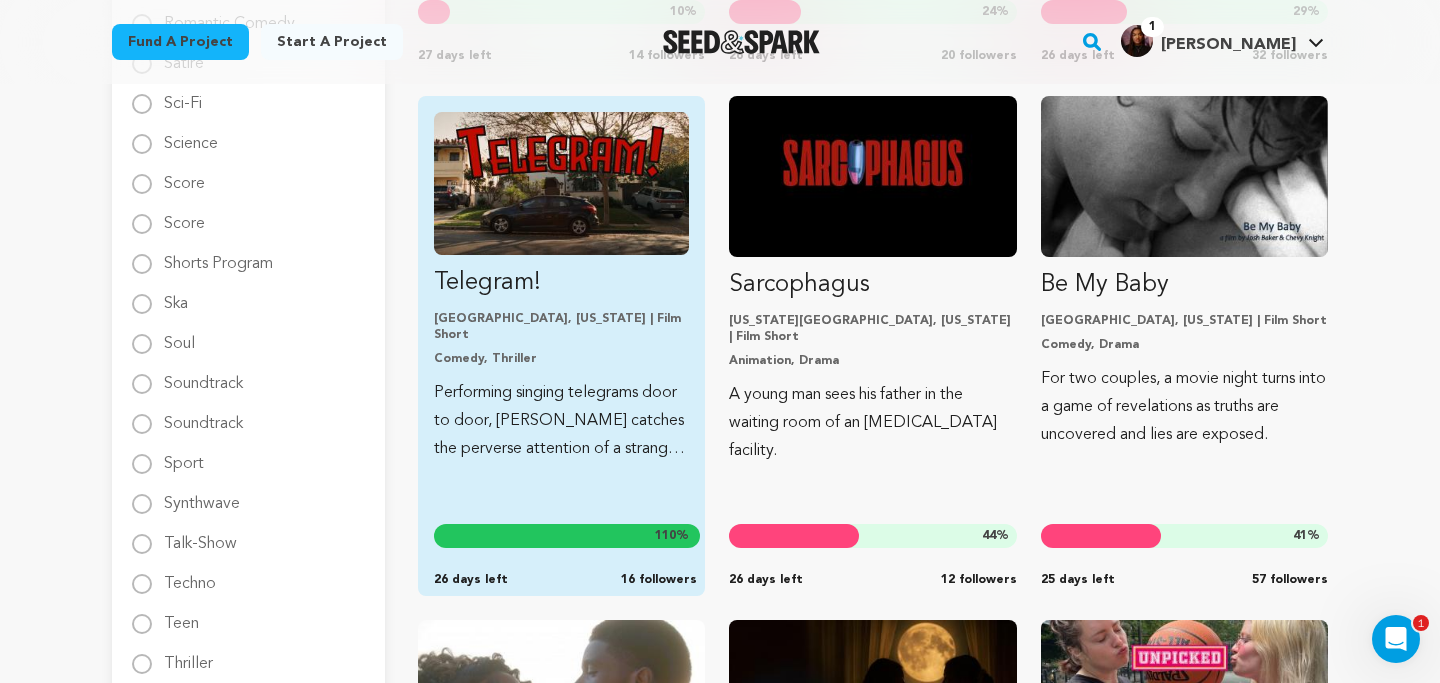 click on "Telegram!
Los Angeles, California | Film Short
Comedy, Thriller
Performing singing telegrams door to door, Wilbur catches the perverse attention of a strange and possibly violent man.
110 %
26 days left
16 followers" at bounding box center [561, 287] 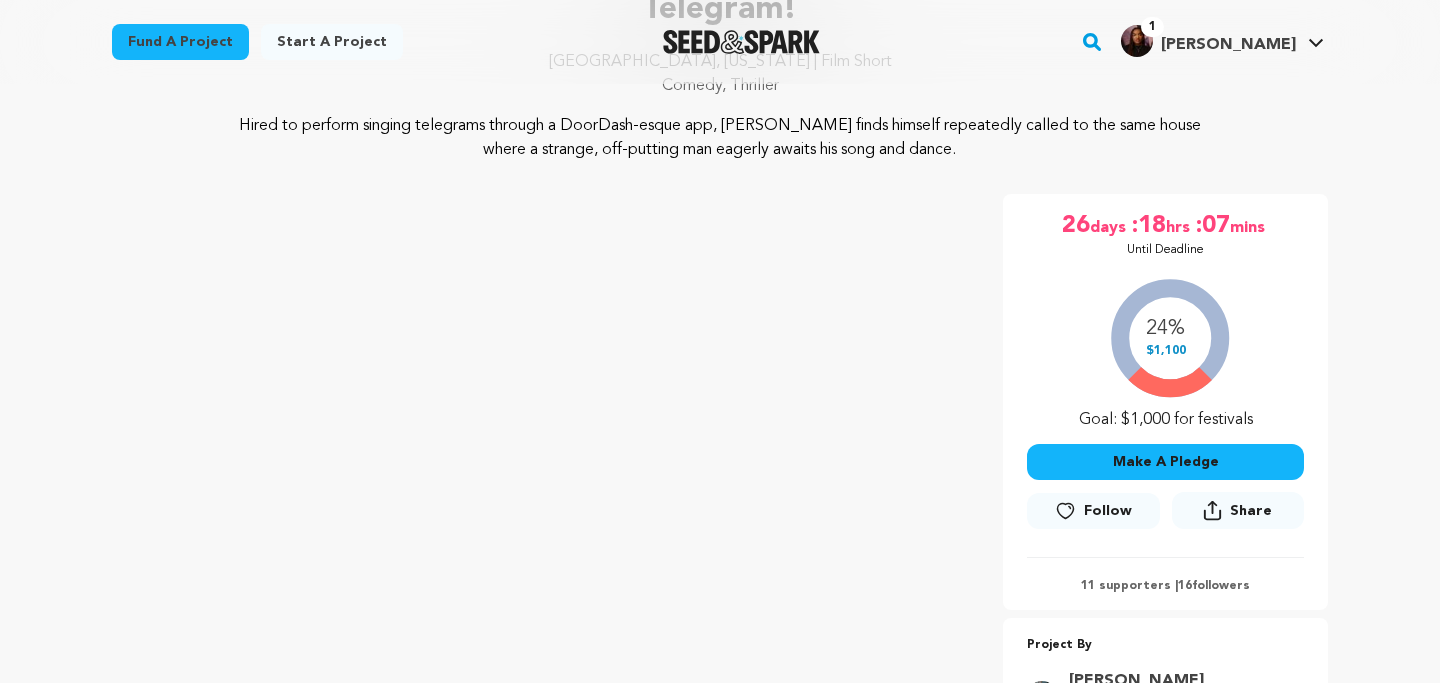 scroll, scrollTop: 193, scrollLeft: 0, axis: vertical 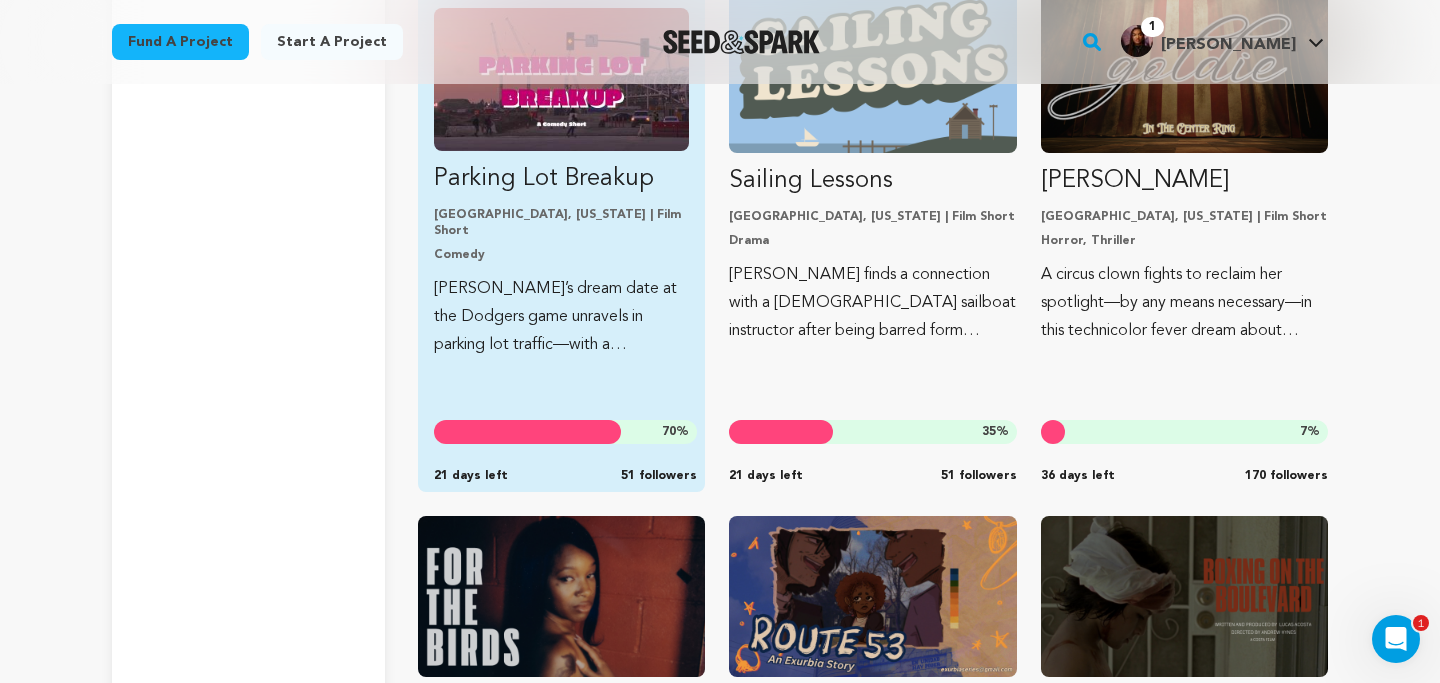 click on "Andi’s dream date at the Dodgers game unravels in parking lot traffic—with a conversation that really shouldn't happen in a leased BMW." at bounding box center [561, 317] 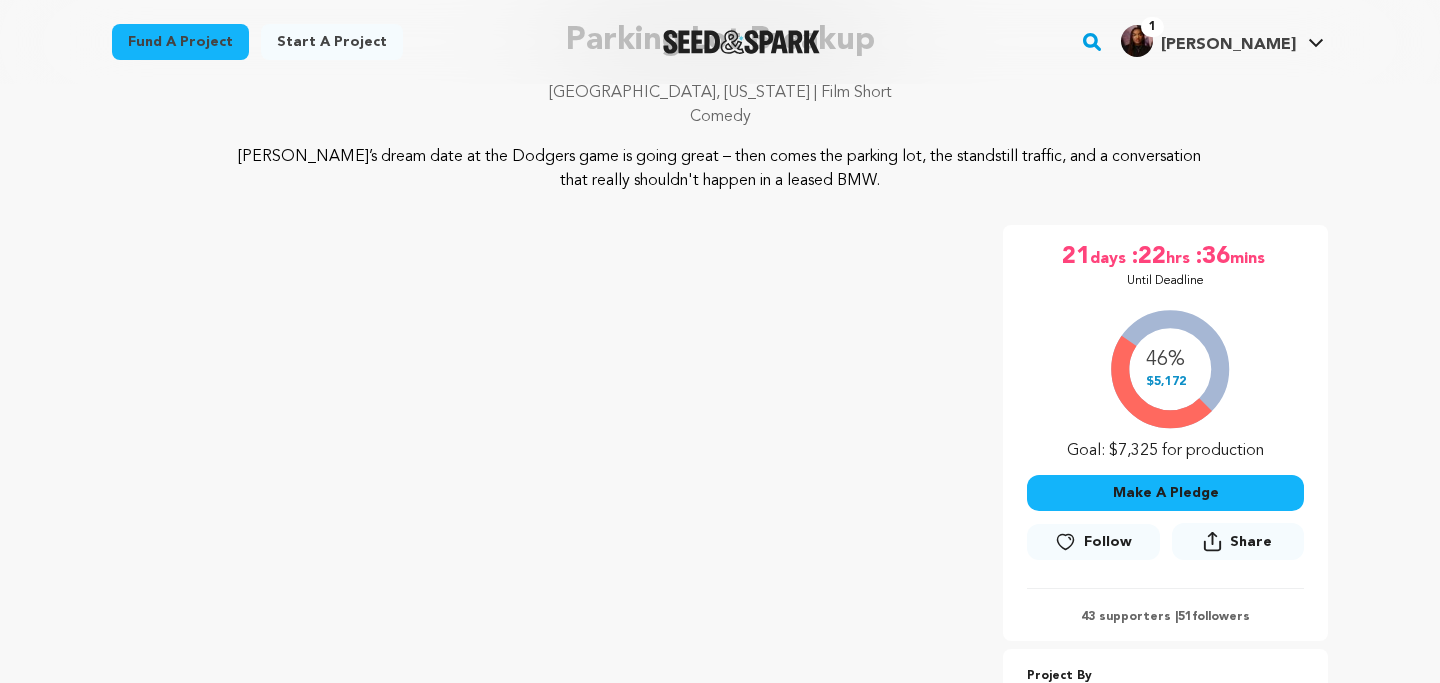 scroll, scrollTop: 157, scrollLeft: 0, axis: vertical 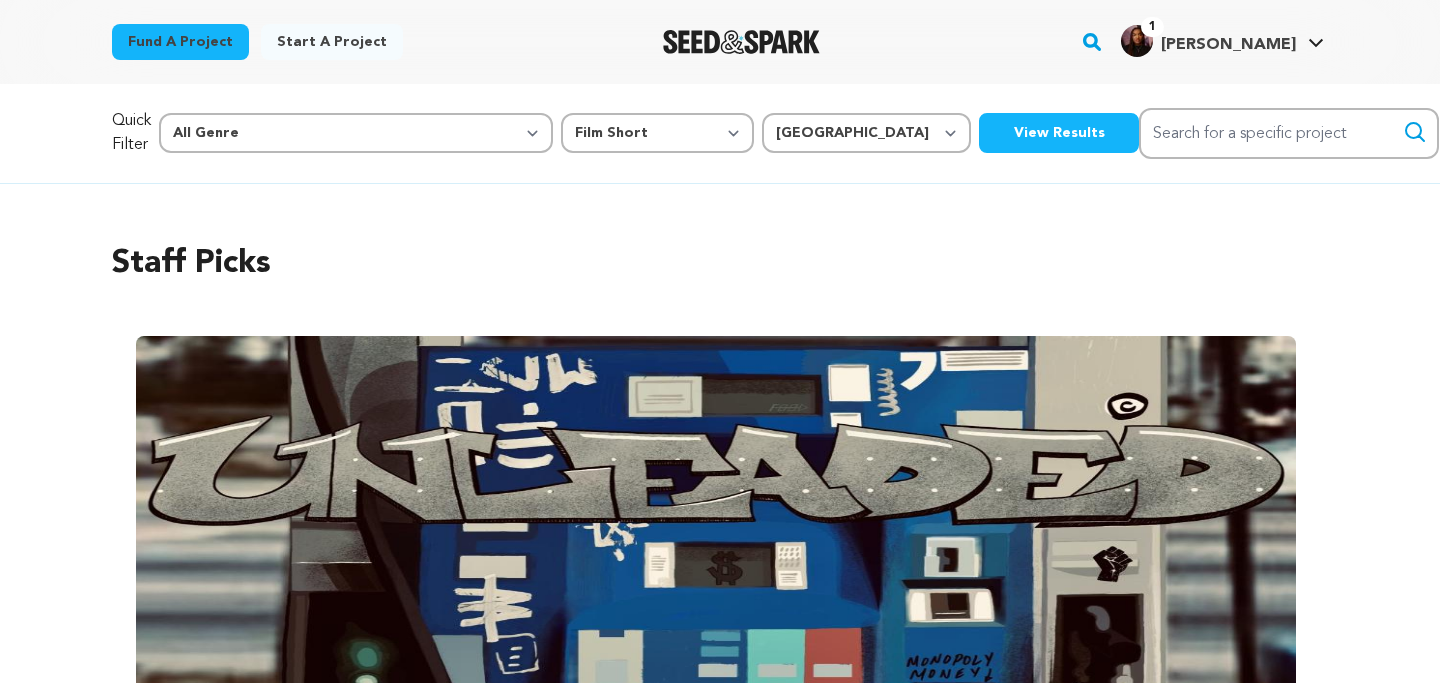 select on "383" 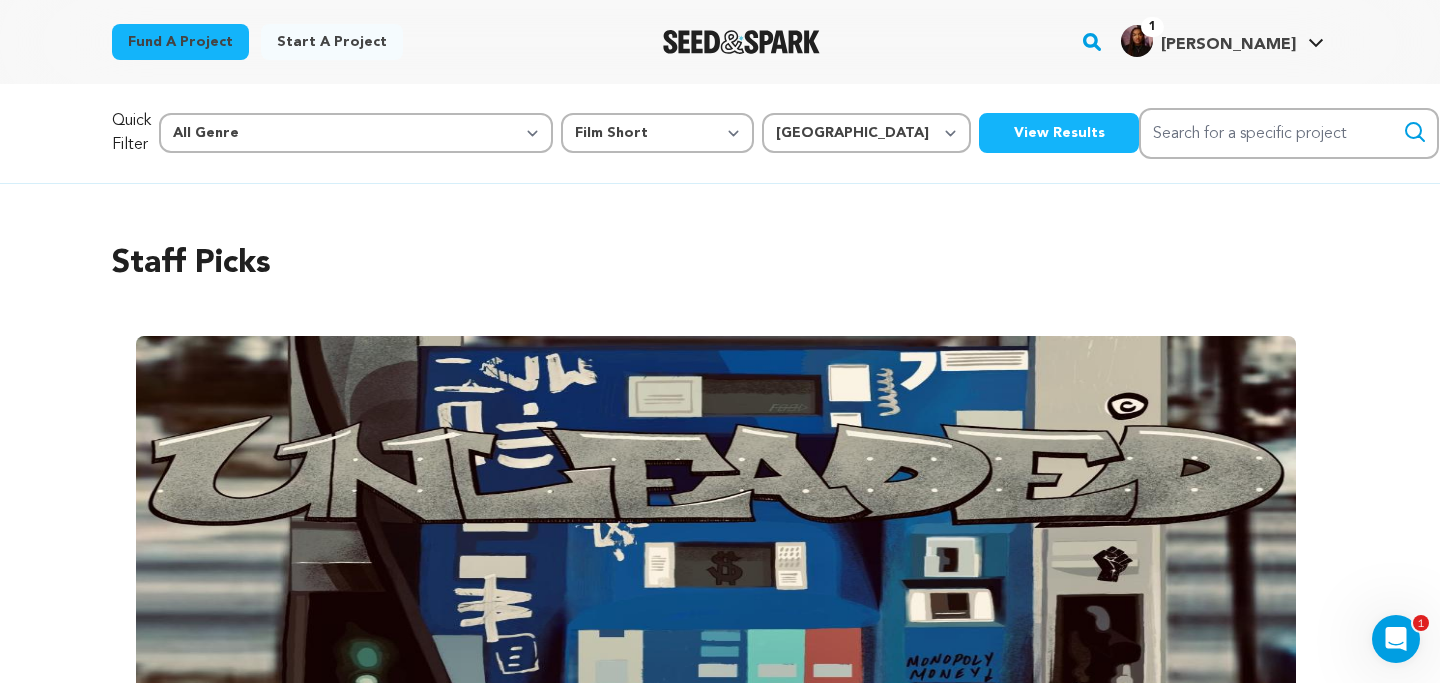 scroll, scrollTop: 0, scrollLeft: 0, axis: both 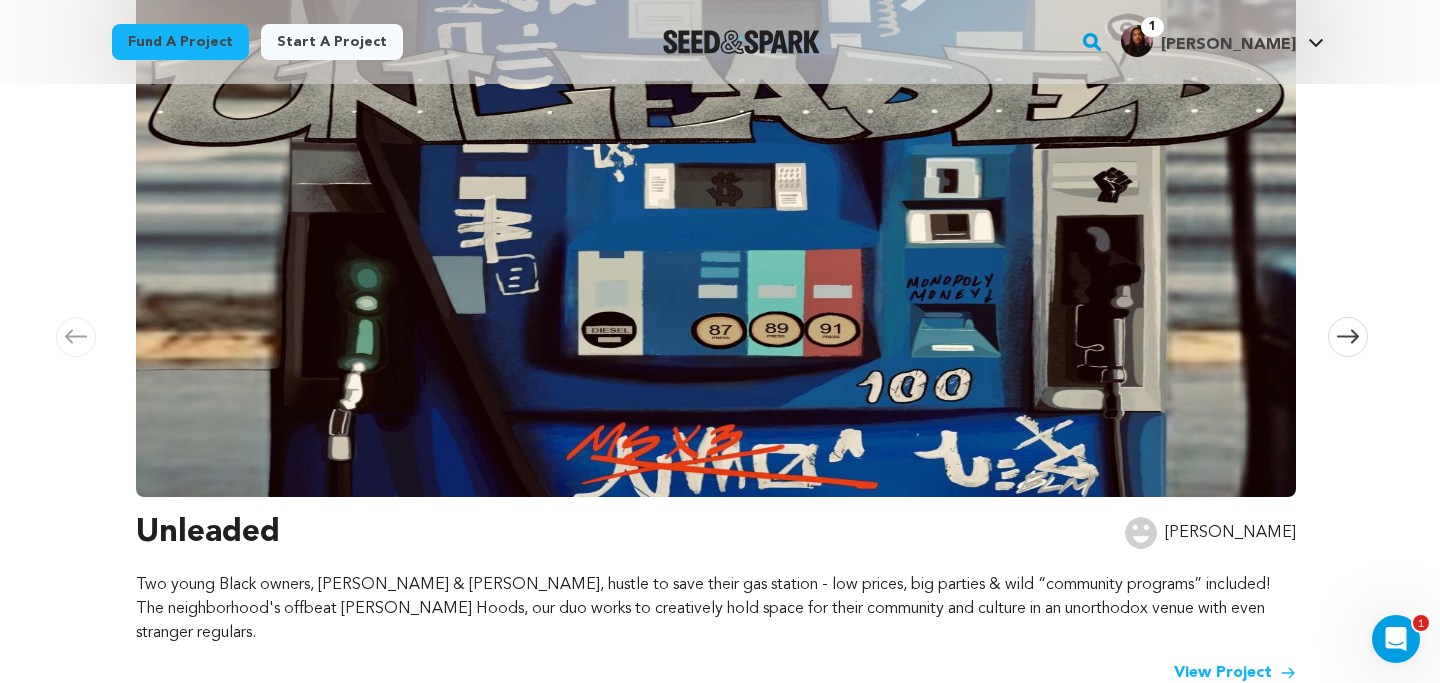 click at bounding box center [1348, 337] 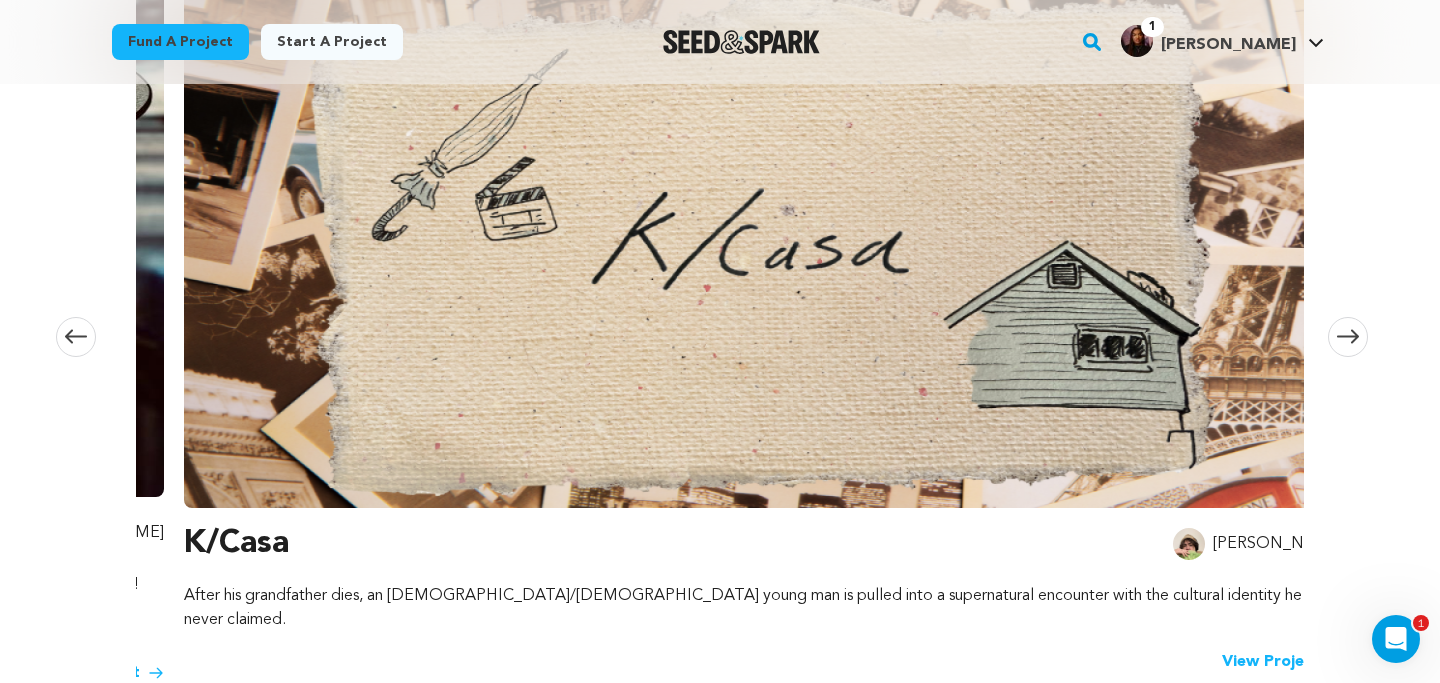 scroll, scrollTop: 0, scrollLeft: 1180, axis: horizontal 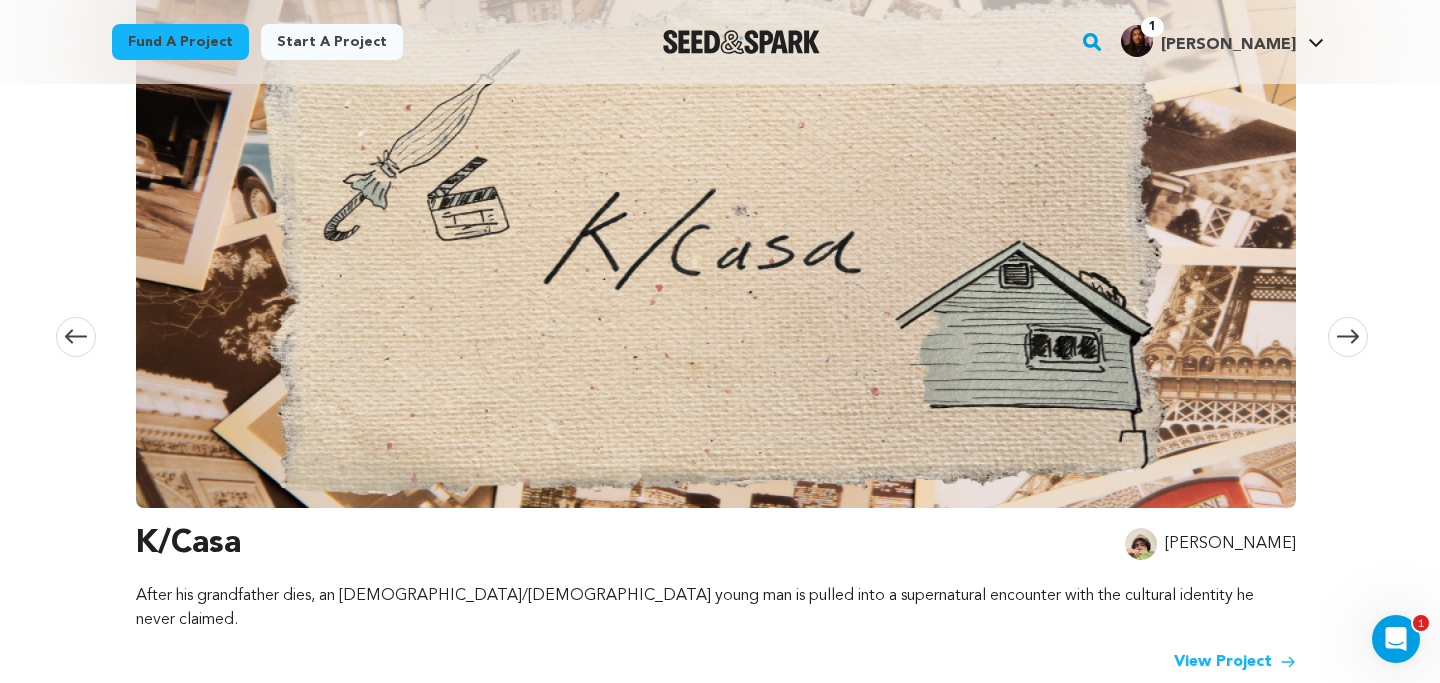 click at bounding box center [1348, 337] 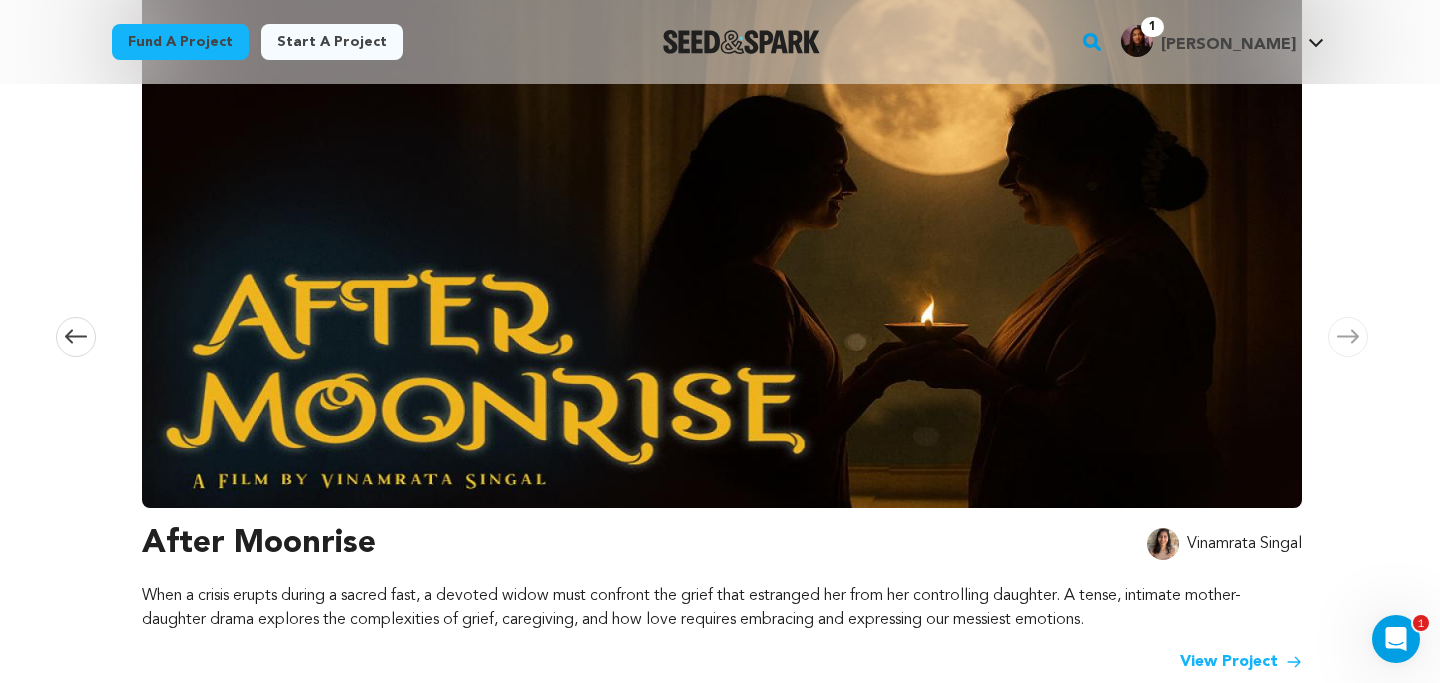 scroll, scrollTop: 0, scrollLeft: 2360, axis: horizontal 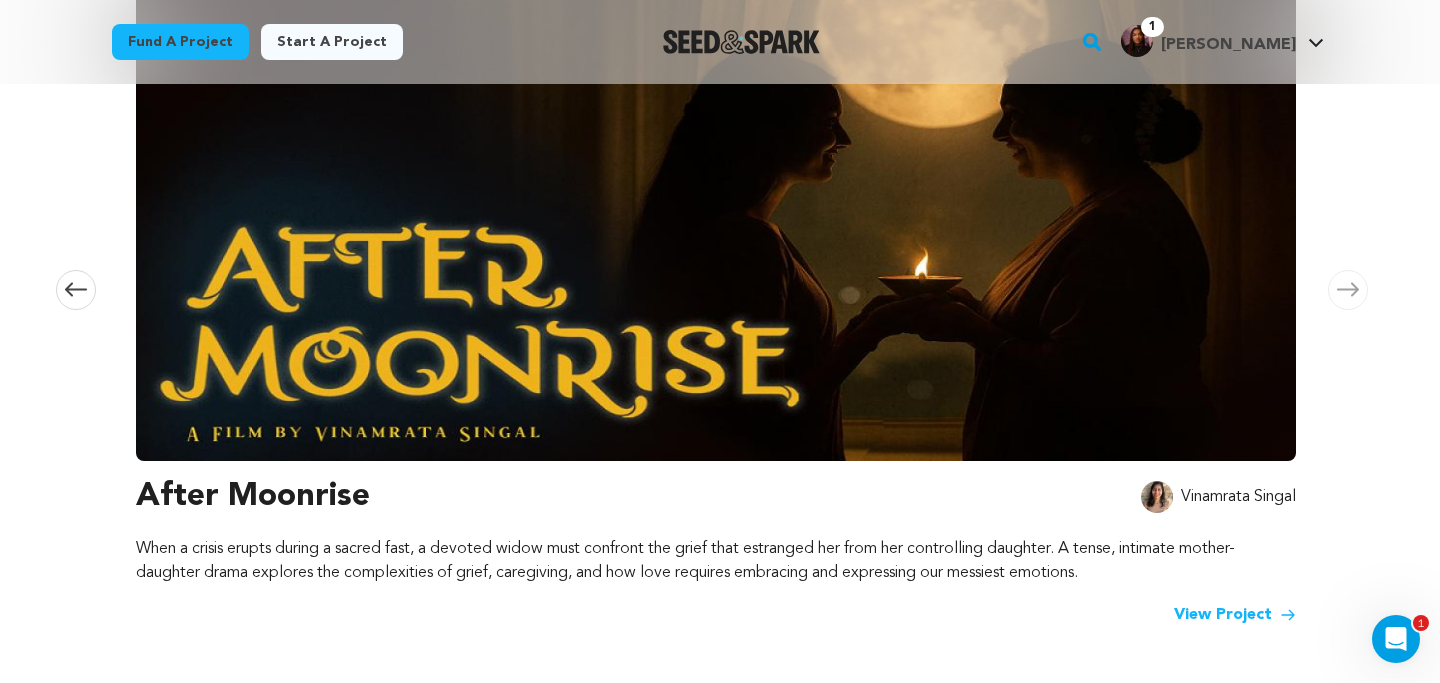 click 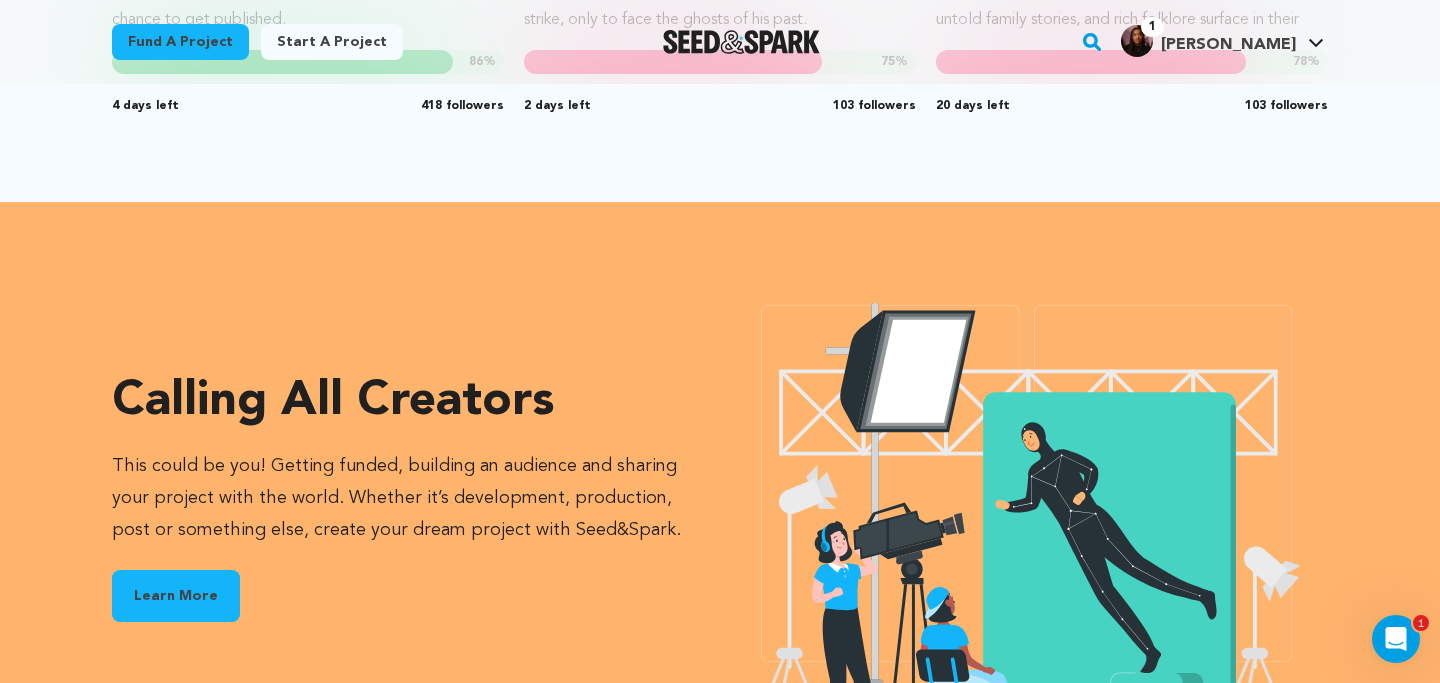 scroll, scrollTop: 2290, scrollLeft: 0, axis: vertical 